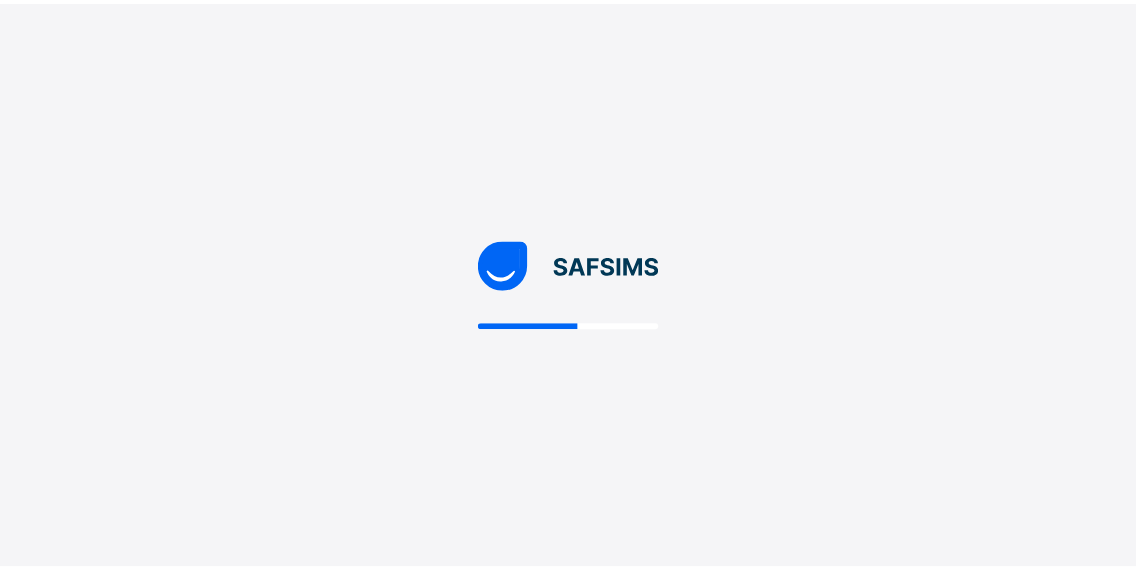 scroll, scrollTop: 0, scrollLeft: 0, axis: both 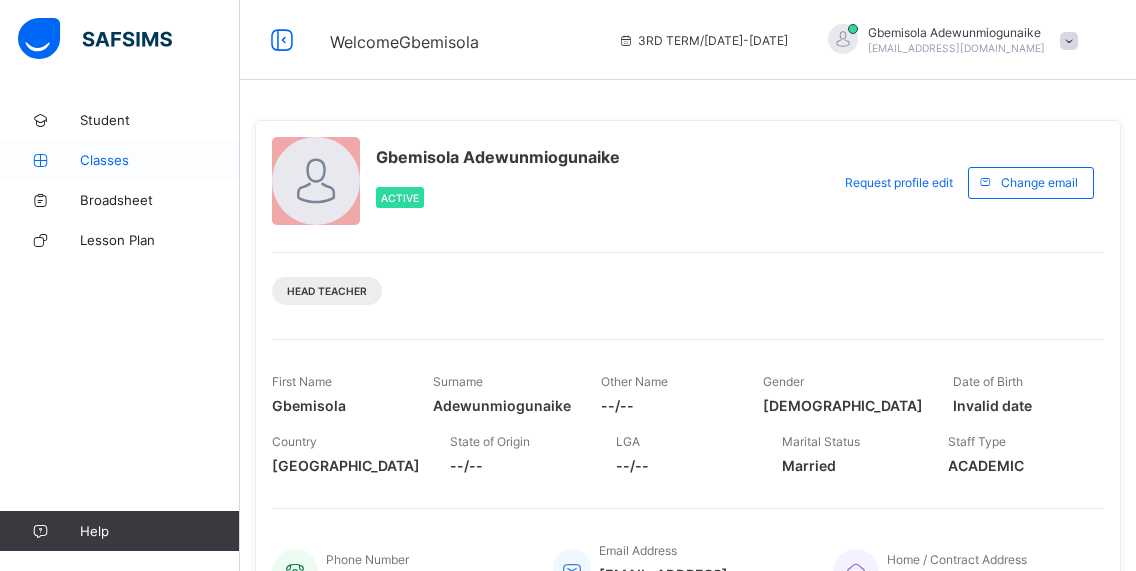 click on "Classes" at bounding box center [160, 160] 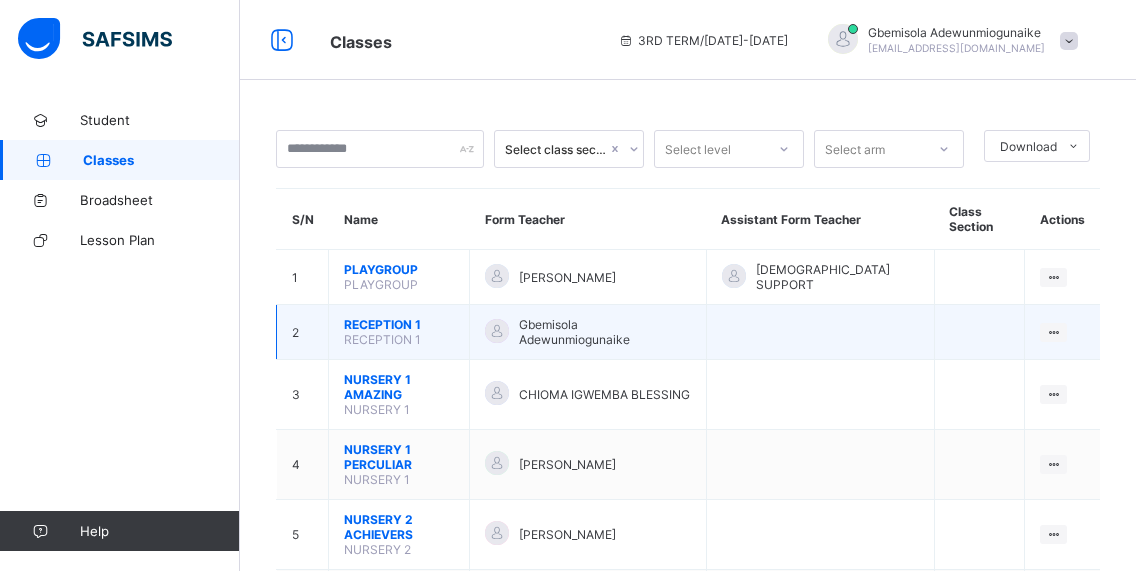click on "RECEPTION 1" at bounding box center (399, 324) 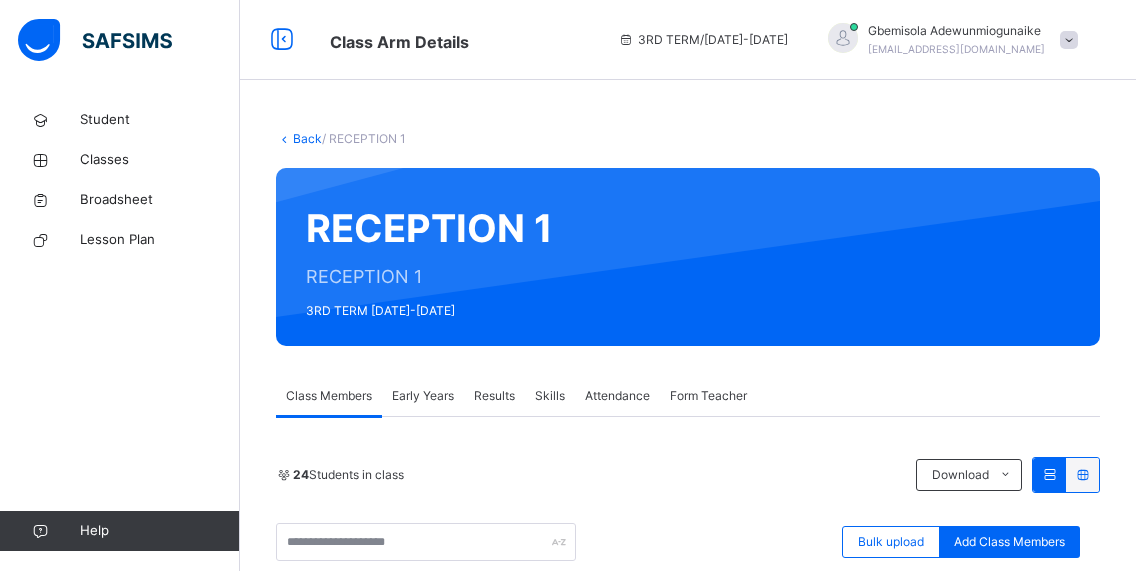click on "Early Years" at bounding box center [423, 396] 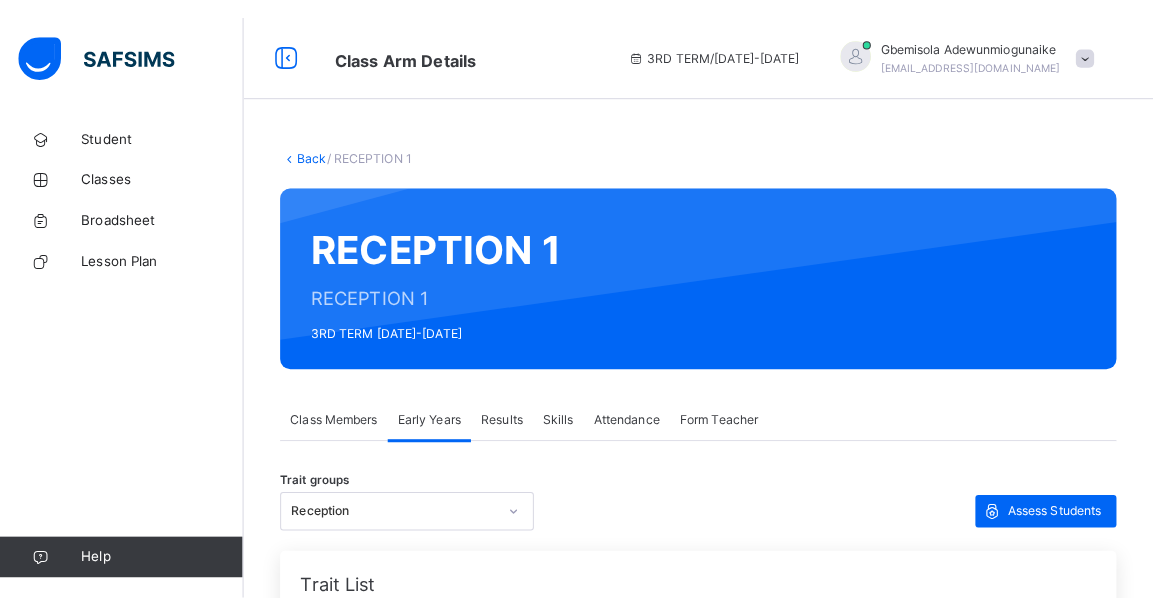 scroll, scrollTop: 280, scrollLeft: 0, axis: vertical 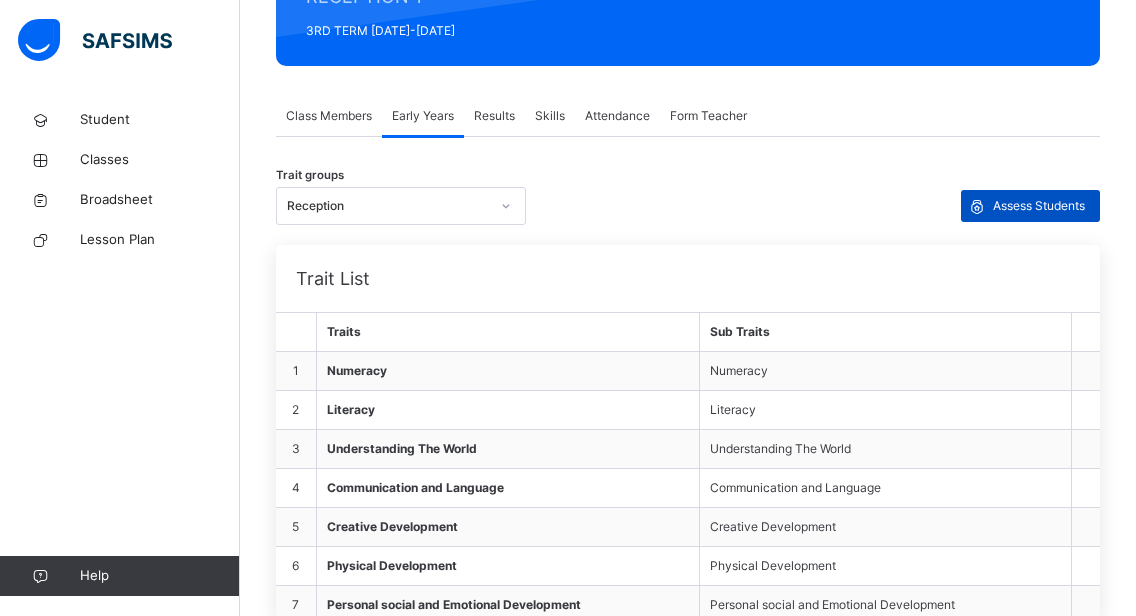 click on "Assess Students" at bounding box center [1039, 206] 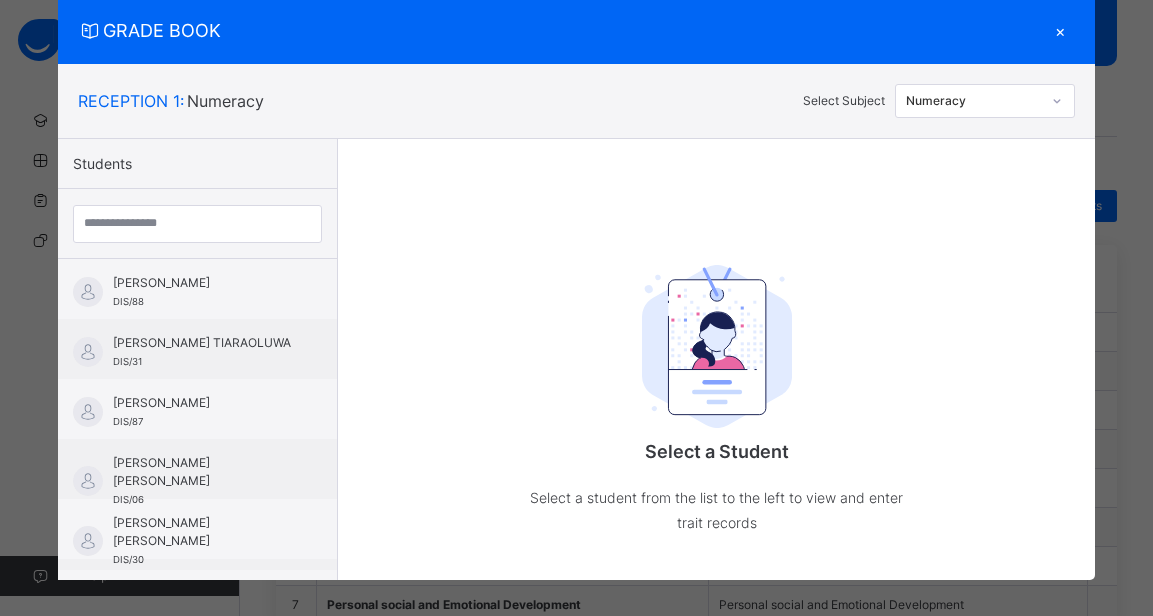 scroll, scrollTop: 67, scrollLeft: 0, axis: vertical 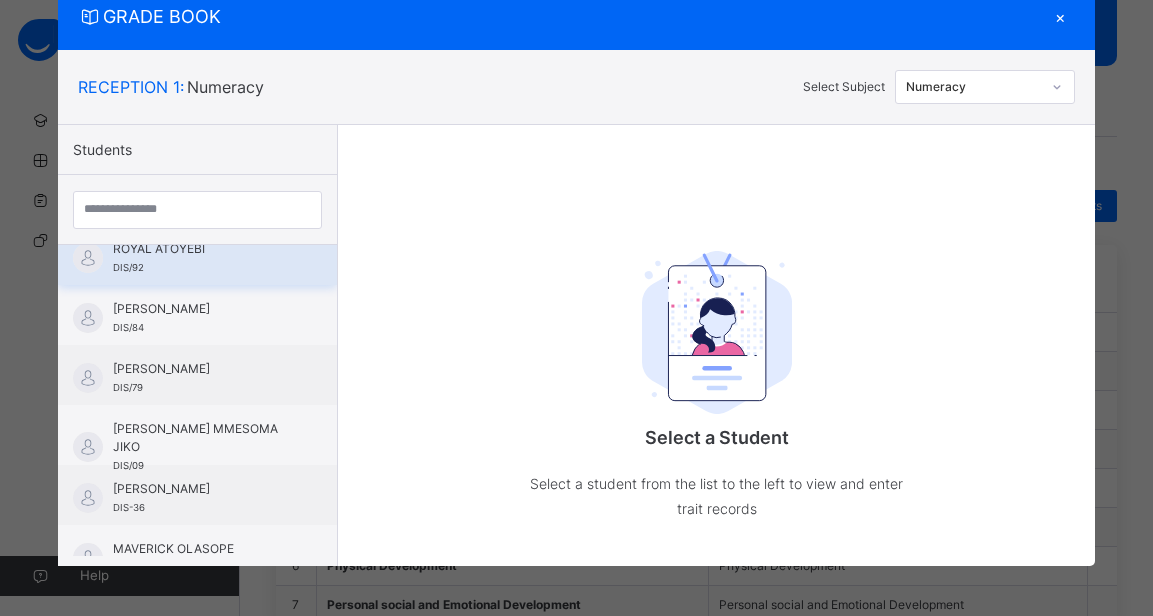 click on "ROYAL  ATOYEBI DIS/92" at bounding box center (202, 258) 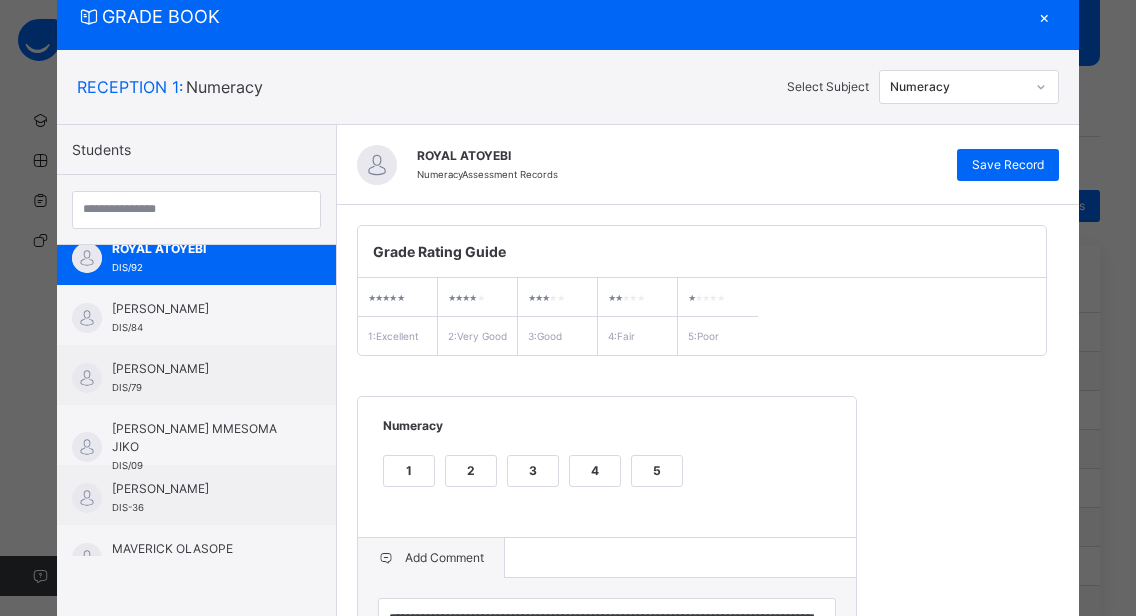 scroll, scrollTop: 362, scrollLeft: 0, axis: vertical 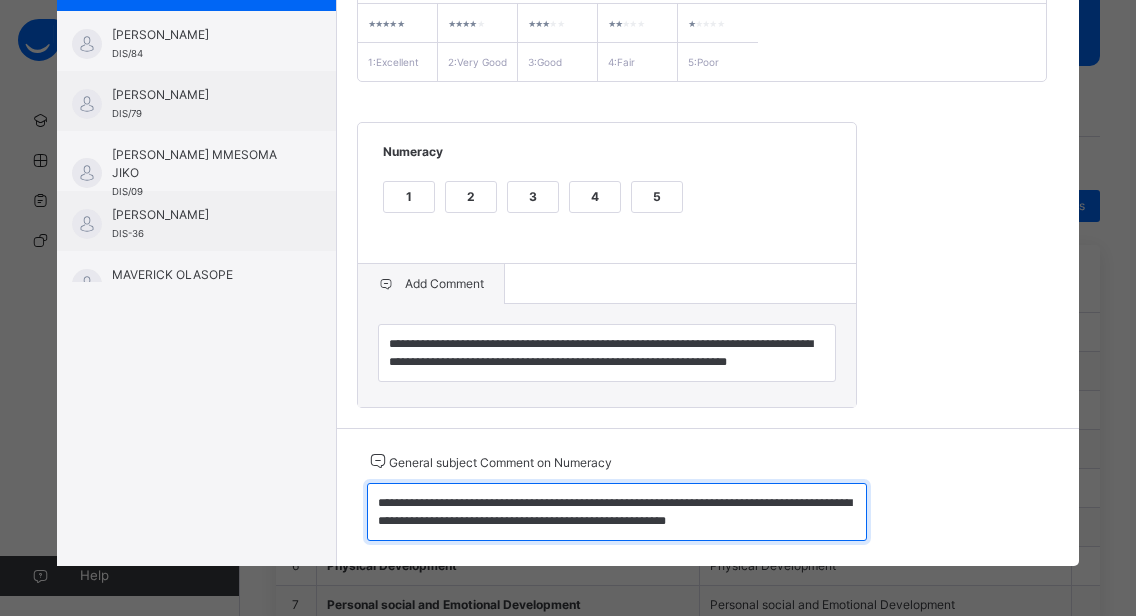 click on "**********" at bounding box center (617, 512) 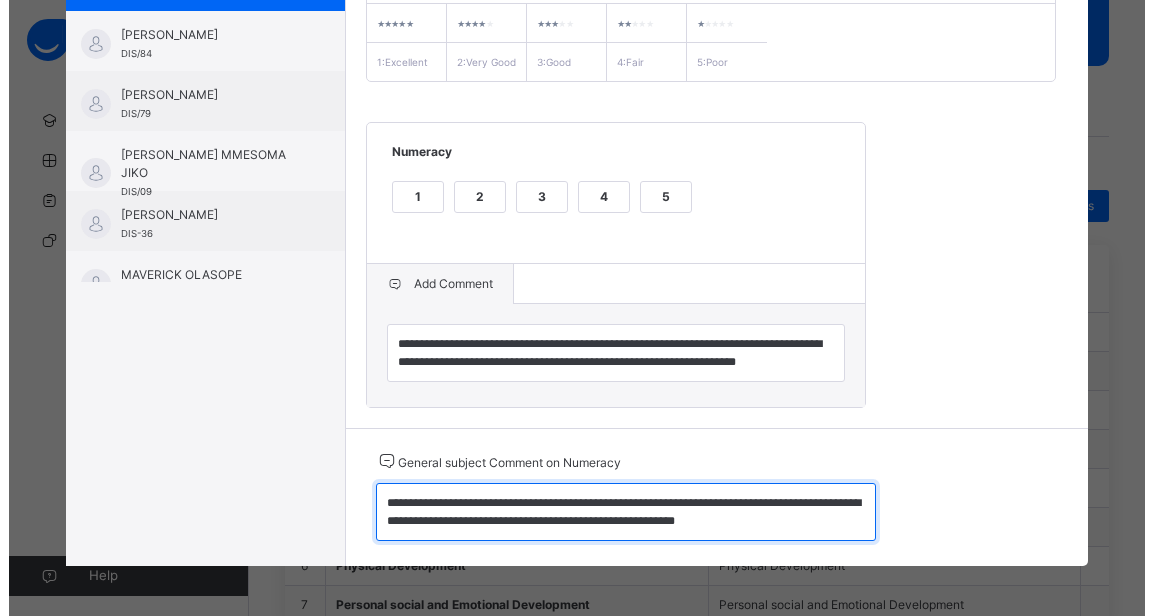 scroll, scrollTop: 0, scrollLeft: 0, axis: both 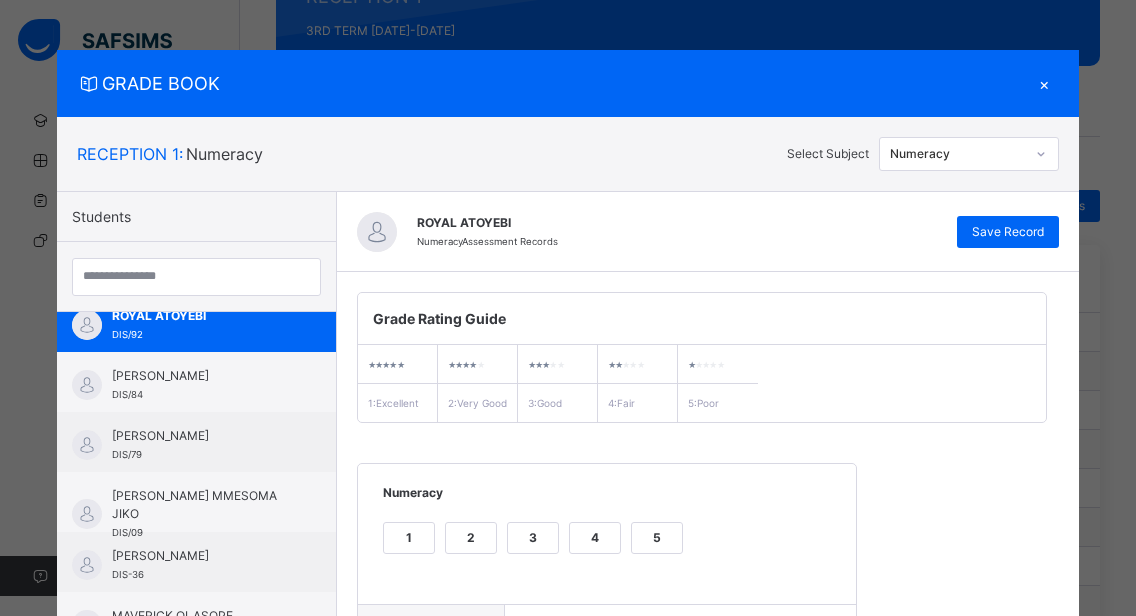 click on "×" at bounding box center [1044, 83] 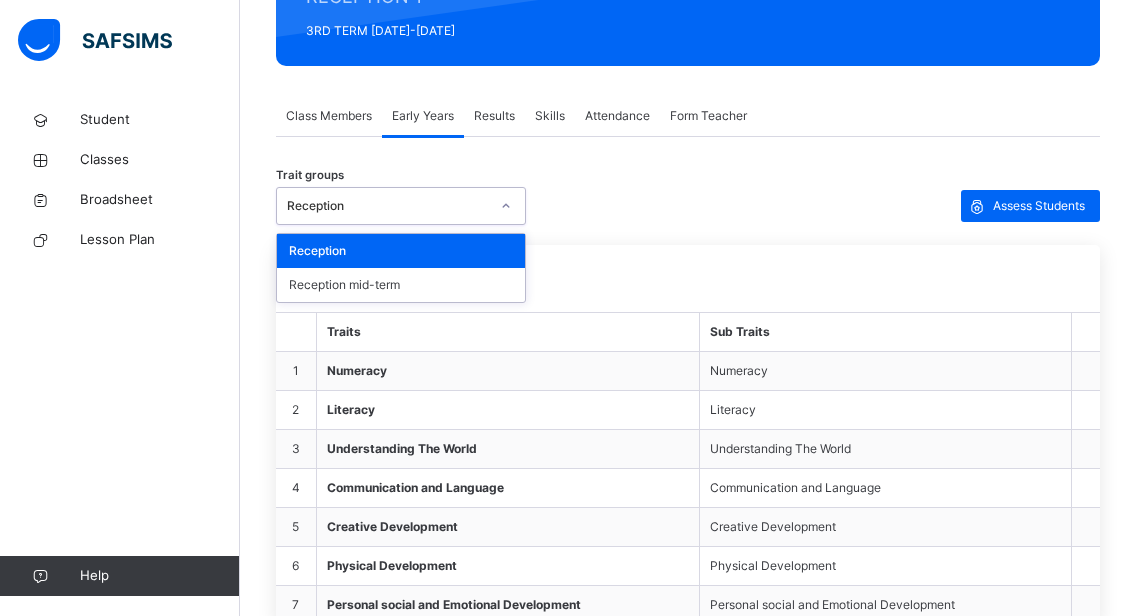 click 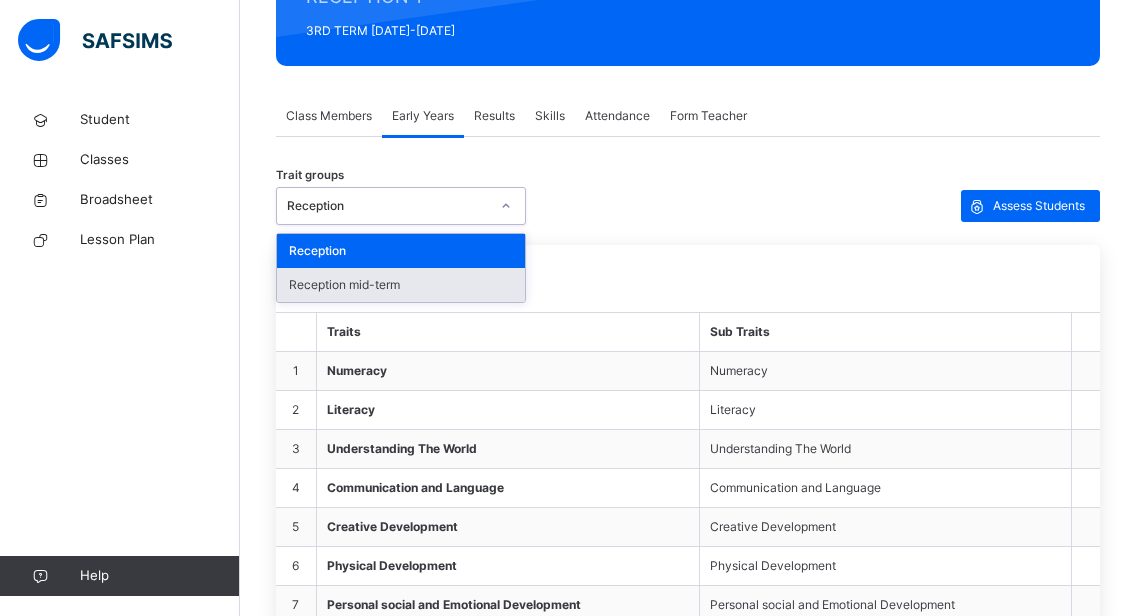 click on "Reception mid-term" at bounding box center (401, 285) 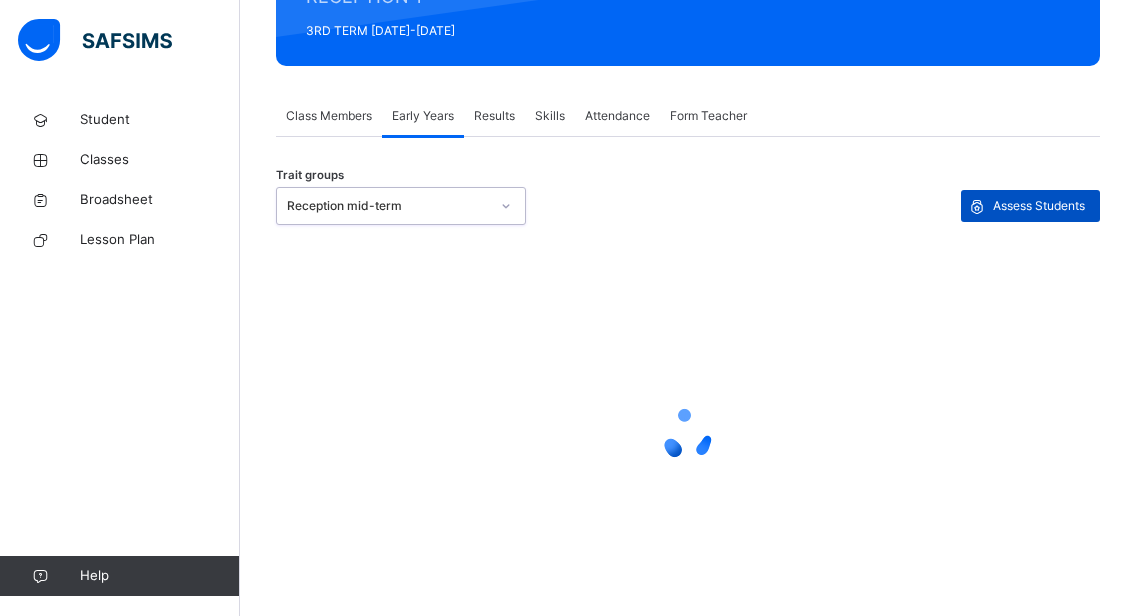 click on "Assess Students" at bounding box center (1039, 206) 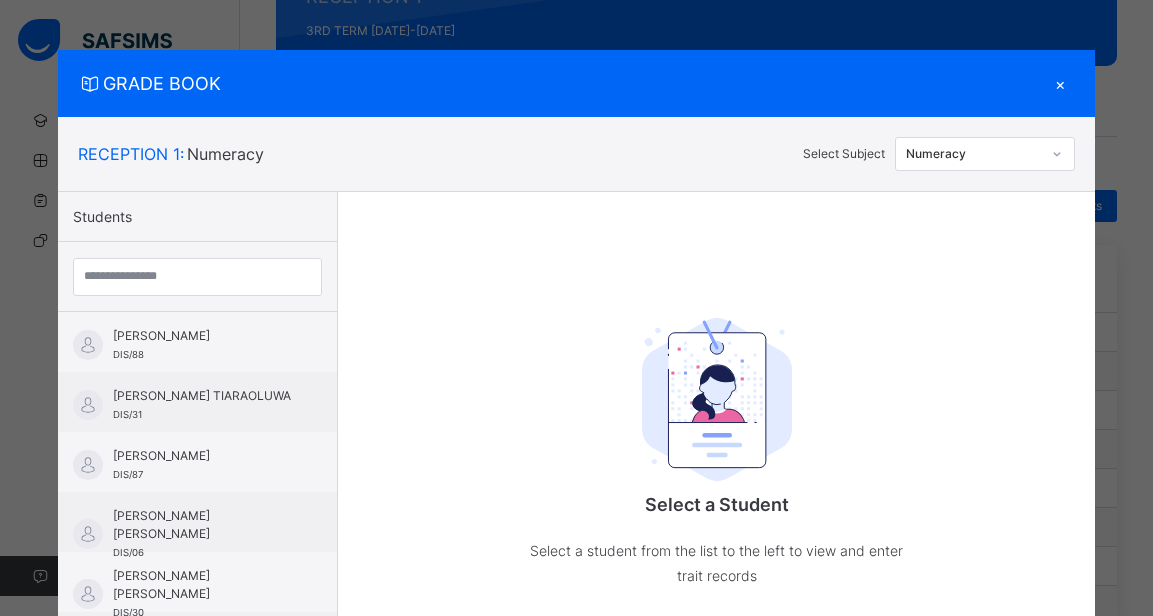 scroll, scrollTop: 272, scrollLeft: 0, axis: vertical 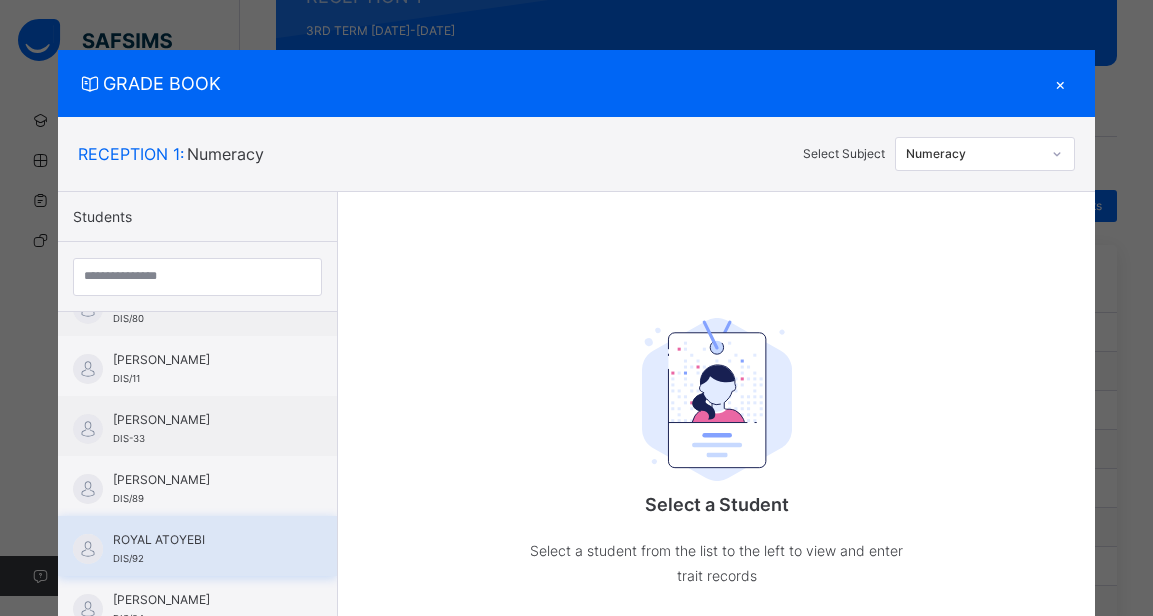 click on "ROYAL  ATOYEBI DIS/92" at bounding box center (202, 549) 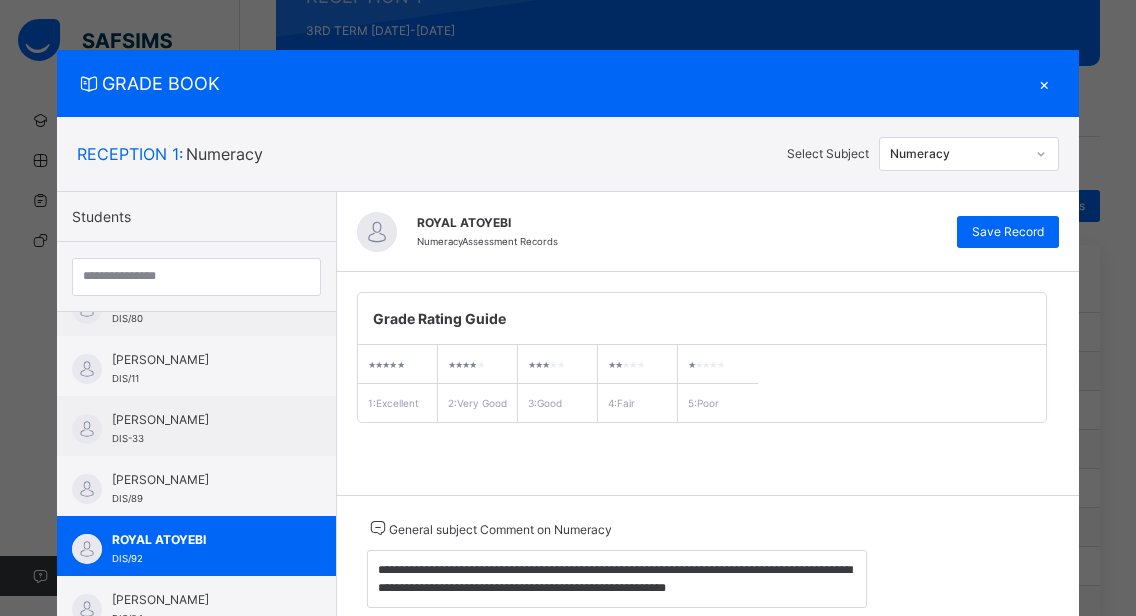 scroll, scrollTop: 67, scrollLeft: 0, axis: vertical 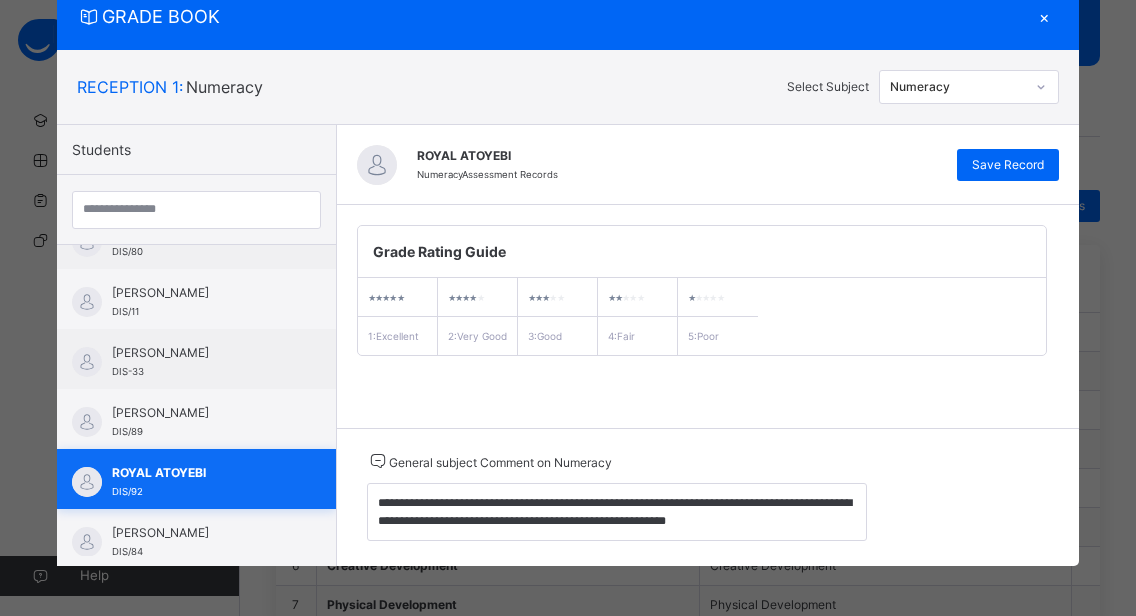 click on "ROYAL  ATOYEBI DIS/92" at bounding box center (201, 482) 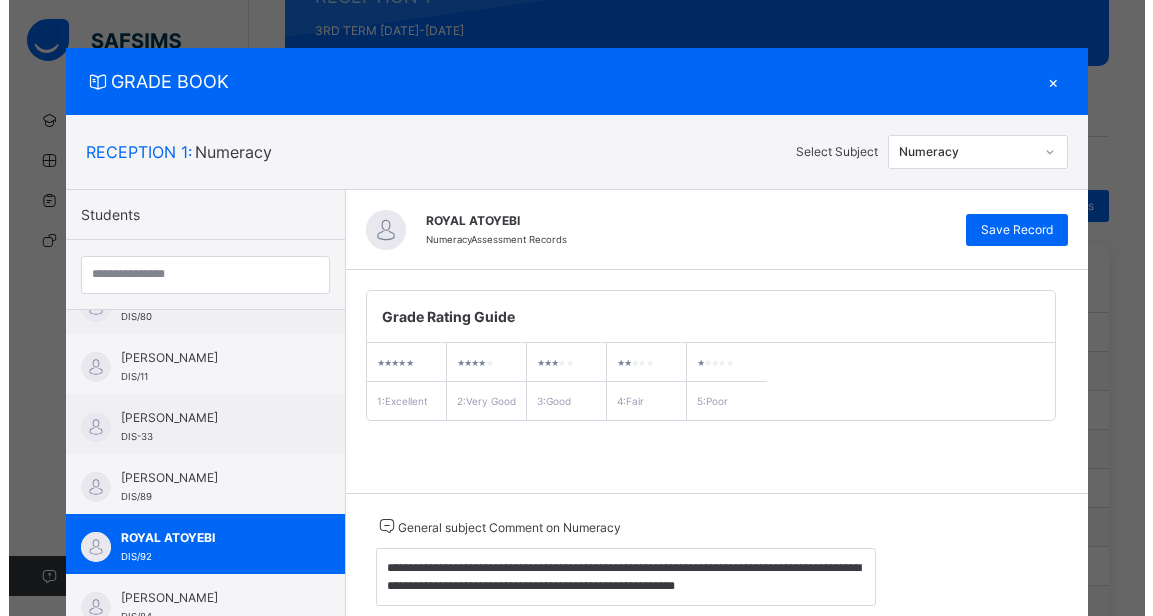 scroll, scrollTop: 0, scrollLeft: 0, axis: both 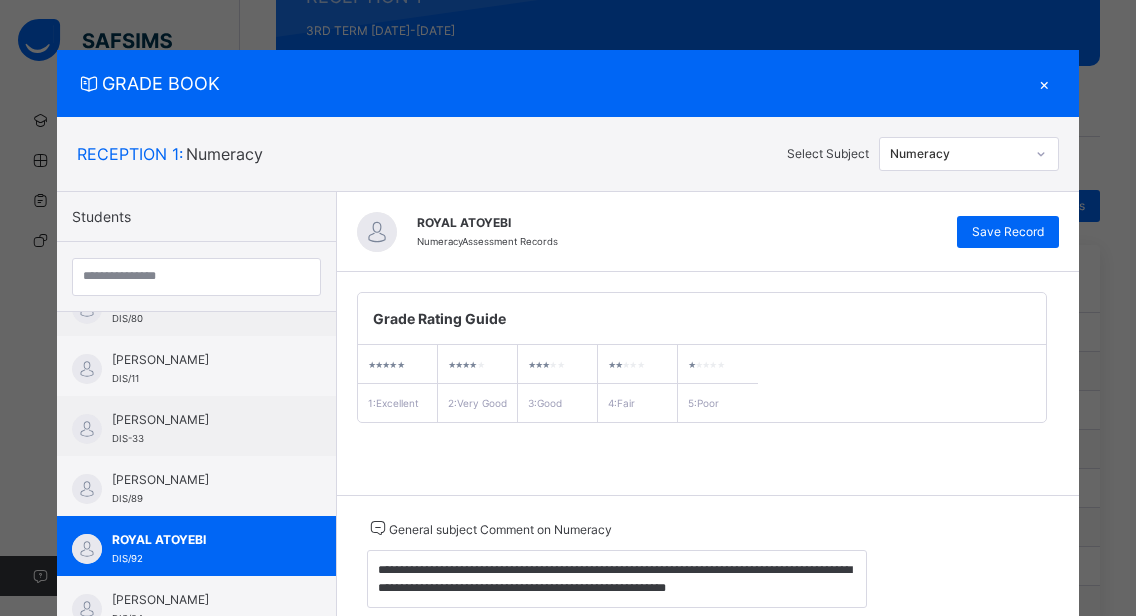 click on "×" at bounding box center [1044, 83] 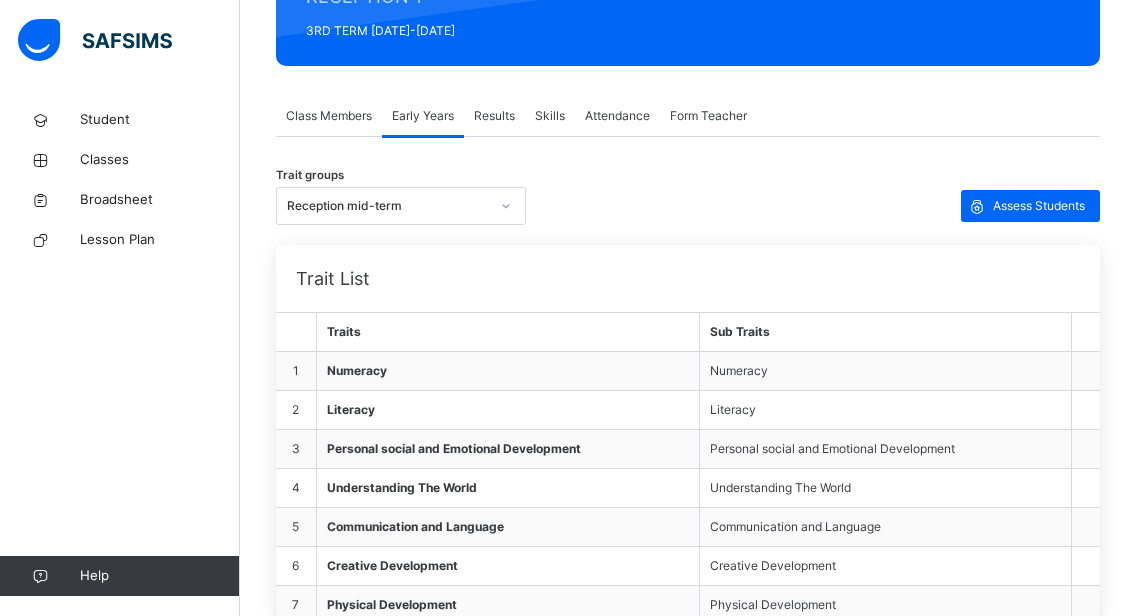 click 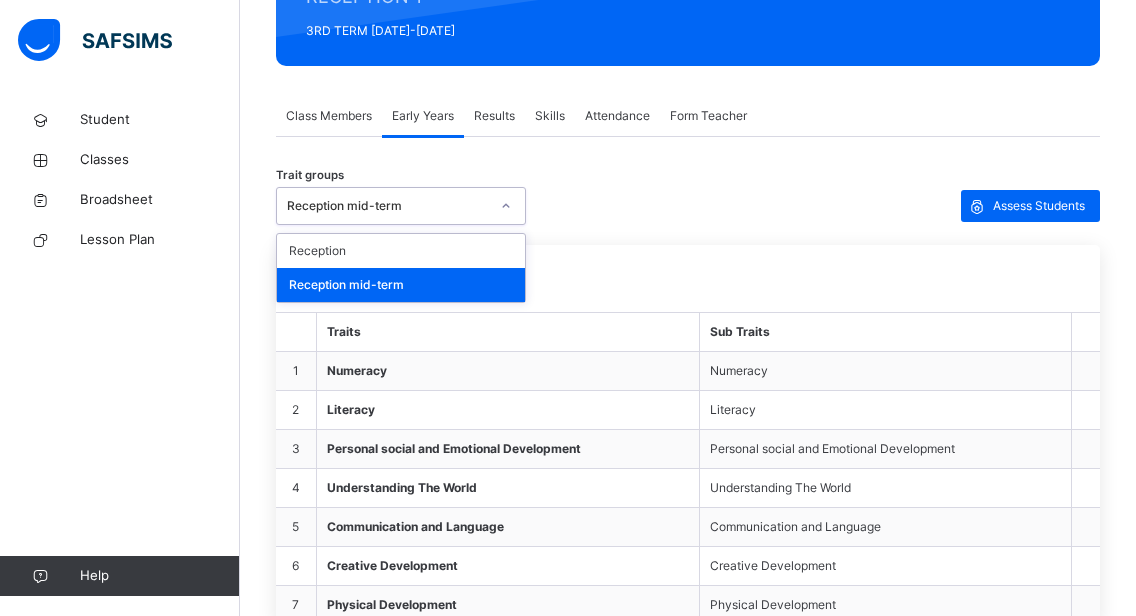 click on "Reception mid-term" at bounding box center [401, 285] 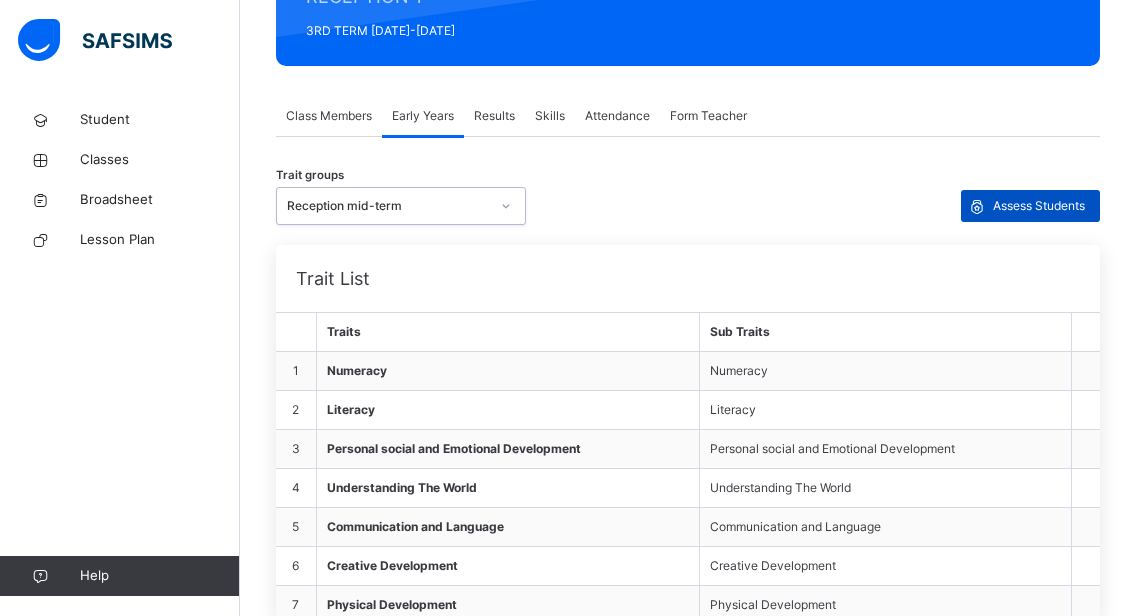 click on "Assess Students" at bounding box center (1039, 206) 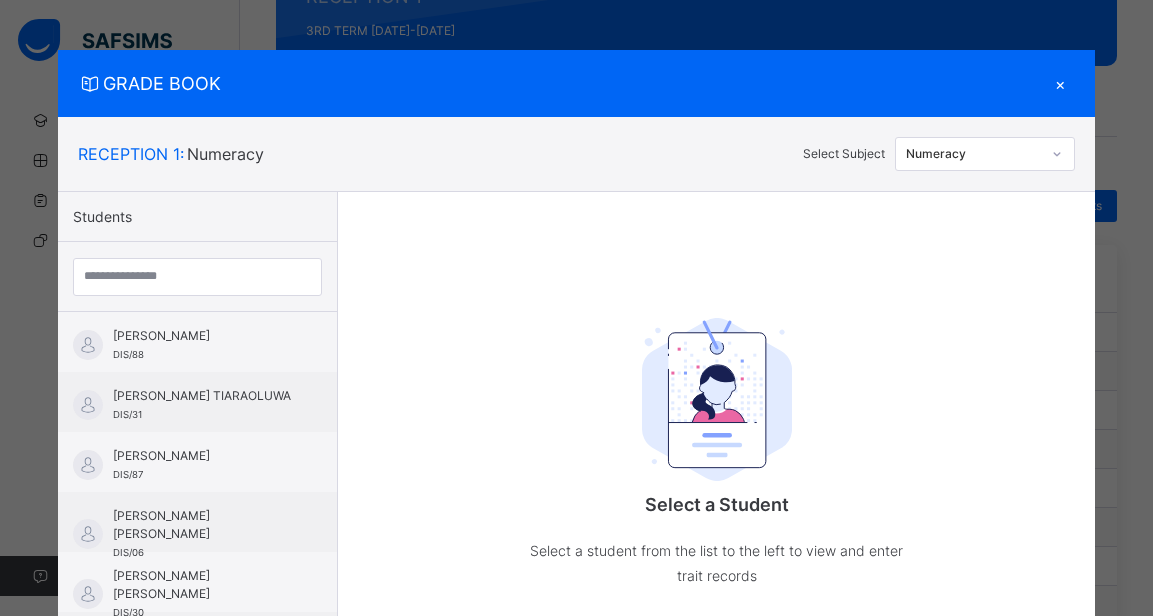 scroll, scrollTop: 1089, scrollLeft: 0, axis: vertical 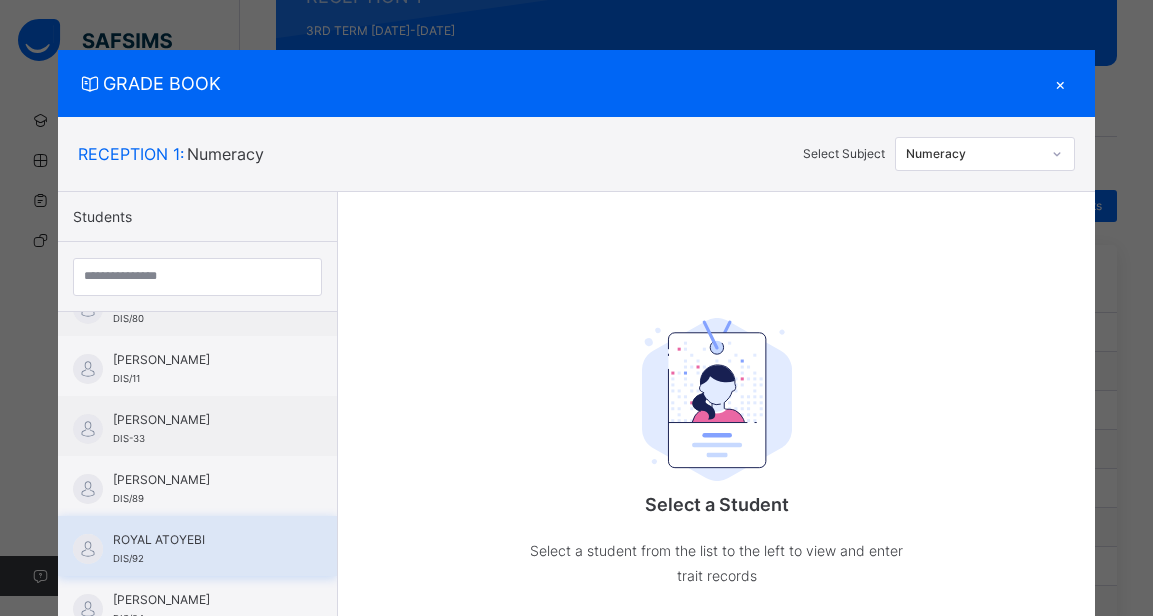 click on "ROYAL  ATOYEBI" at bounding box center (202, 540) 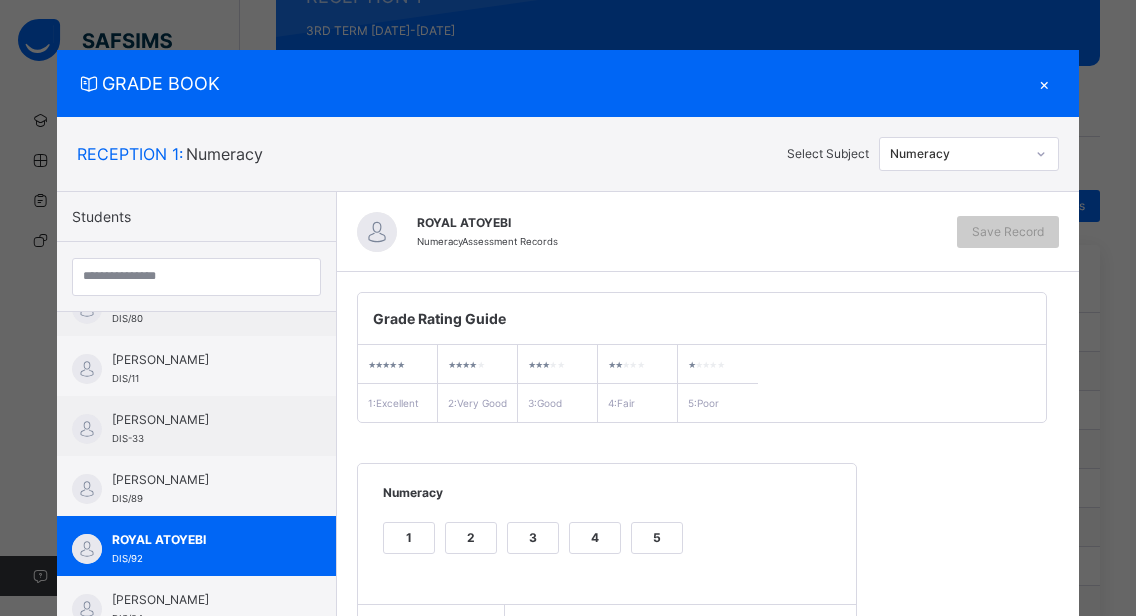 click on "3" at bounding box center [533, 538] 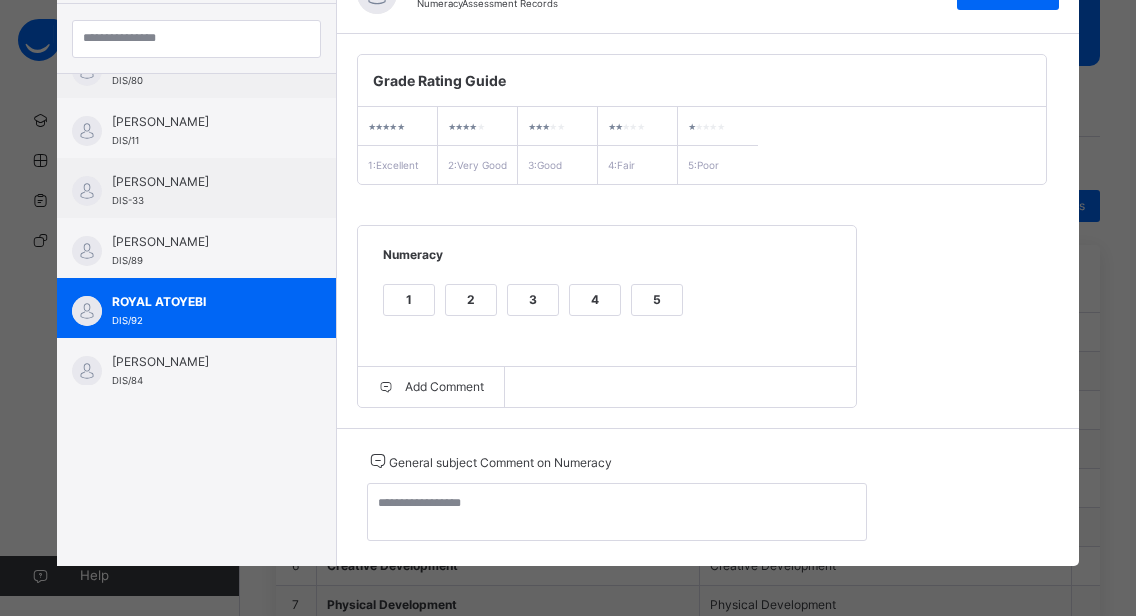 scroll, scrollTop: 259, scrollLeft: 0, axis: vertical 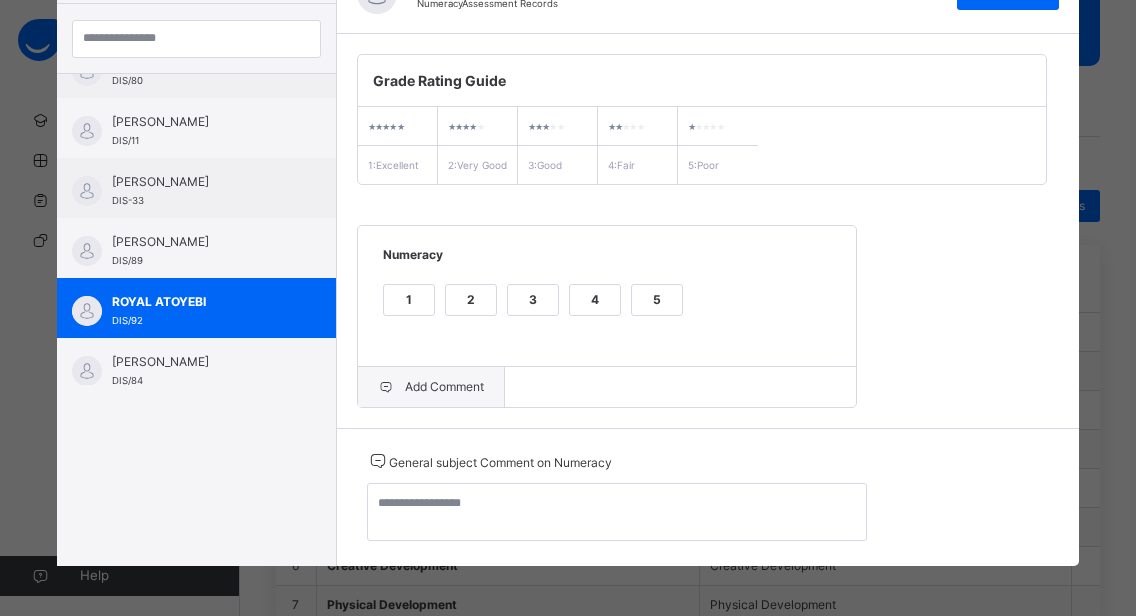 click on "Add Comment" at bounding box center [431, 387] 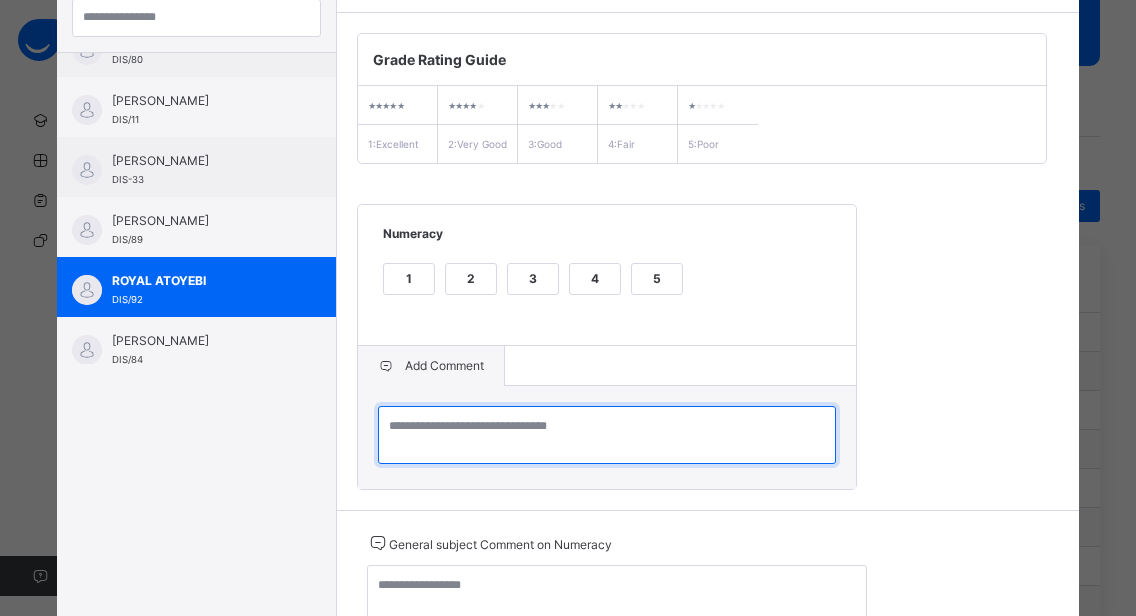 click at bounding box center (607, 435) 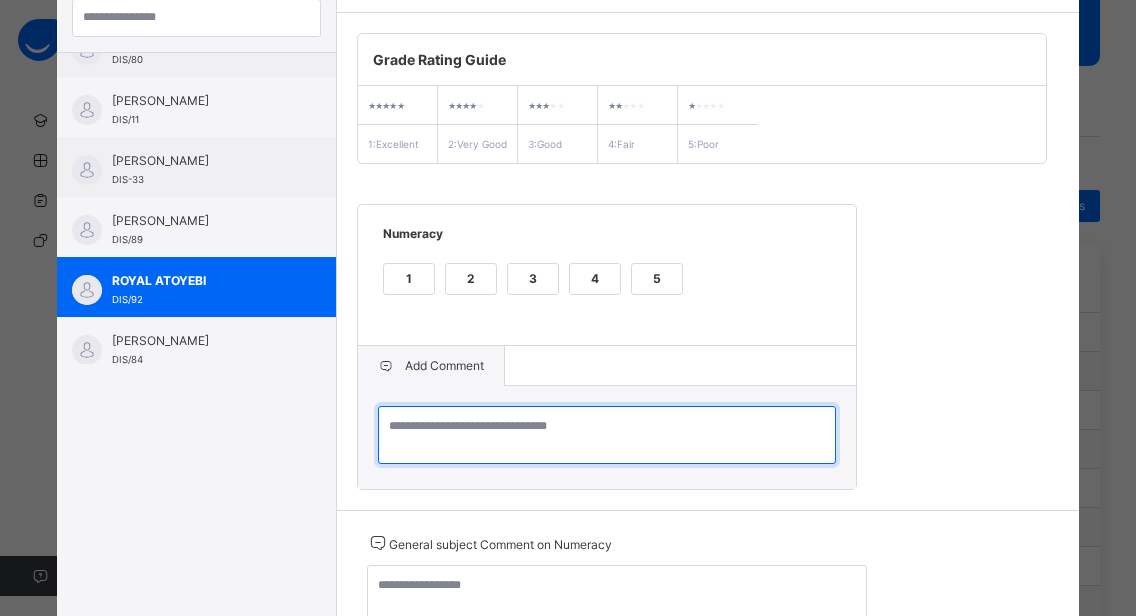 paste on "**********" 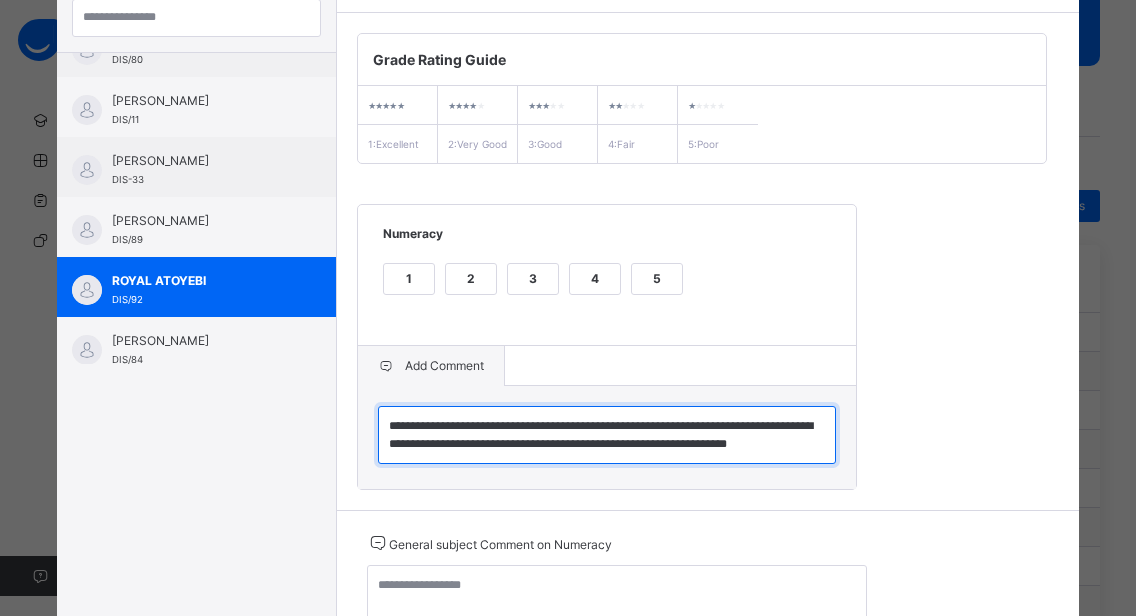 scroll, scrollTop: 6, scrollLeft: 0, axis: vertical 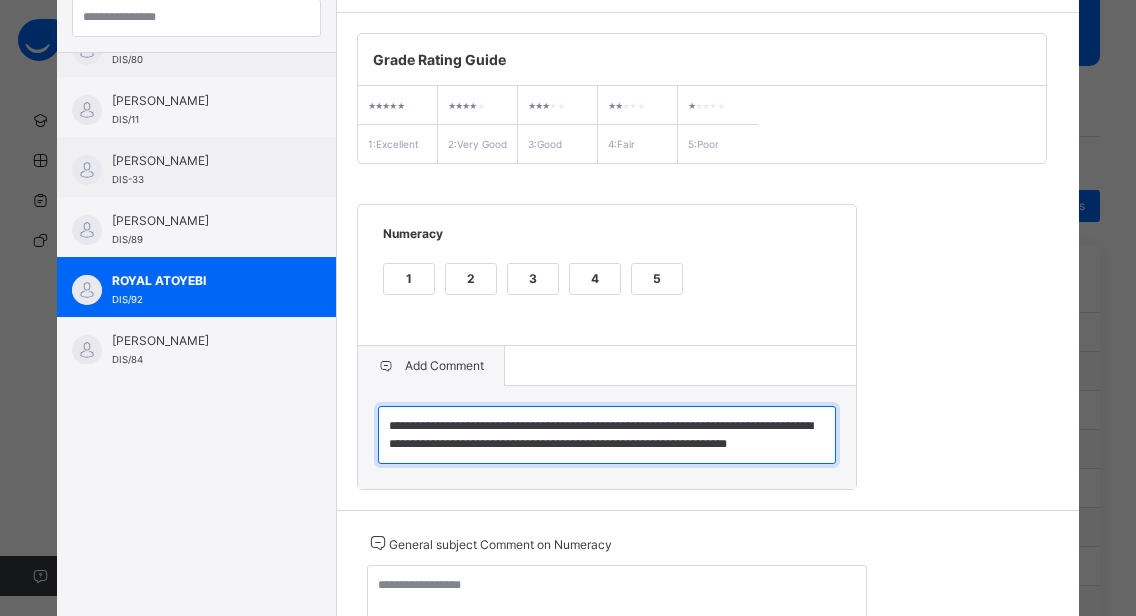 type on "**********" 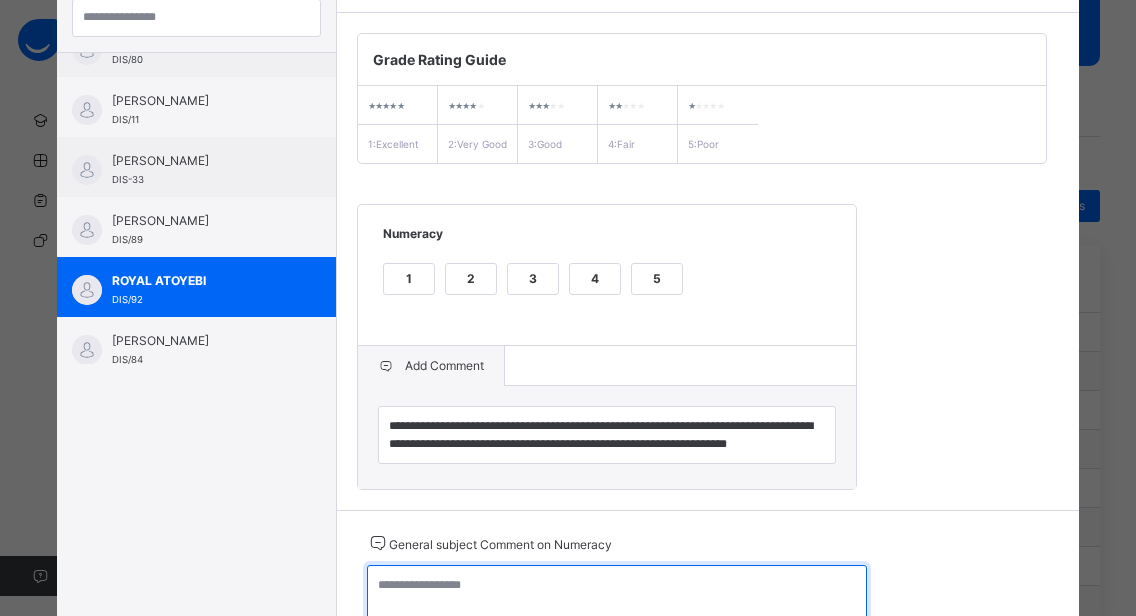 click at bounding box center [617, 594] 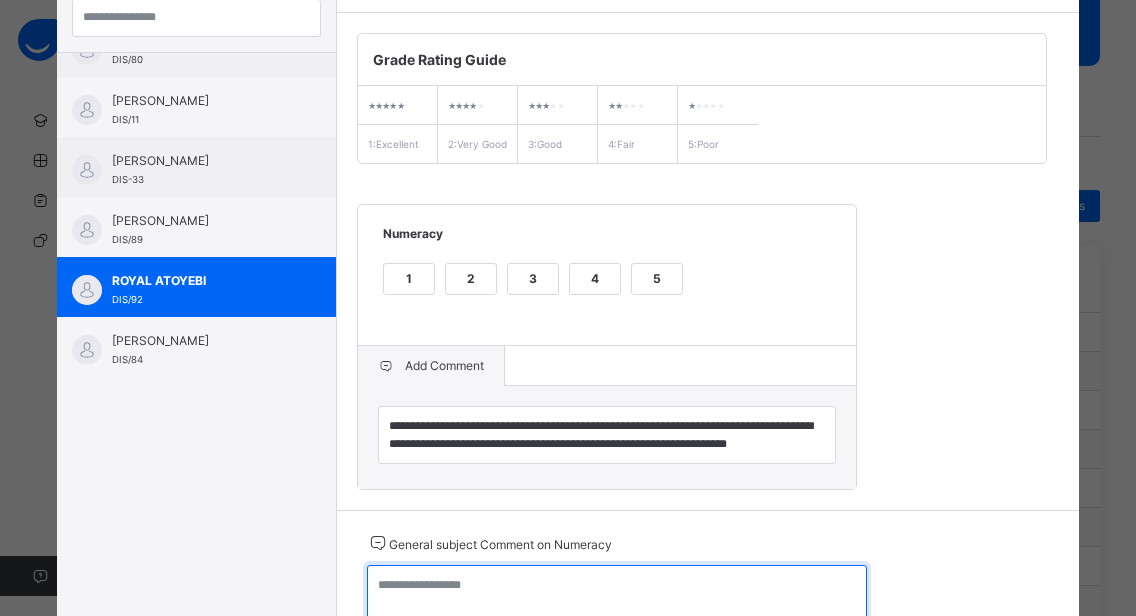 paste on "**********" 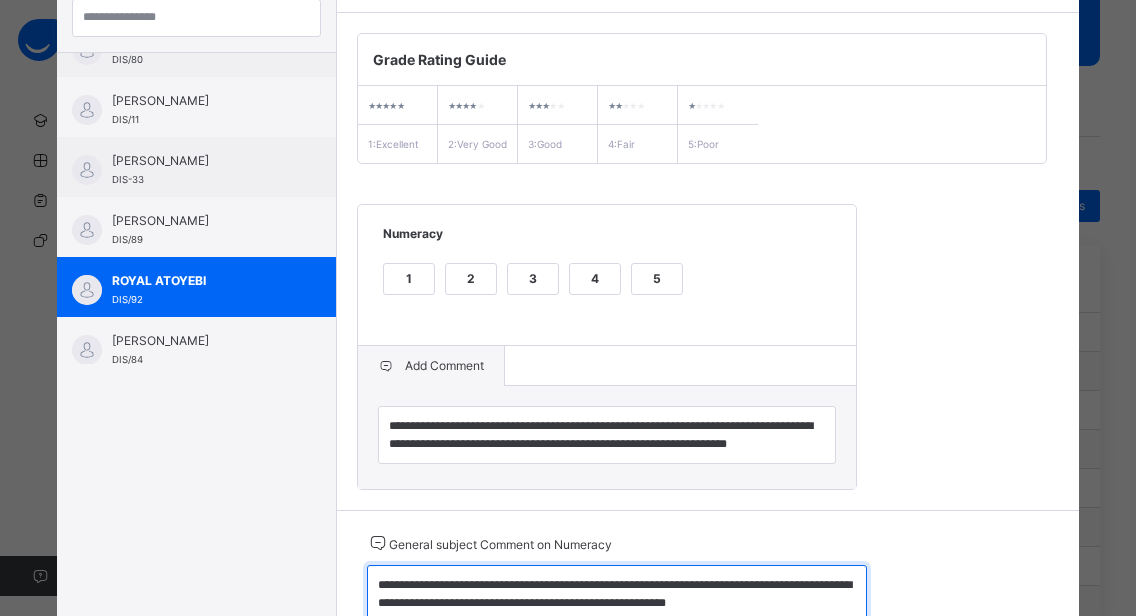 scroll, scrollTop: 274, scrollLeft: 0, axis: vertical 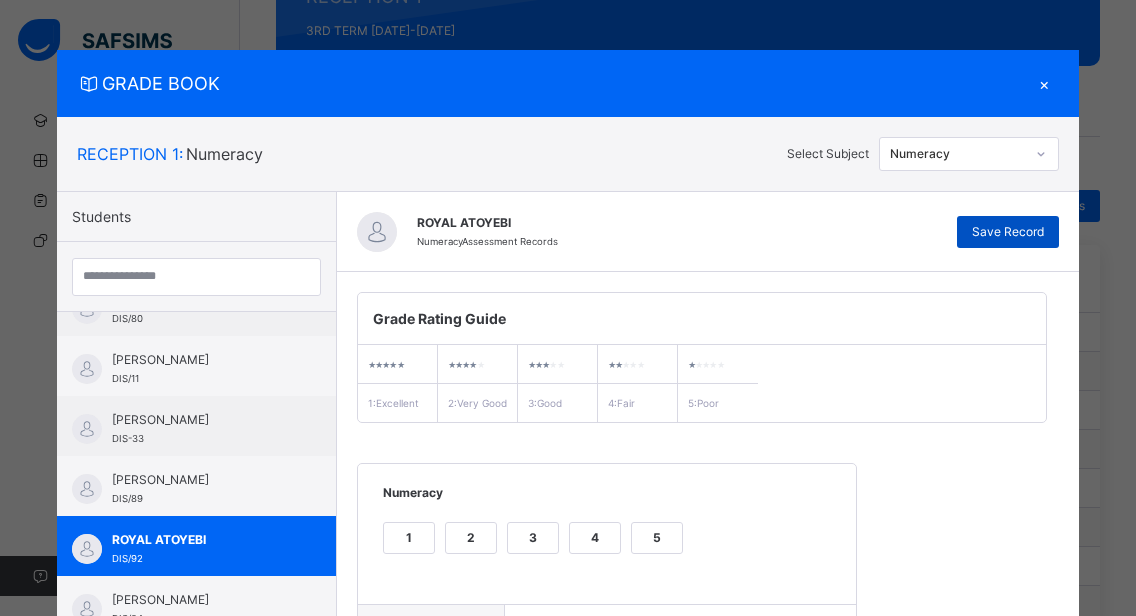 type on "**********" 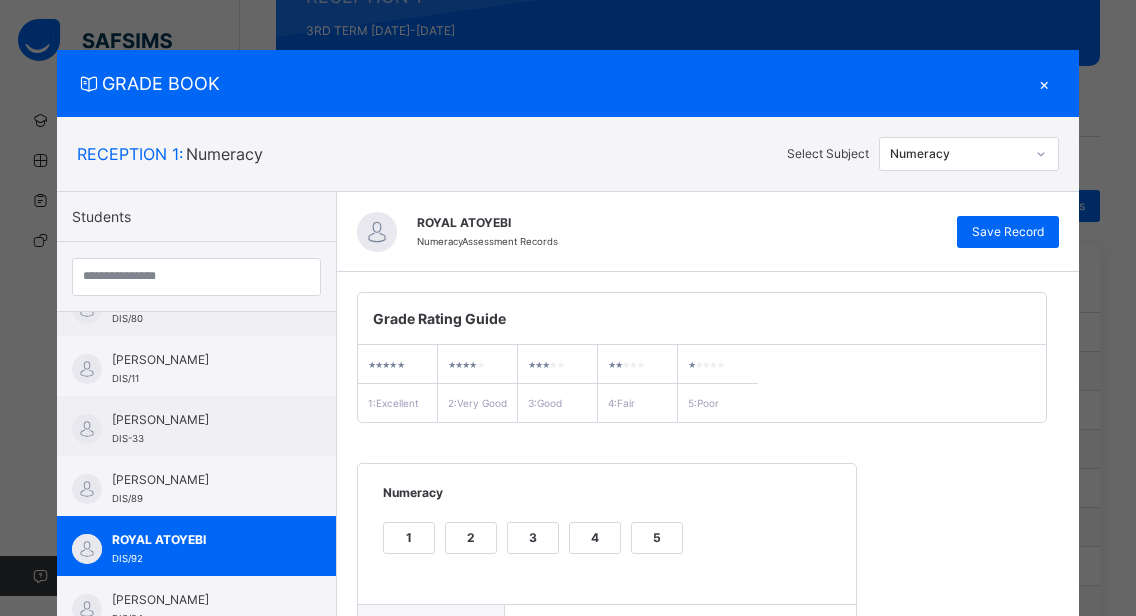 click on "×" at bounding box center [1044, 83] 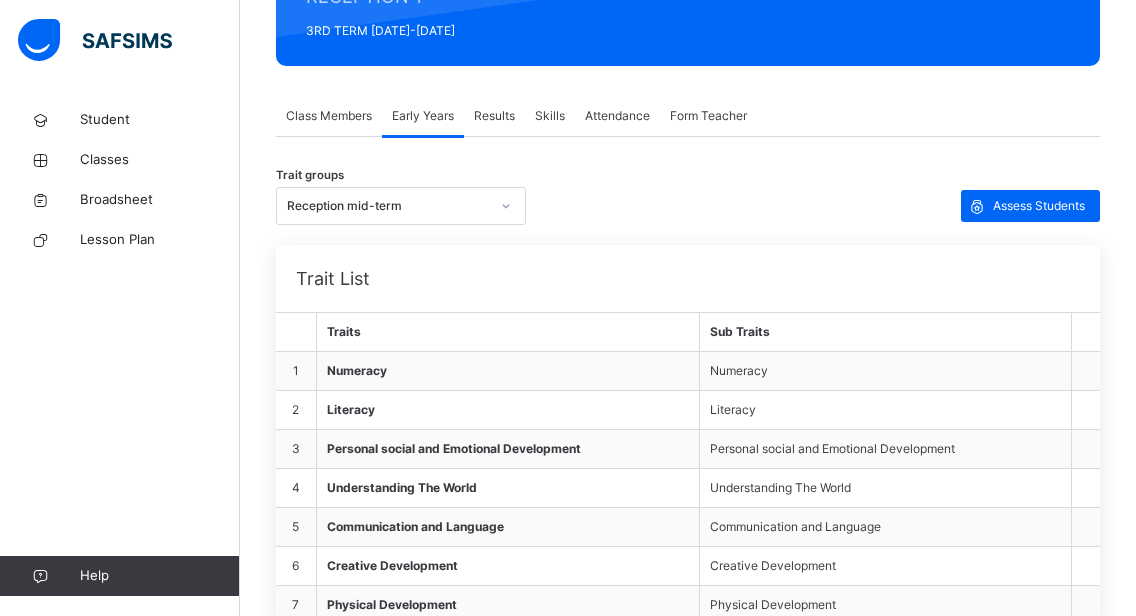 click 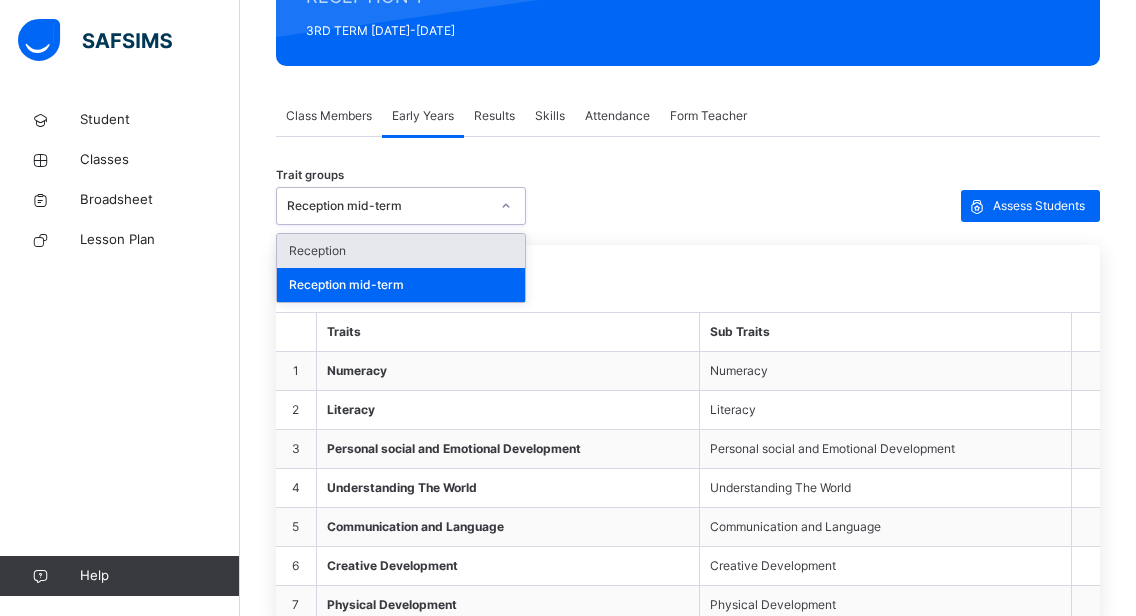 click on "Reception" at bounding box center [401, 251] 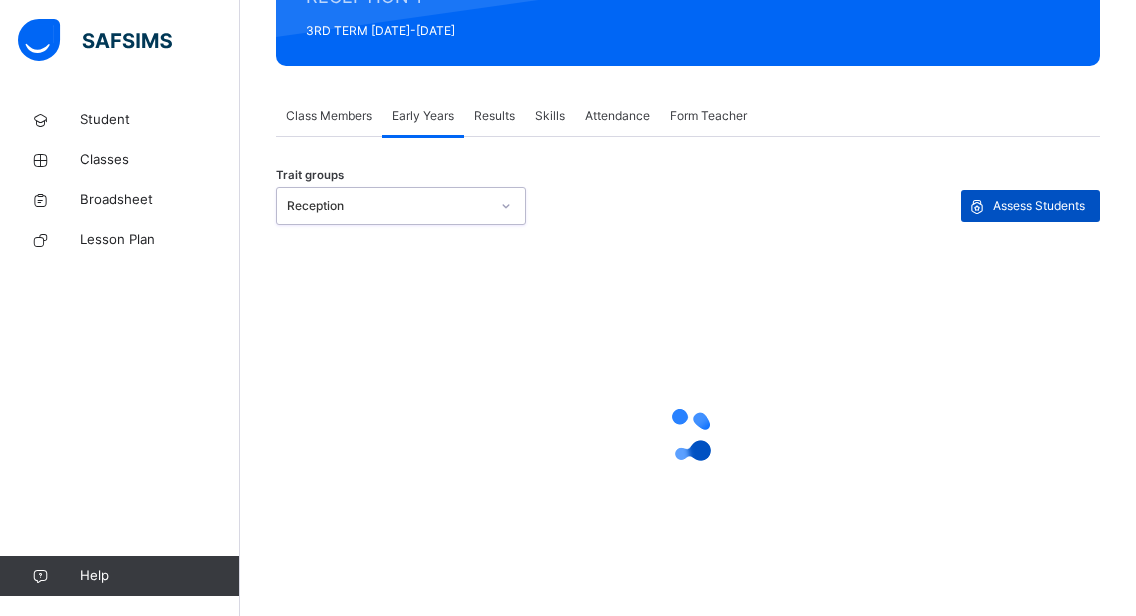 click on "Assess Students" at bounding box center [1039, 206] 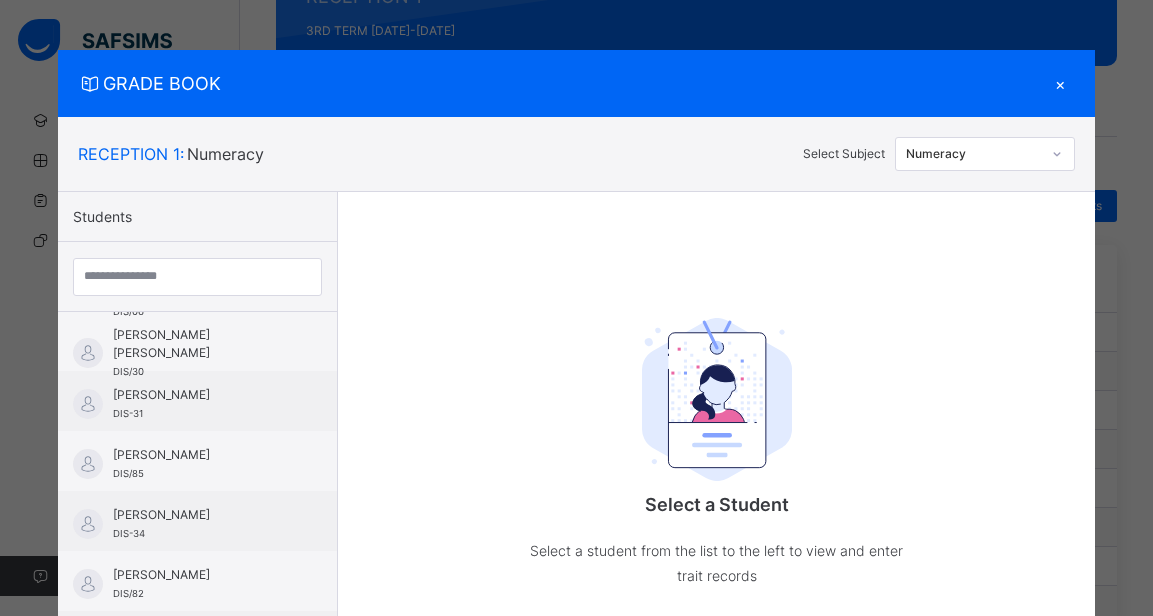 scroll, scrollTop: 272, scrollLeft: 0, axis: vertical 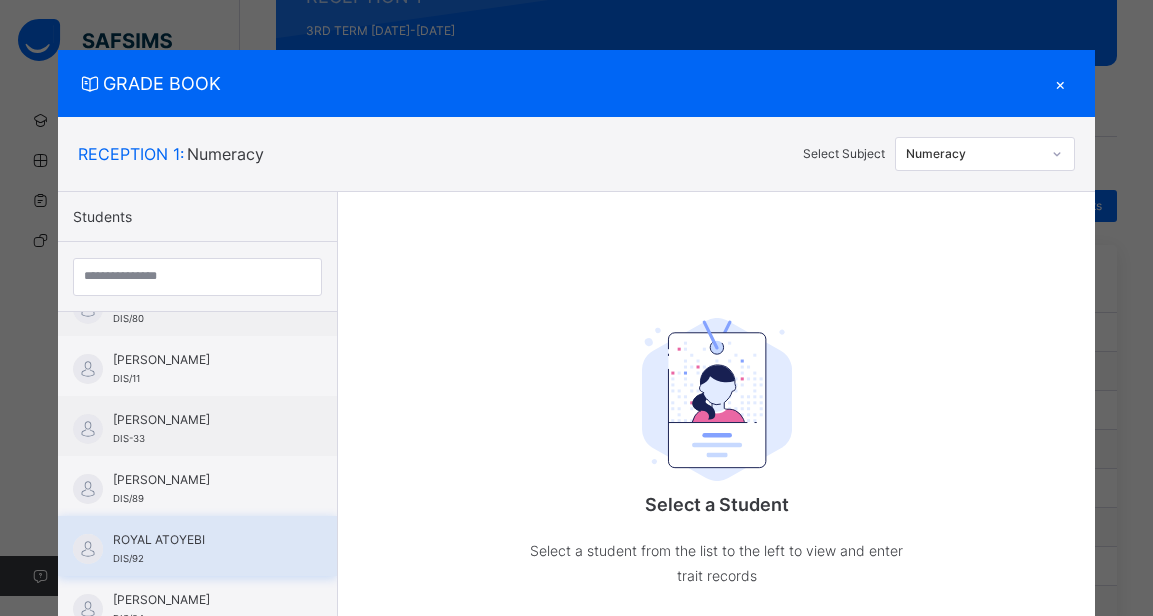 click on "ROYAL  ATOYEBI" at bounding box center [202, 540] 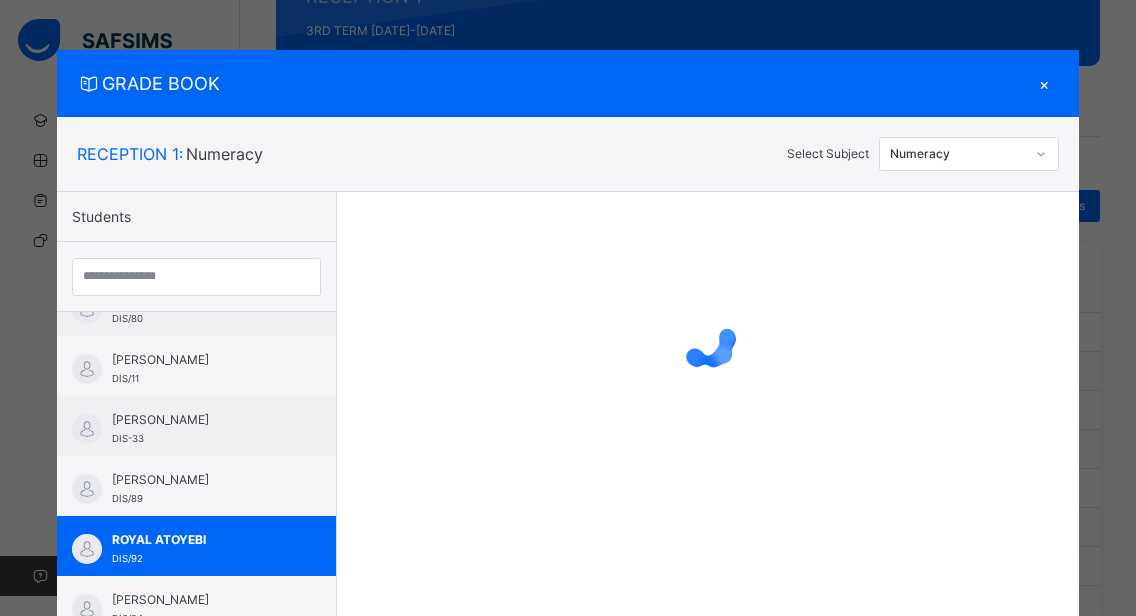 click at bounding box center (1041, 154) 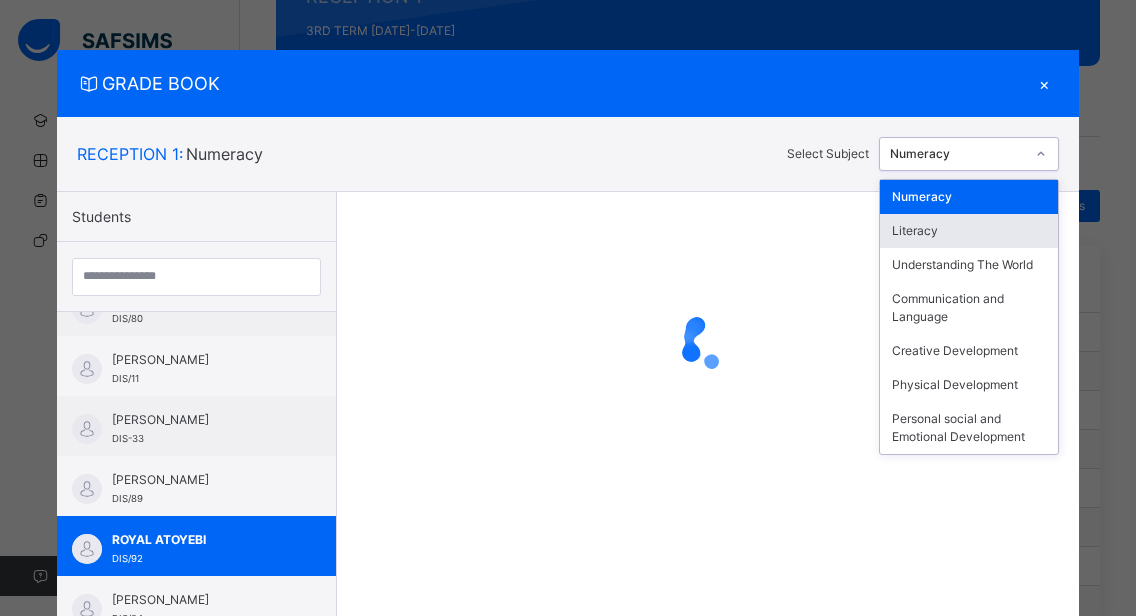 click on "Literacy" at bounding box center (969, 231) 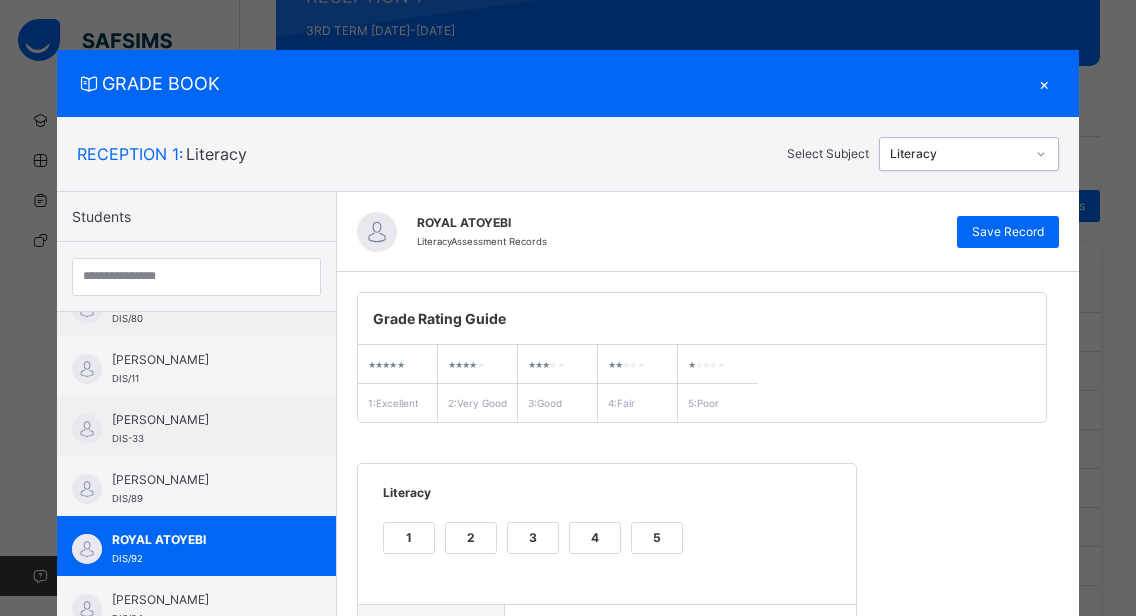 scroll, scrollTop: 362, scrollLeft: 0, axis: vertical 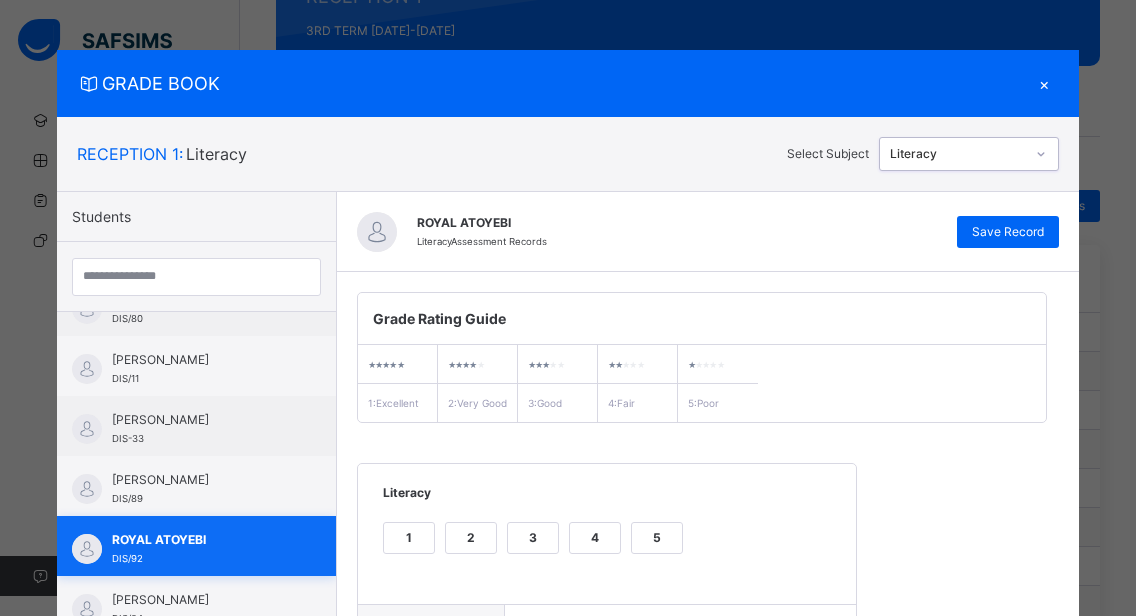 click on "ROYAL  ATOYEBI DIS/92" at bounding box center (196, 546) 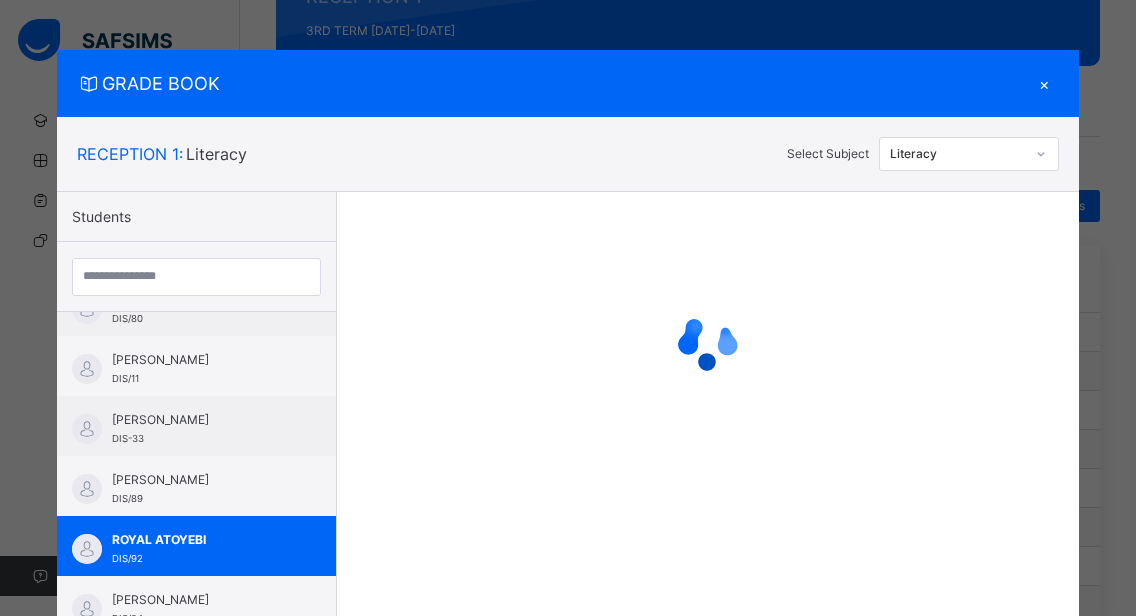 click 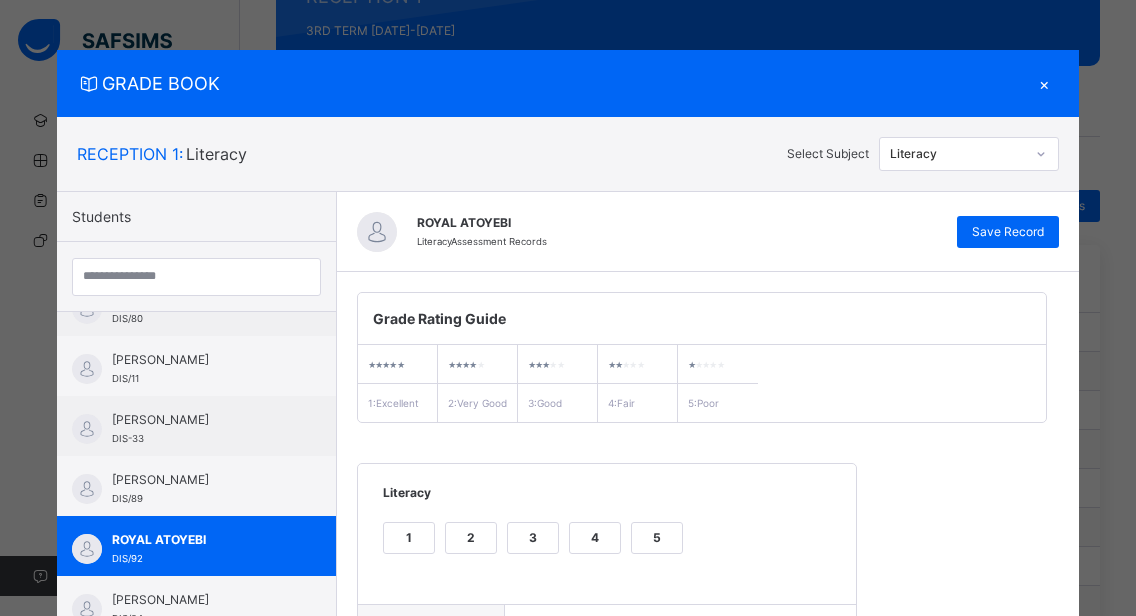 click on "×" at bounding box center (1044, 83) 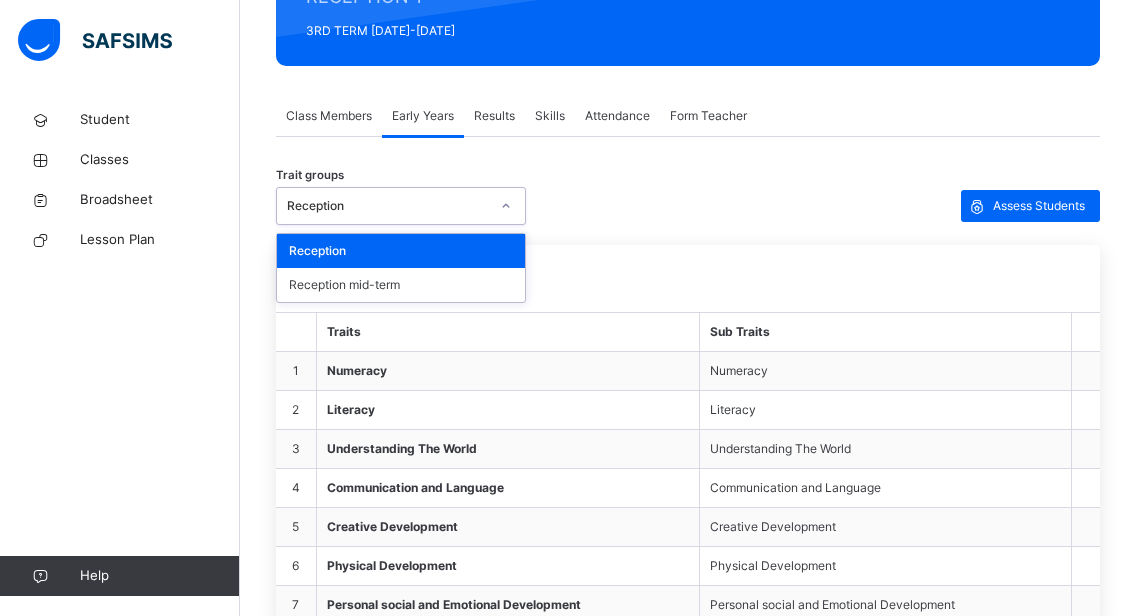 click 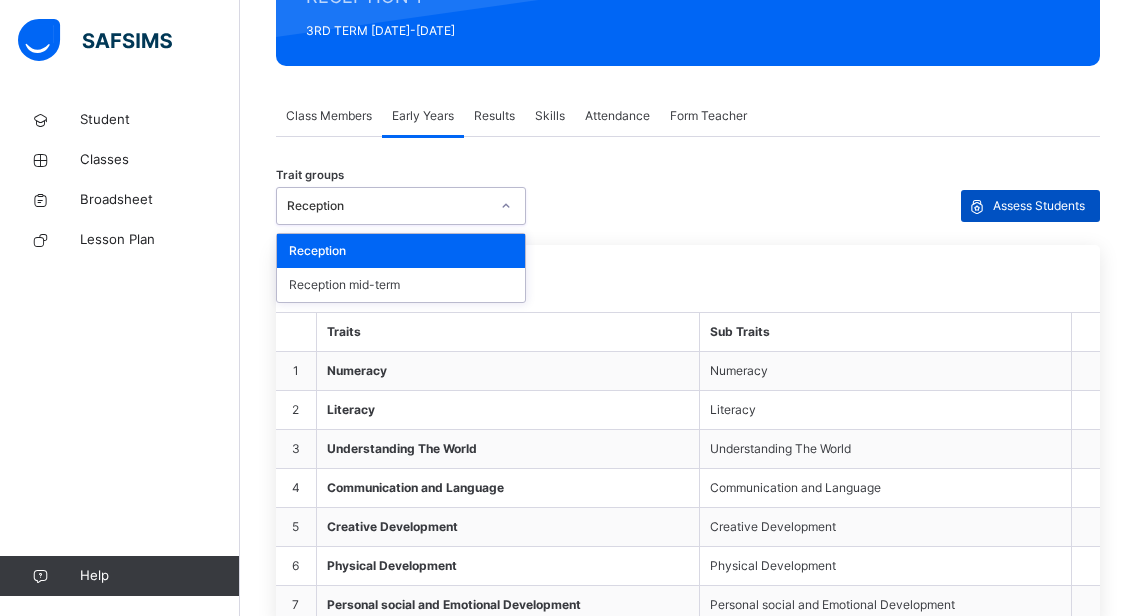 click on "Assess Students" at bounding box center (1039, 206) 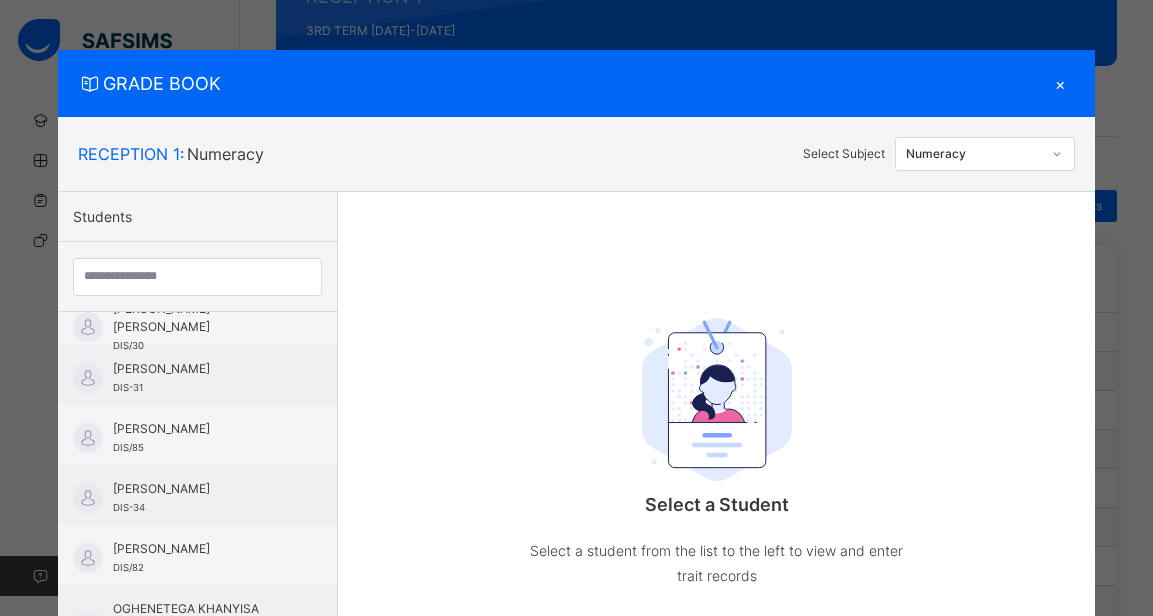scroll, scrollTop: 272, scrollLeft: 0, axis: vertical 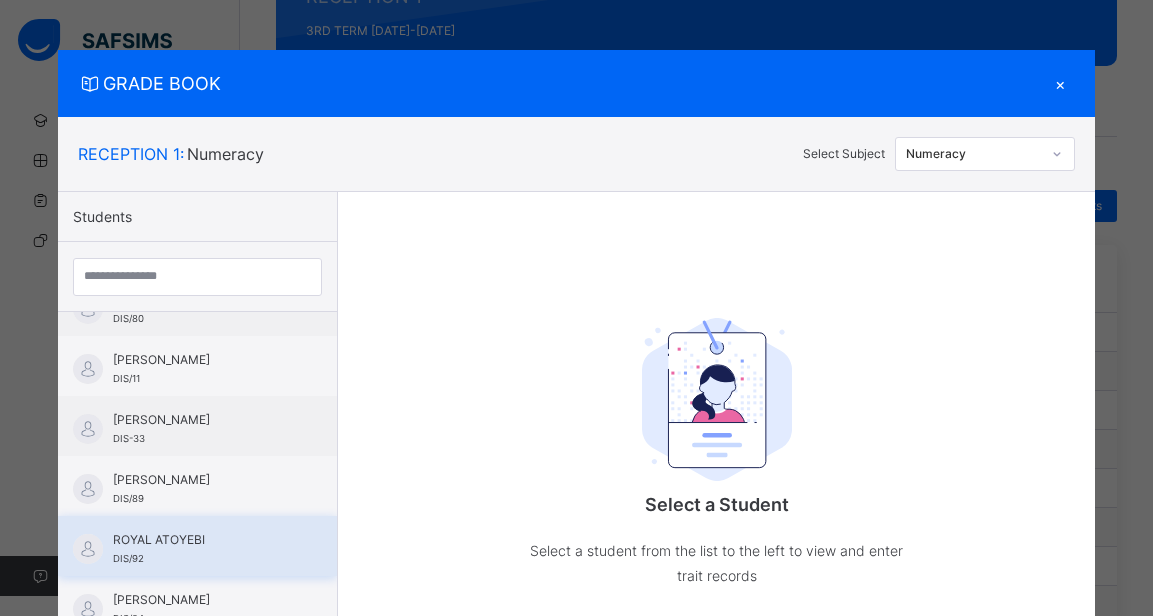 click on "ROYAL  ATOYEBI" at bounding box center [202, 540] 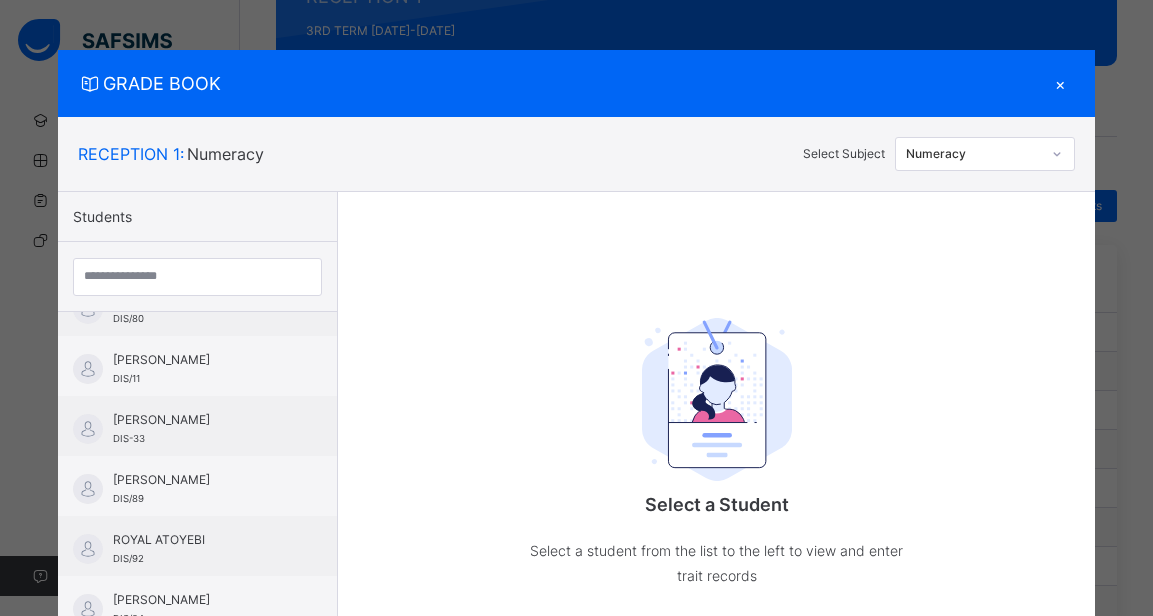 click at bounding box center (1057, 154) 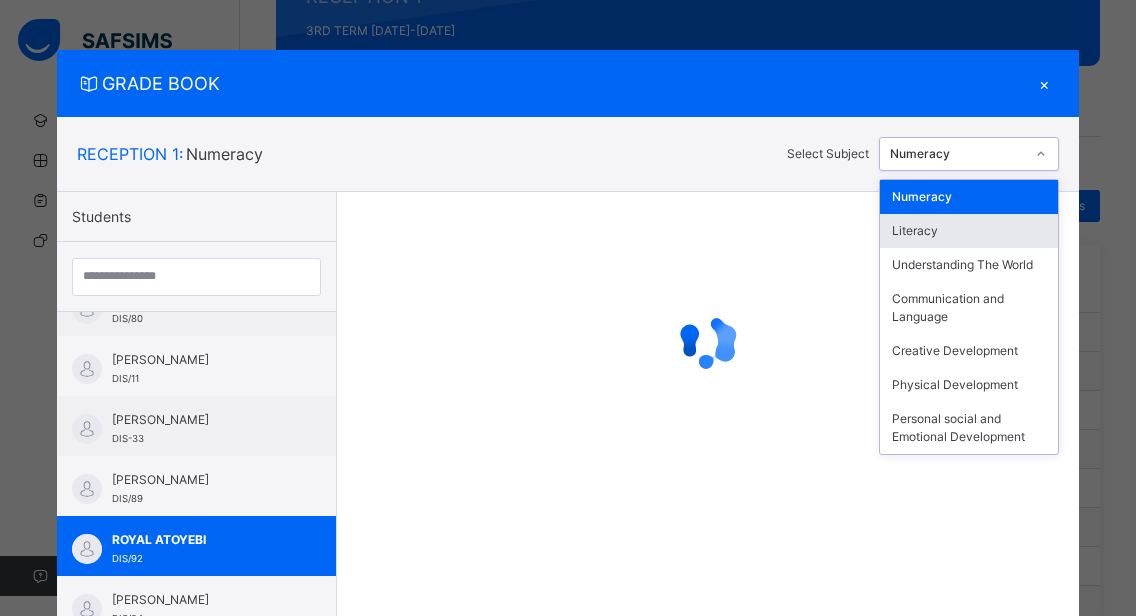 click on "Literacy" at bounding box center [969, 231] 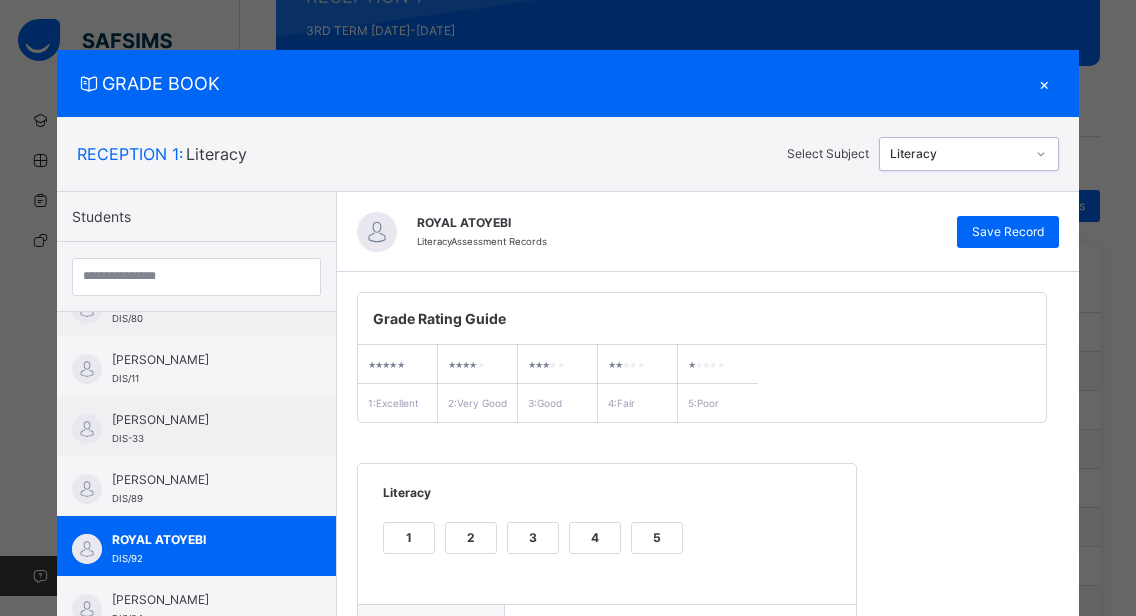 scroll, scrollTop: 362, scrollLeft: 0, axis: vertical 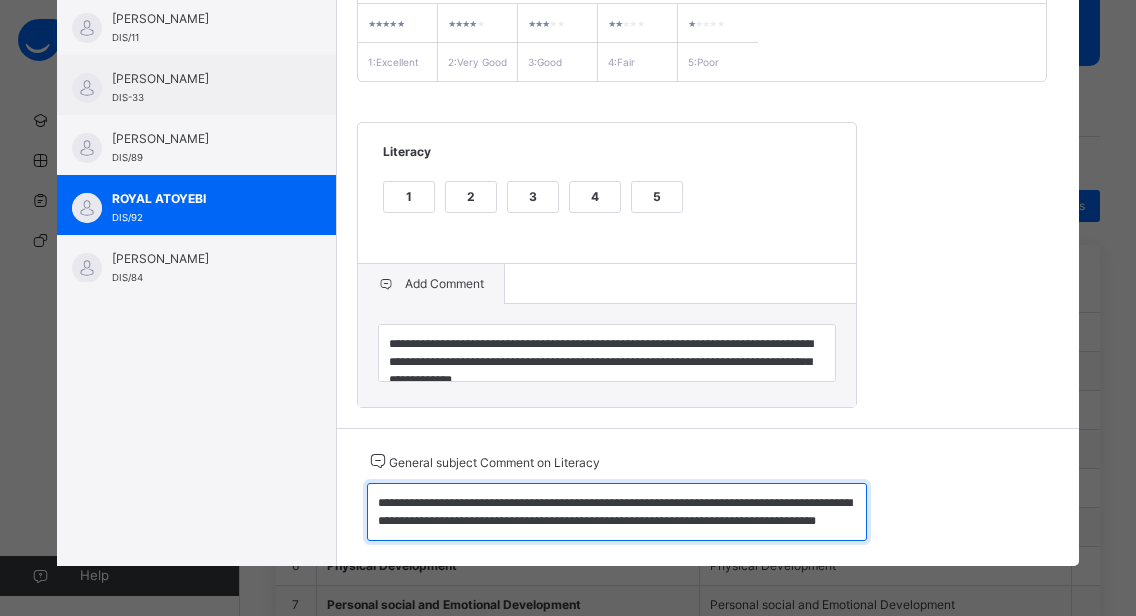 click on "**********" at bounding box center [617, 512] 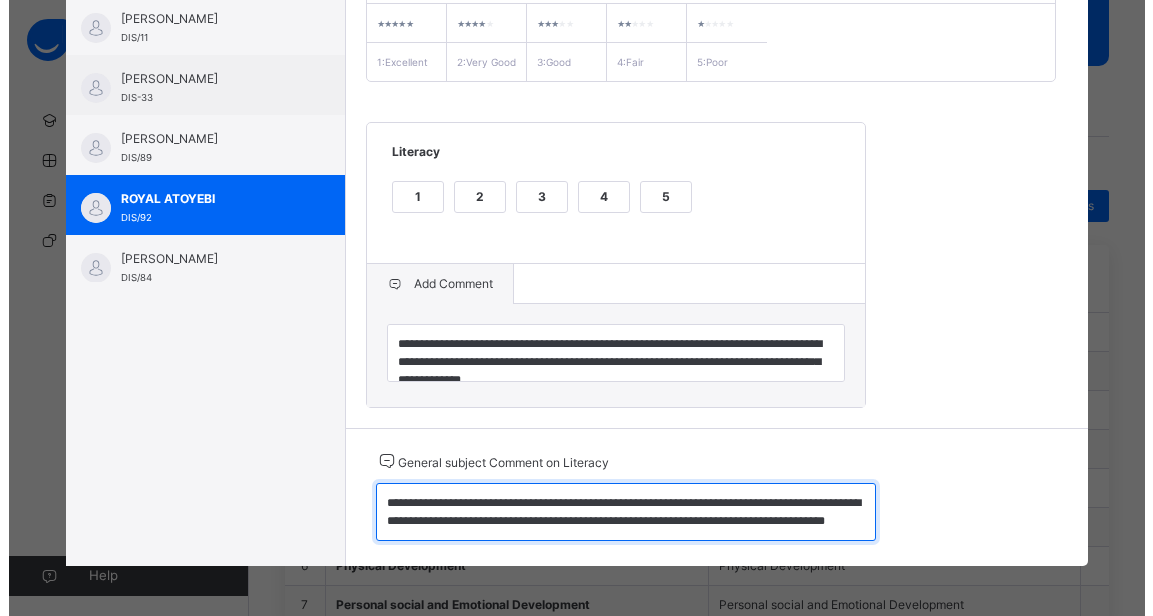 scroll, scrollTop: 0, scrollLeft: 0, axis: both 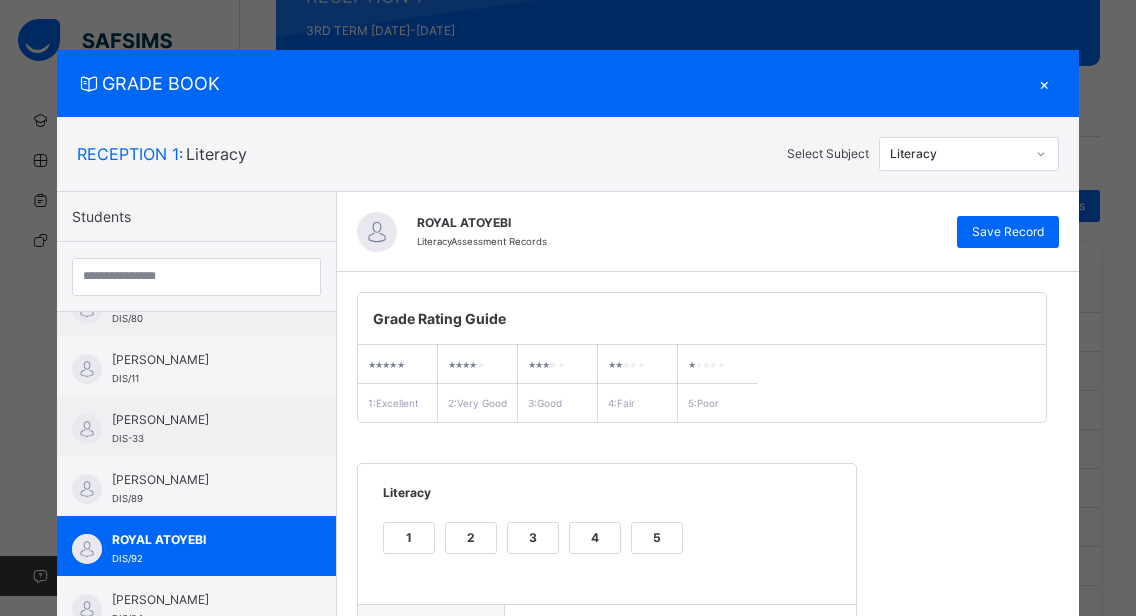 click on "×" at bounding box center (1044, 83) 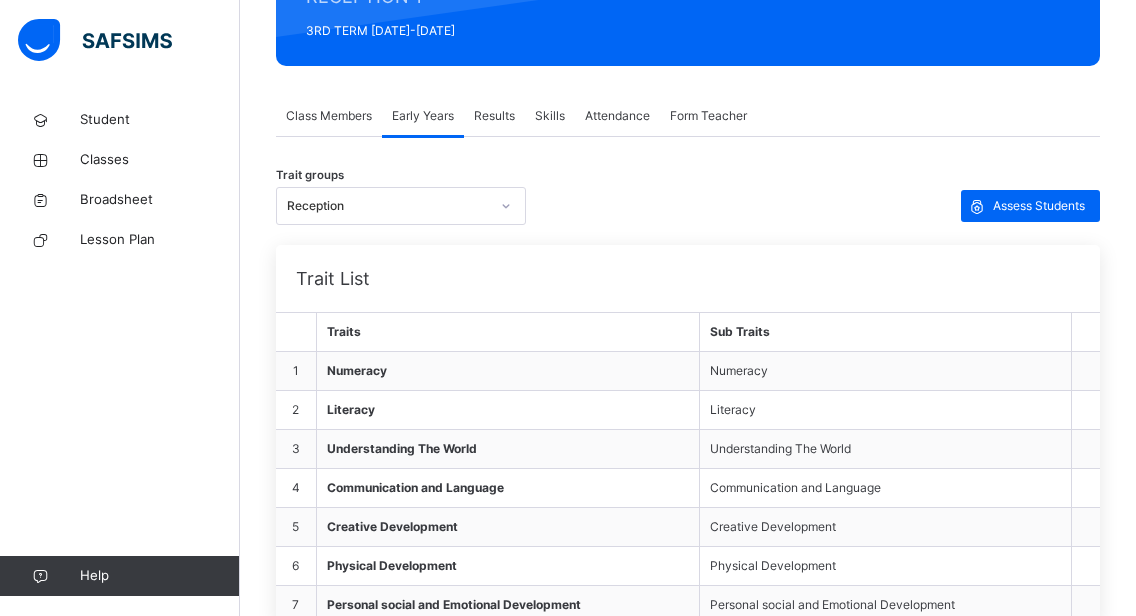 click 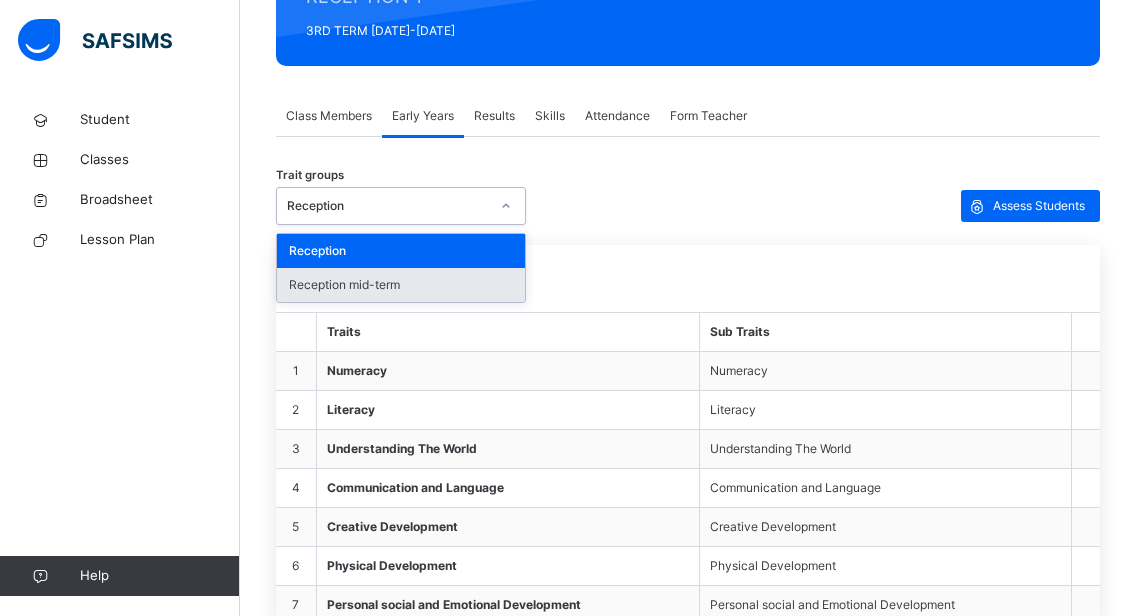 click on "Reception mid-term" at bounding box center (401, 285) 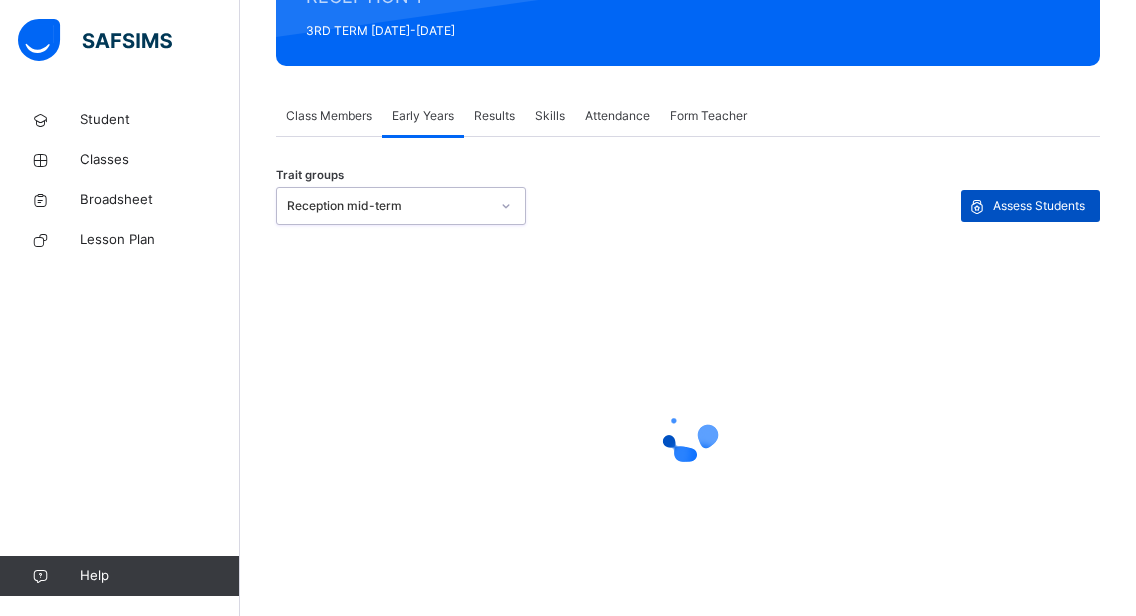 click on "Assess Students" at bounding box center [1039, 206] 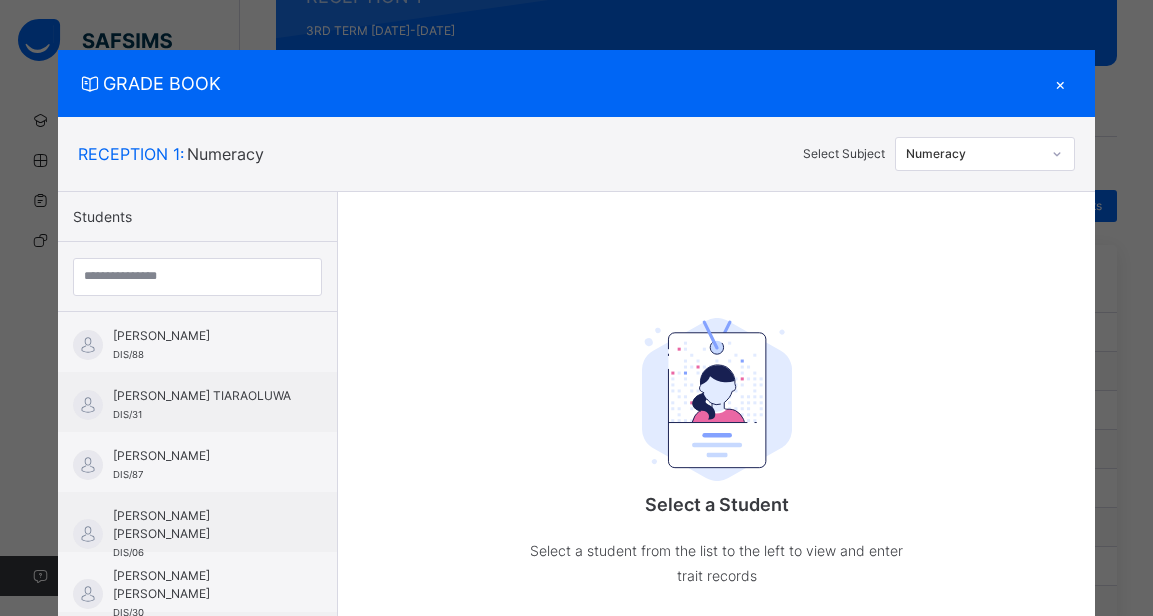 click on "Select a Student Select a student from the list to the left to view and enter trait records" at bounding box center [717, 412] 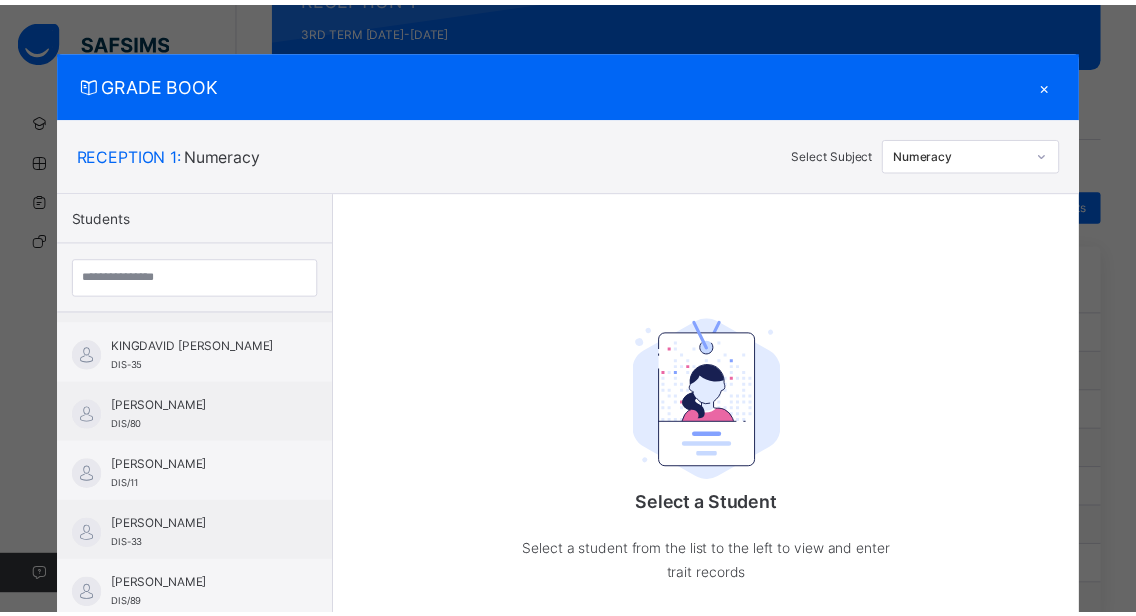 scroll, scrollTop: 816, scrollLeft: 0, axis: vertical 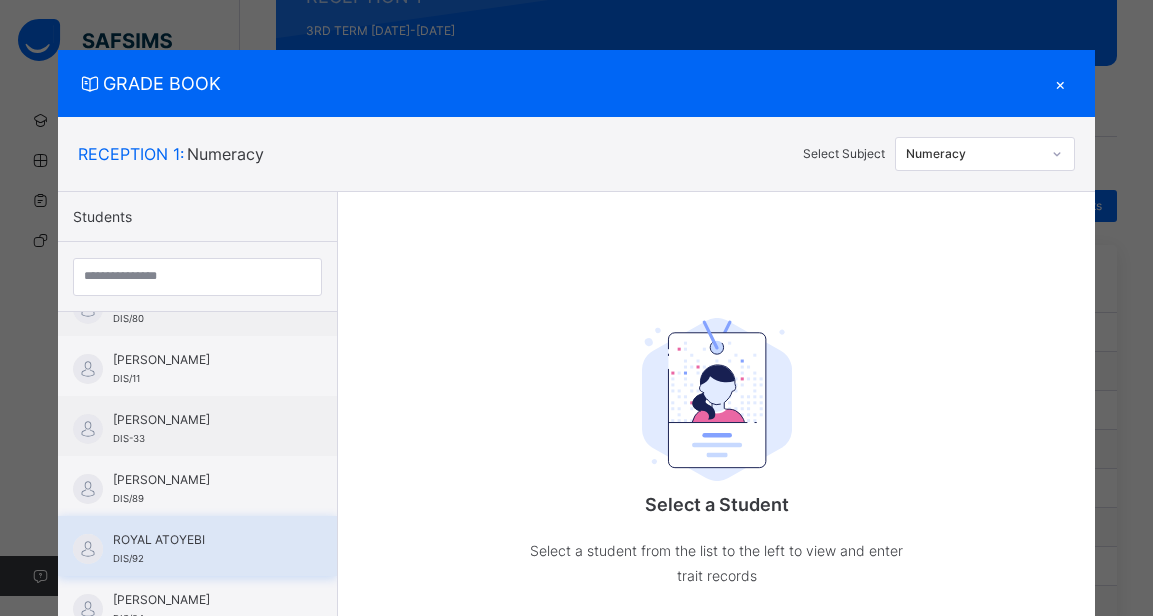 click on "ROYAL  ATOYEBI DIS/92" at bounding box center [197, 546] 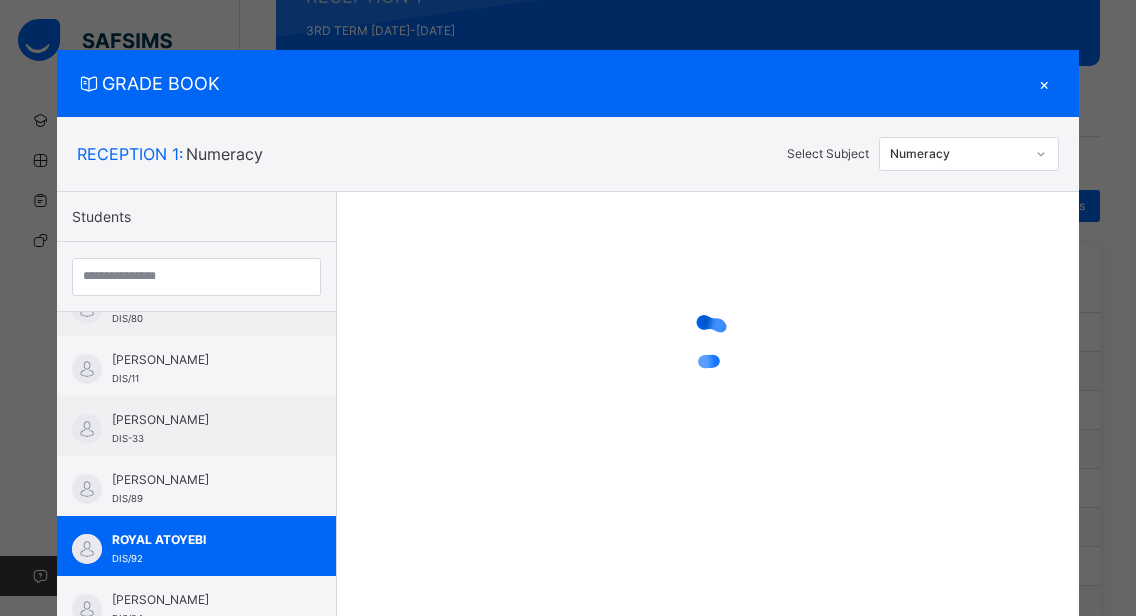 click 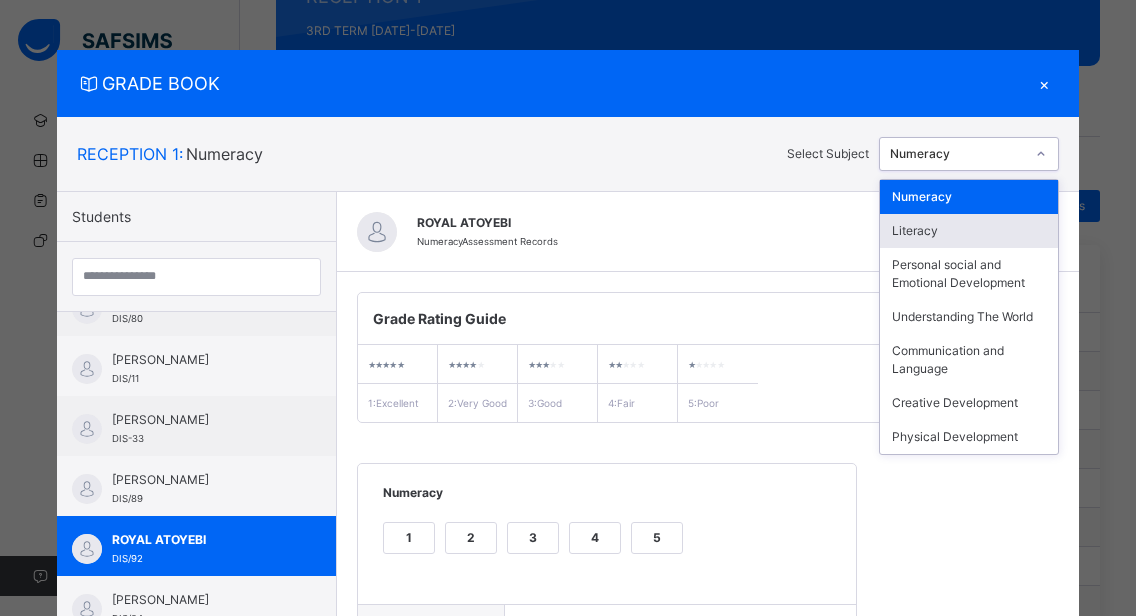 click on "Literacy" at bounding box center [969, 231] 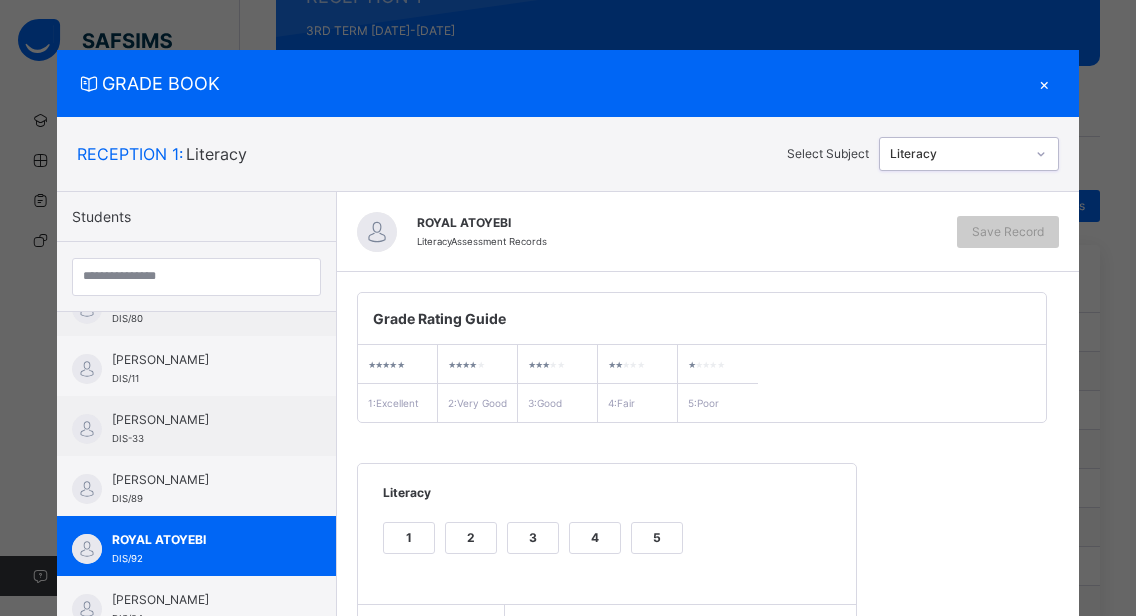 scroll, scrollTop: 256, scrollLeft: 0, axis: vertical 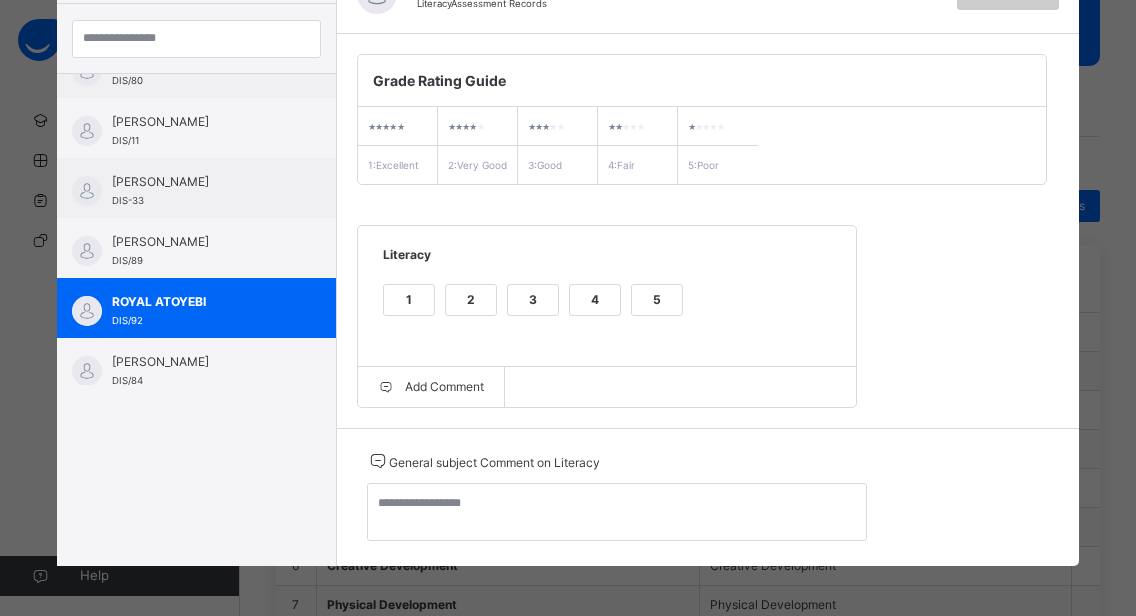 click on "3" at bounding box center (533, 300) 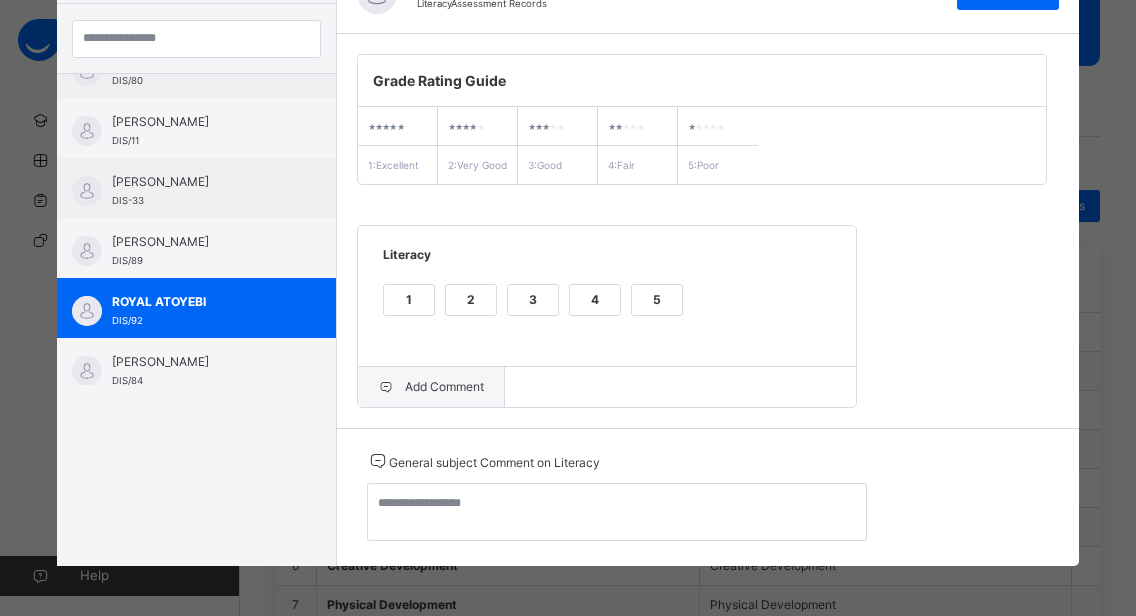 click on "Add Comment" at bounding box center (431, 387) 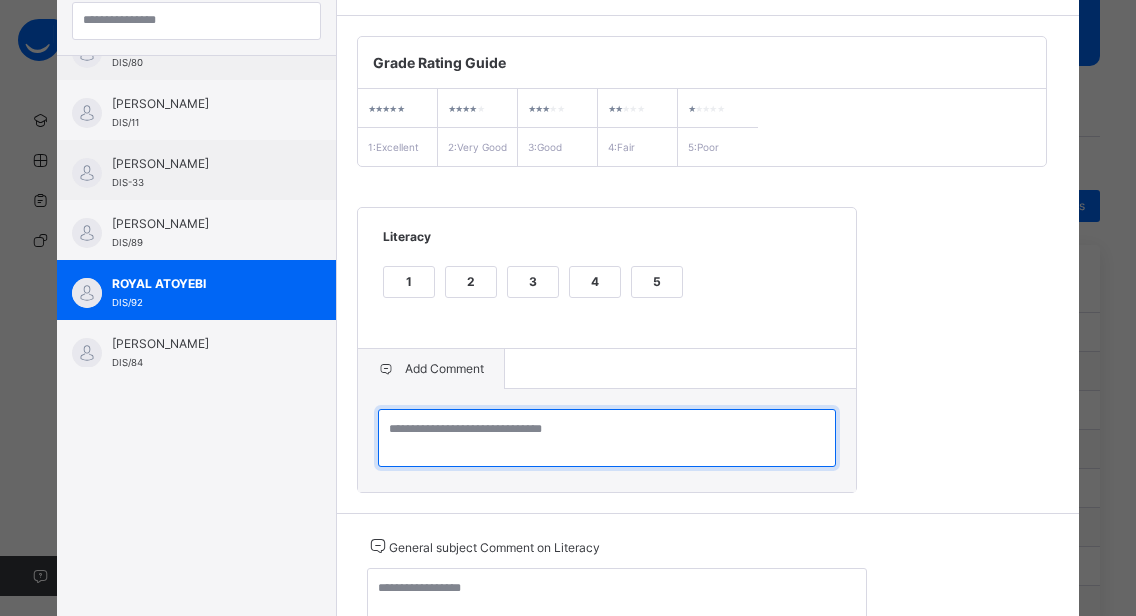 click at bounding box center [607, 438] 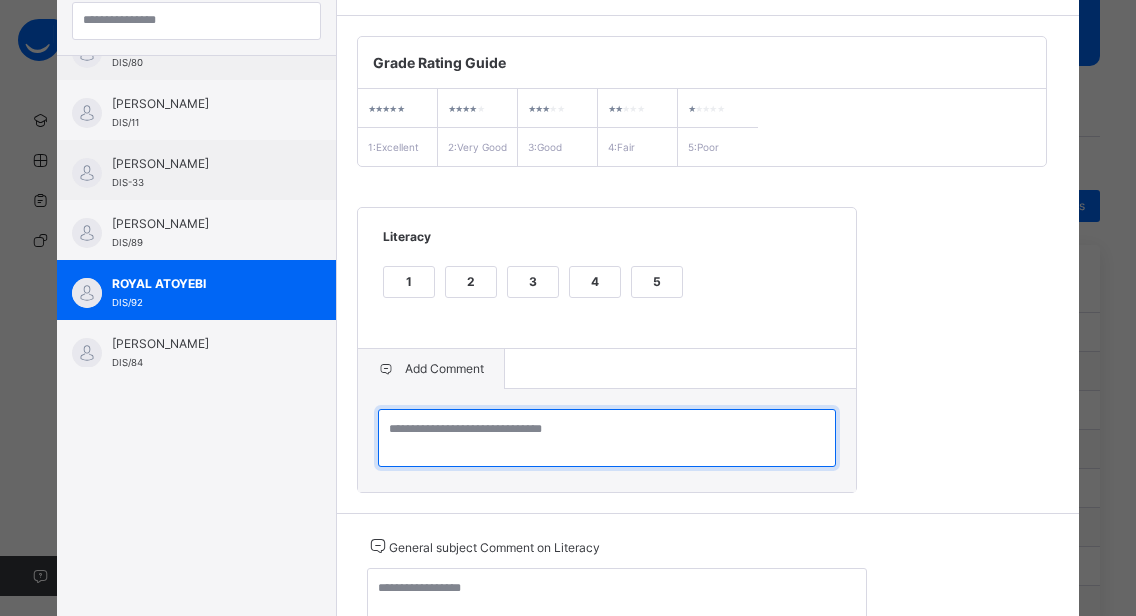 paste on "**********" 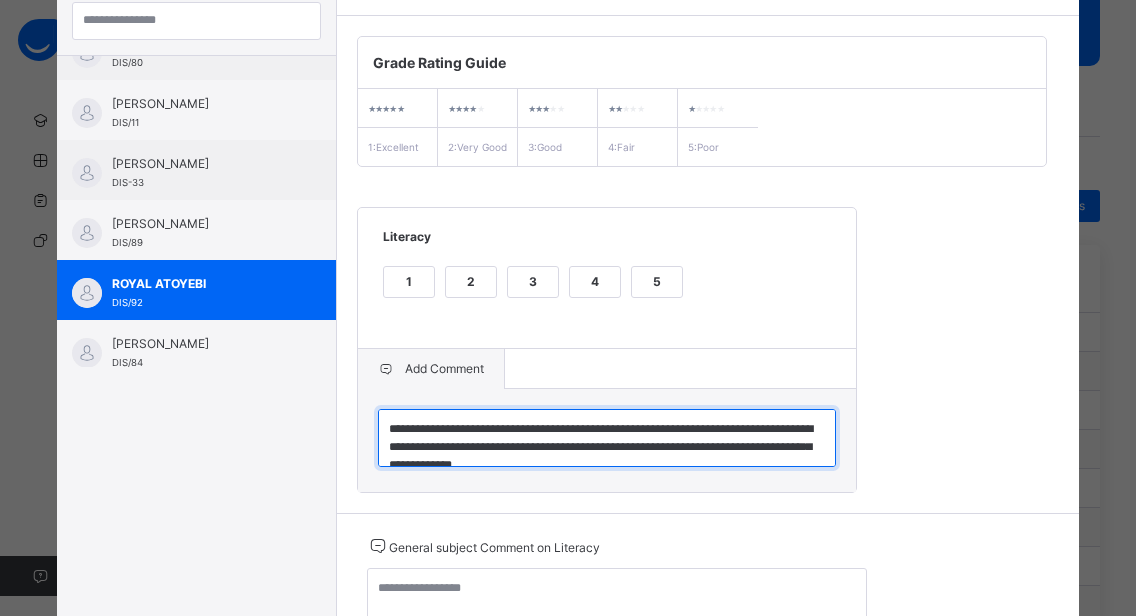 scroll, scrollTop: 6, scrollLeft: 0, axis: vertical 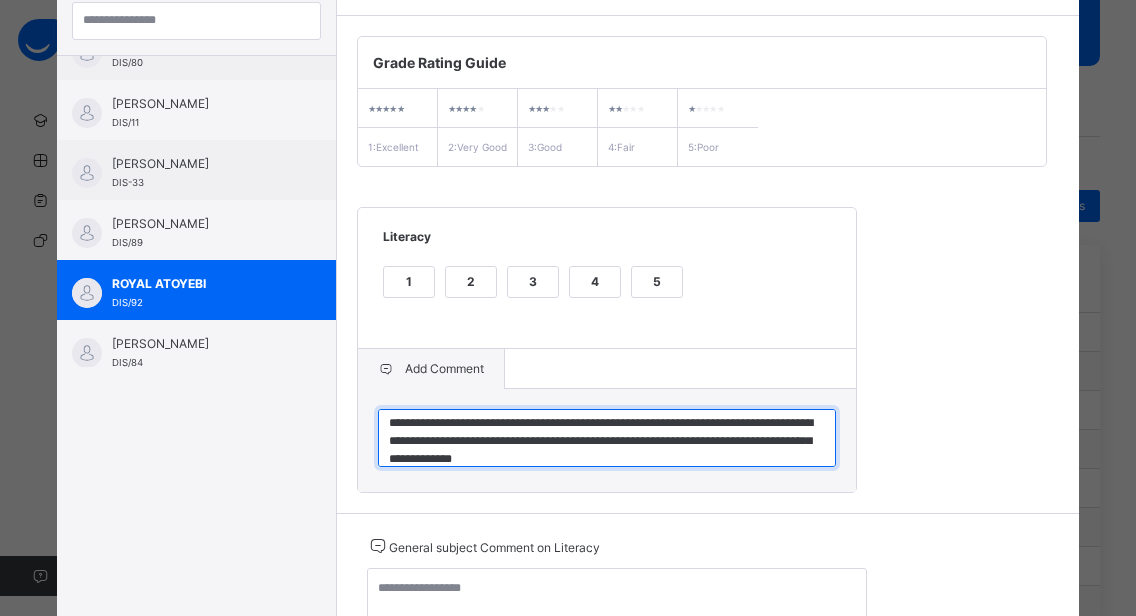 type on "**********" 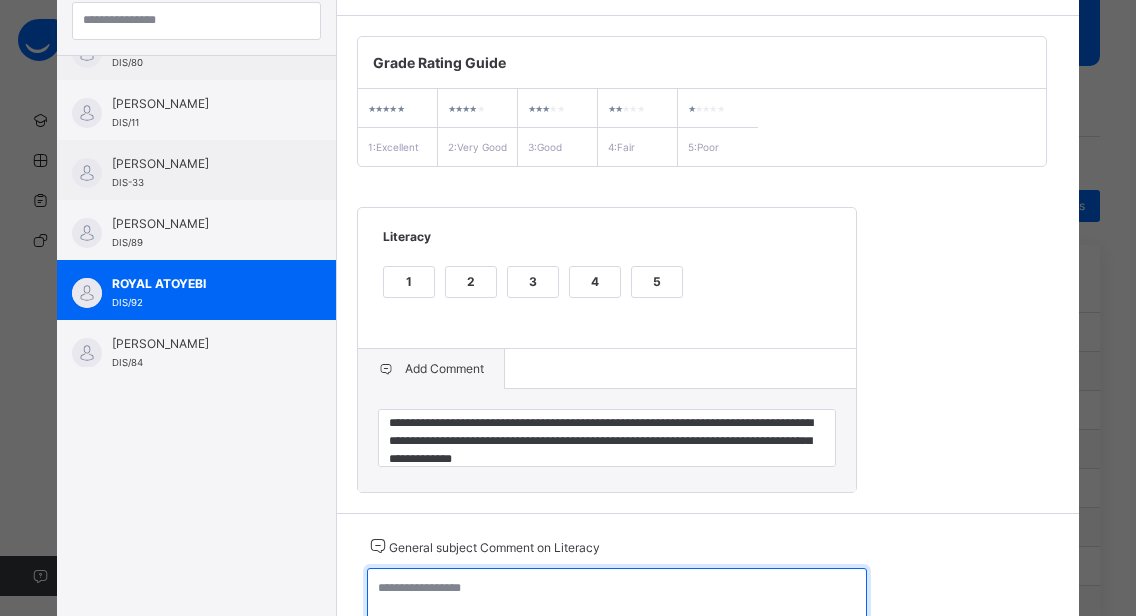 click at bounding box center [617, 597] 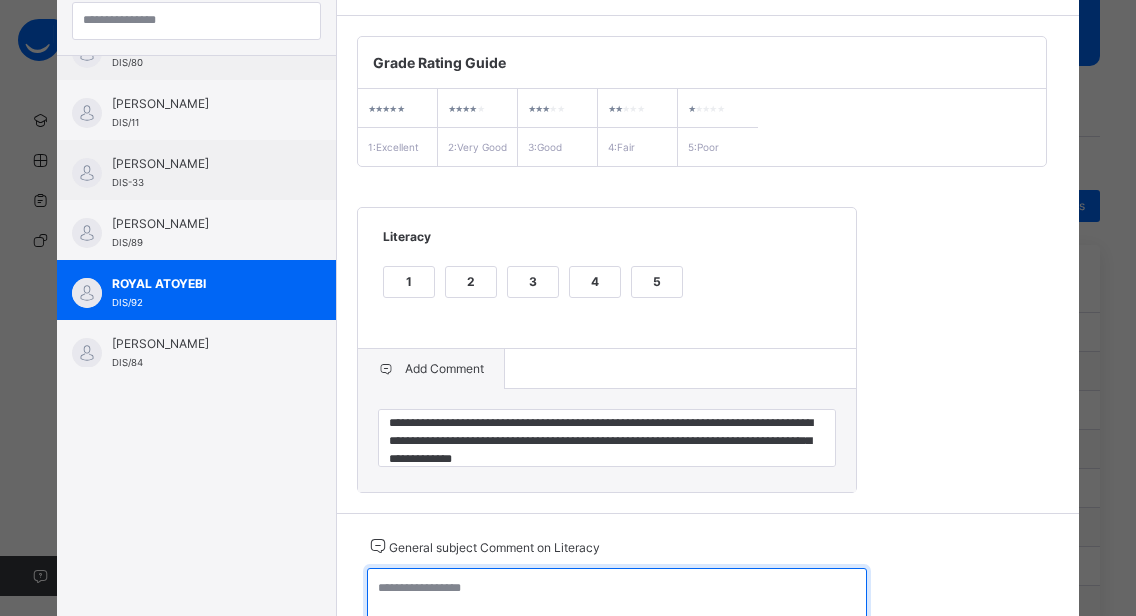 paste on "**********" 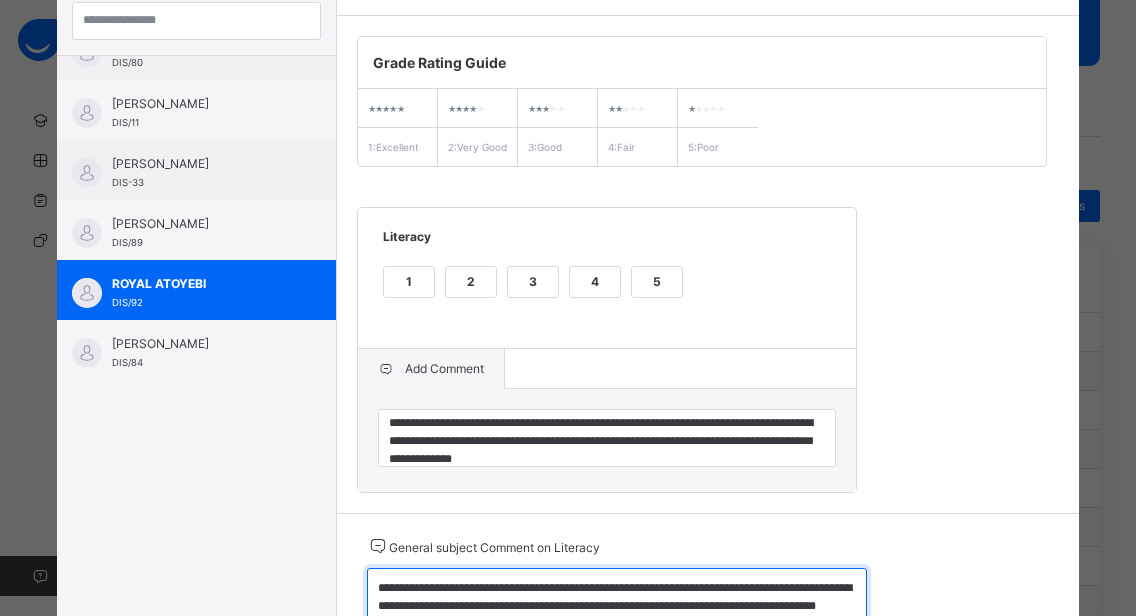 scroll, scrollTop: 286, scrollLeft: 0, axis: vertical 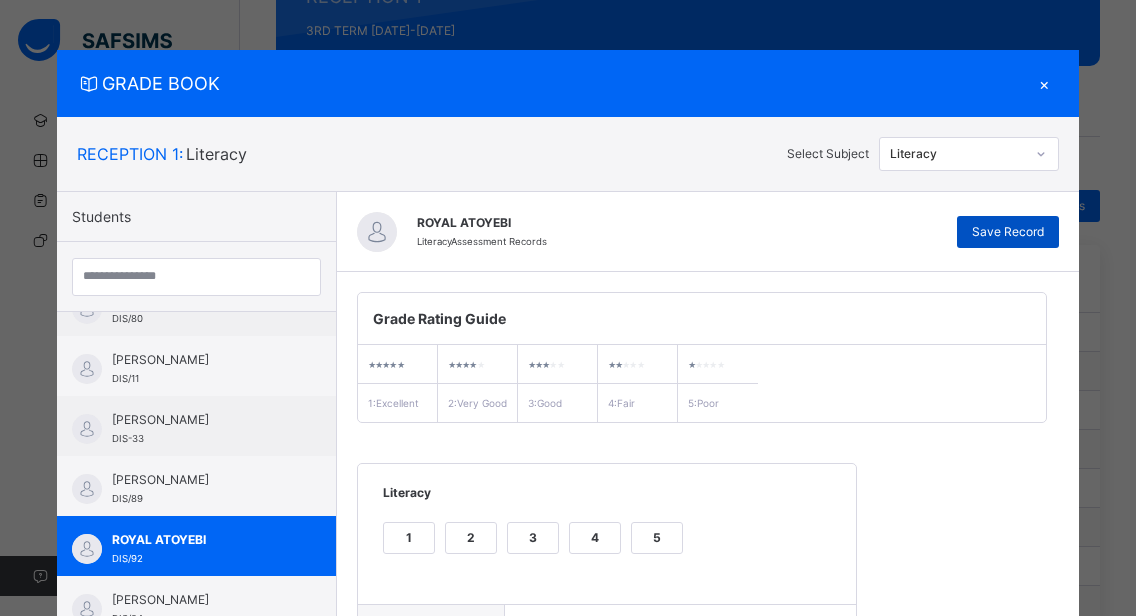 type on "**********" 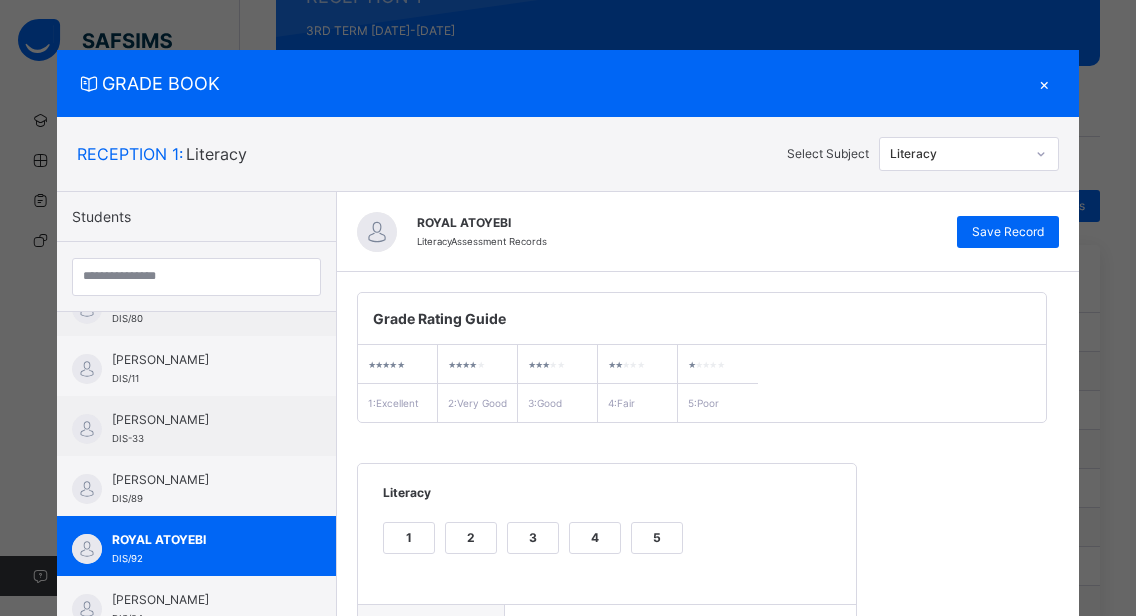 click on "×" at bounding box center [1044, 83] 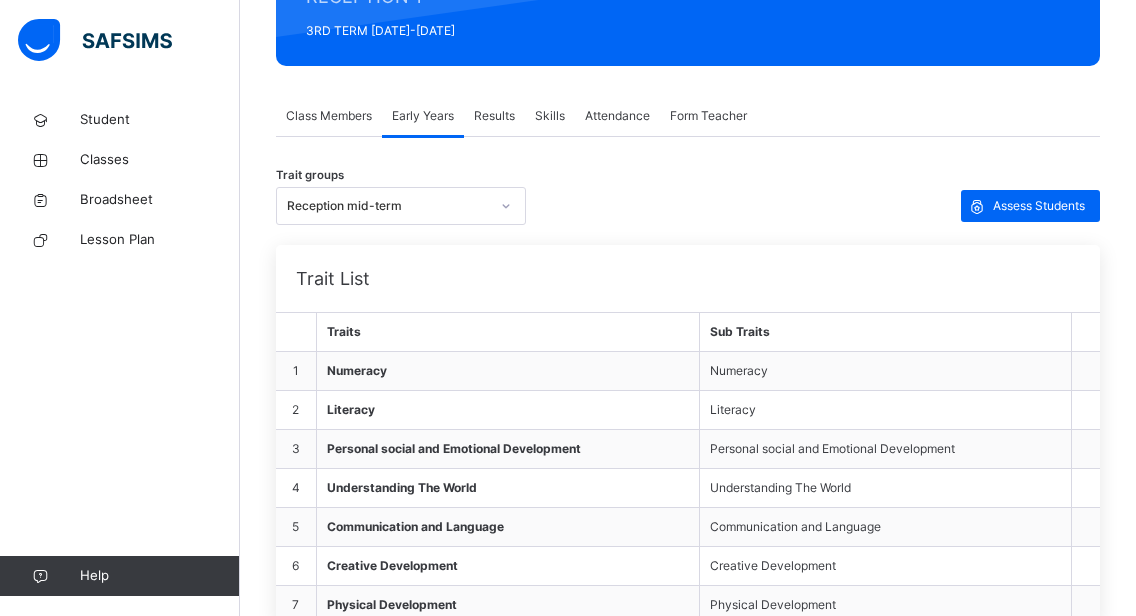 click 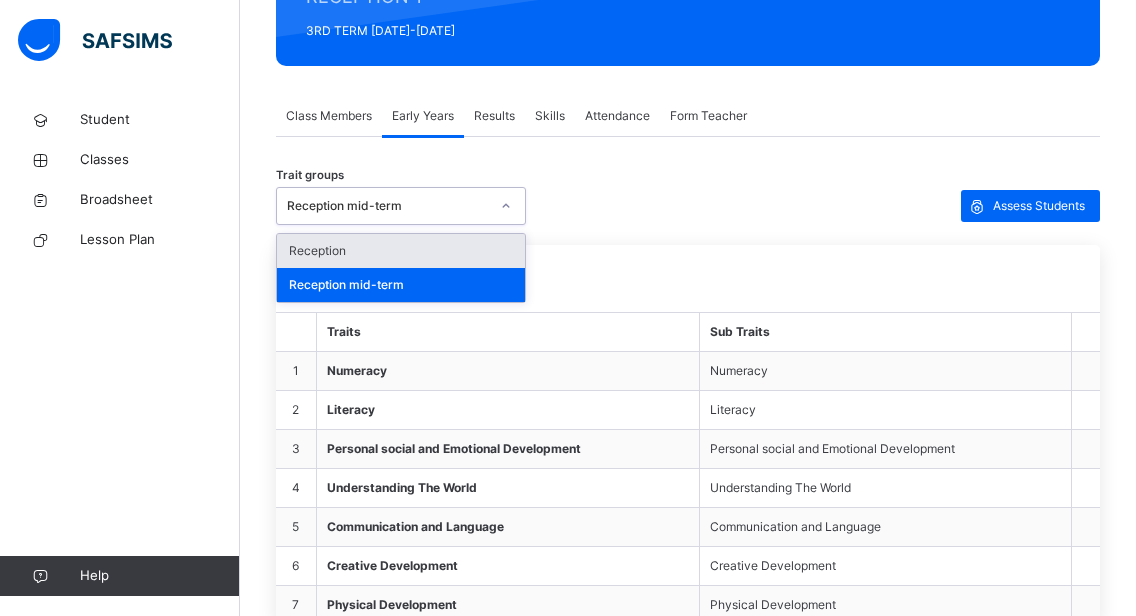 click on "Reception" at bounding box center [401, 251] 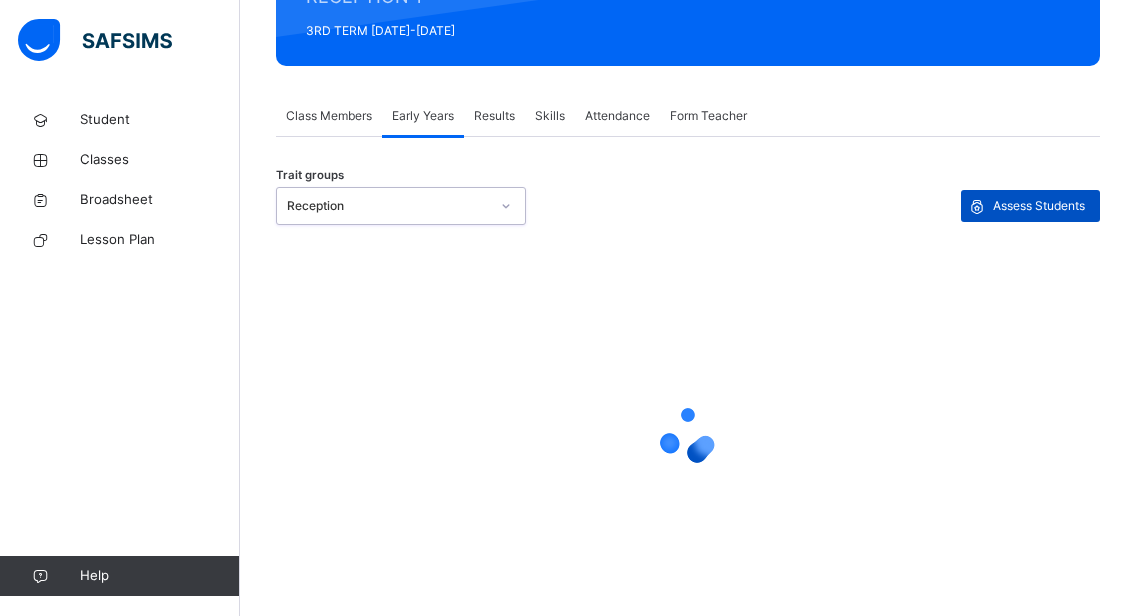 click on "Assess Students" at bounding box center (1039, 206) 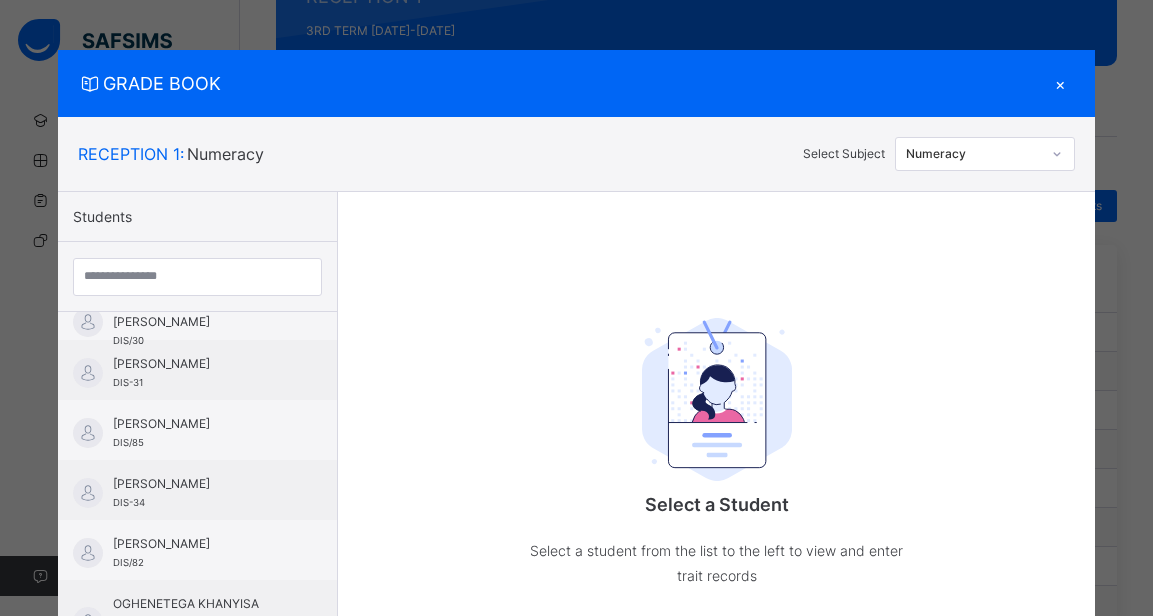 scroll, scrollTop: 544, scrollLeft: 0, axis: vertical 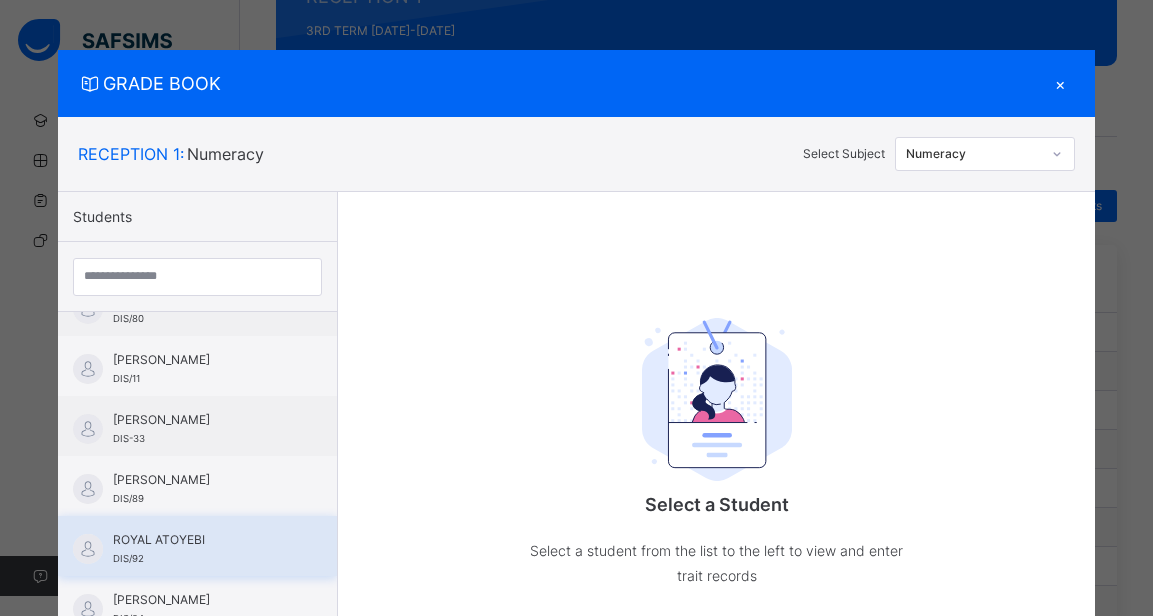 click on "ROYAL  ATOYEBI DIS/92" at bounding box center (197, 546) 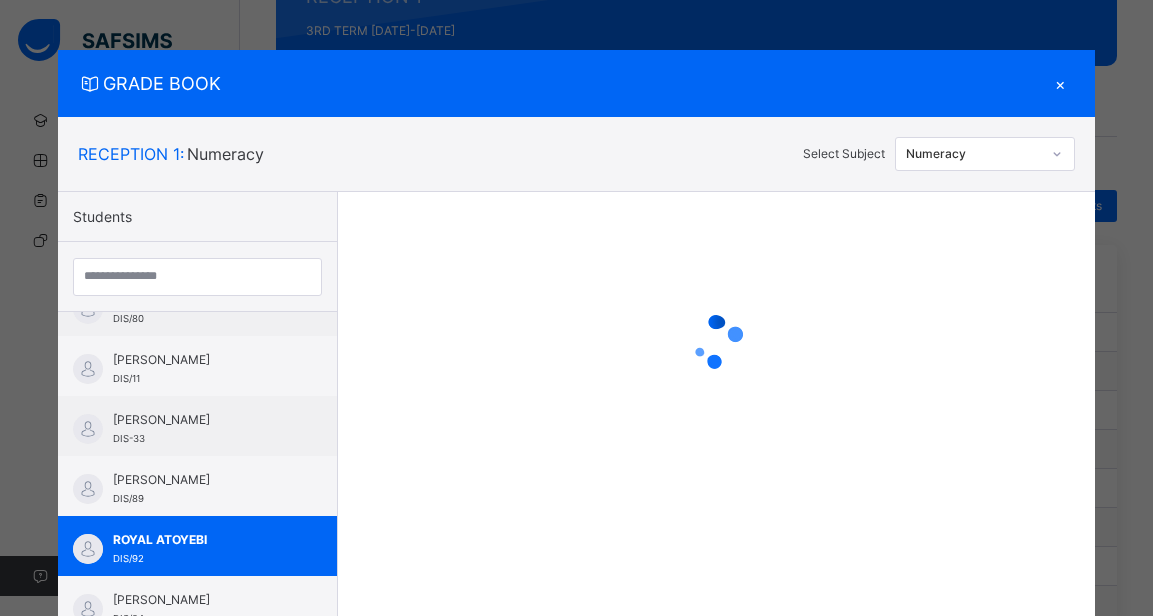 click at bounding box center [1057, 154] 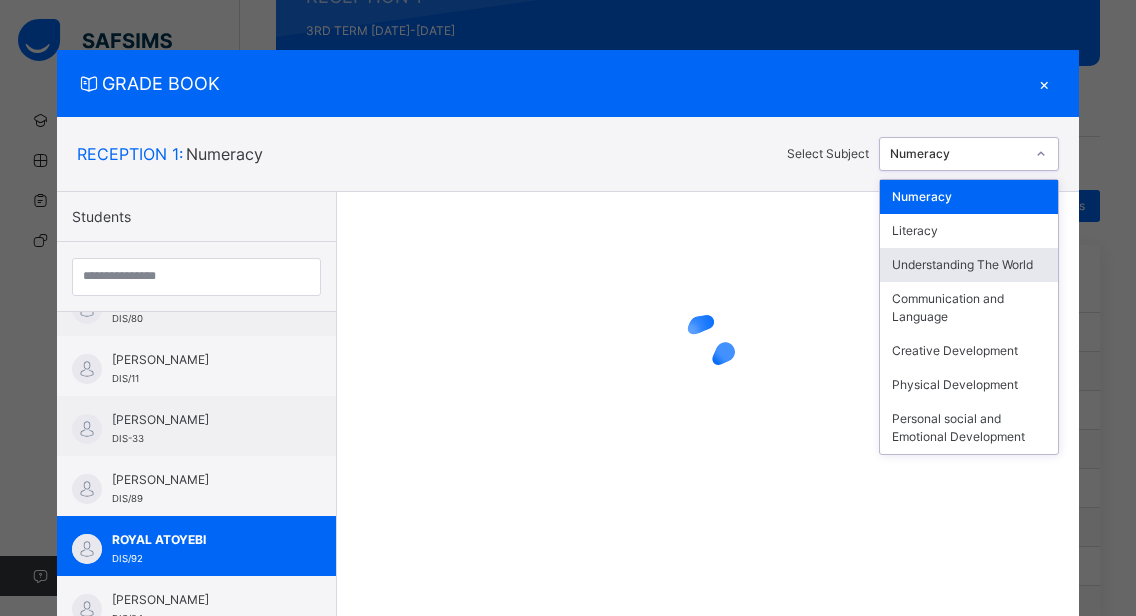 click on "Understanding The World" at bounding box center (969, 265) 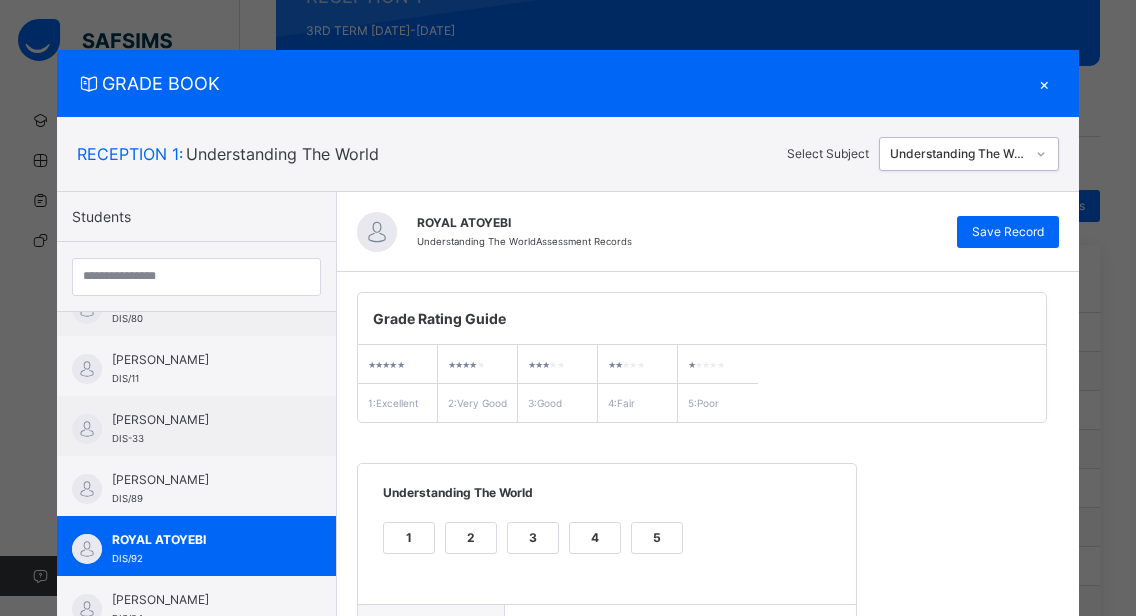 scroll, scrollTop: 362, scrollLeft: 0, axis: vertical 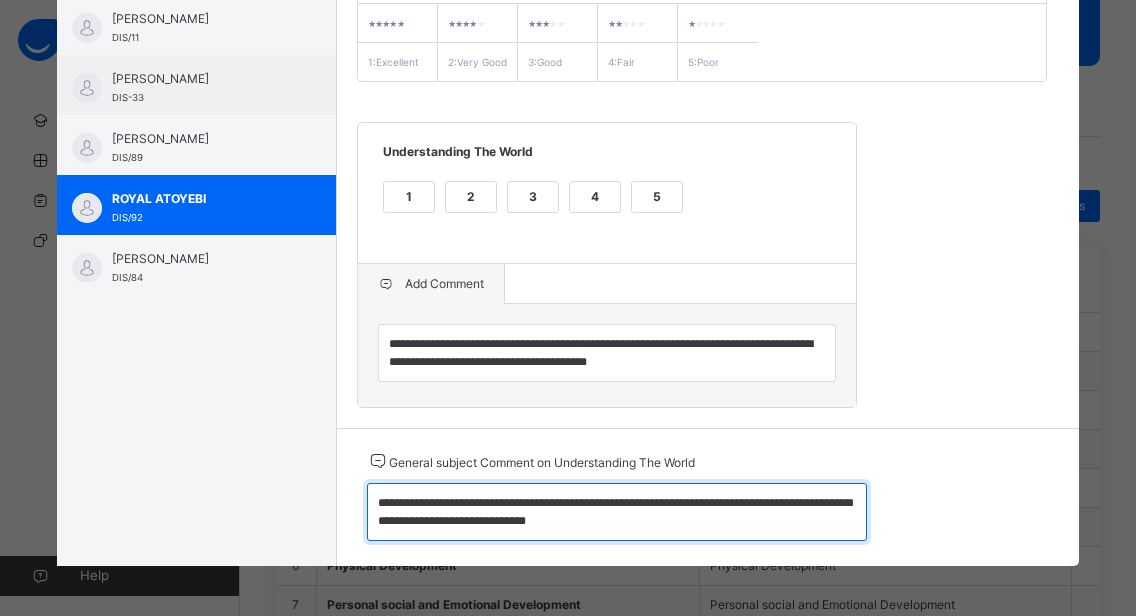 click on "**********" at bounding box center [617, 512] 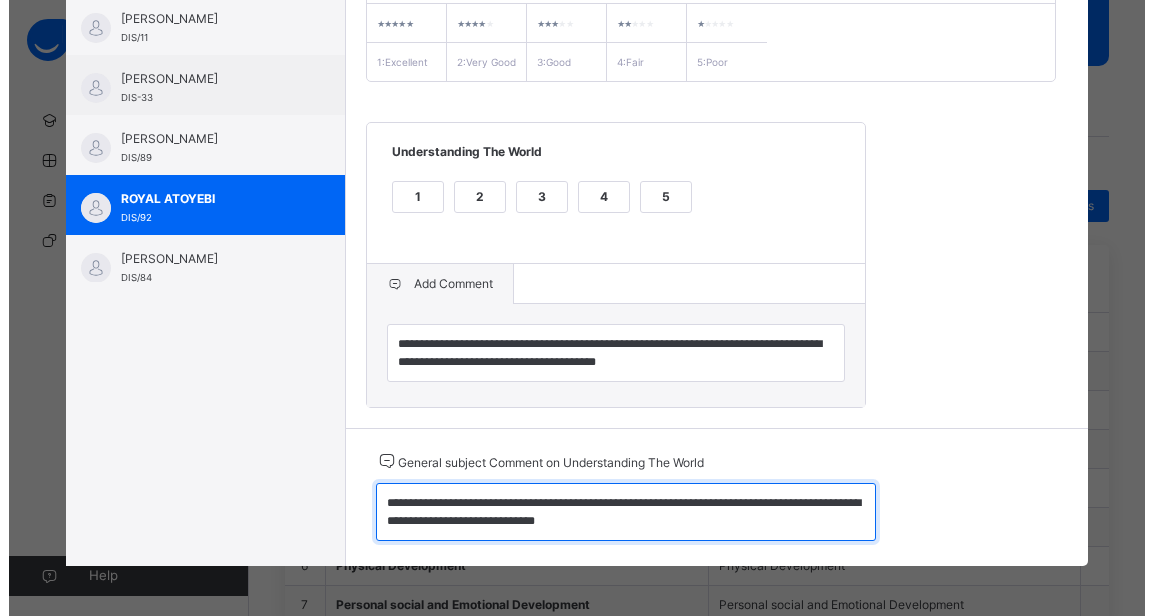 scroll, scrollTop: 0, scrollLeft: 0, axis: both 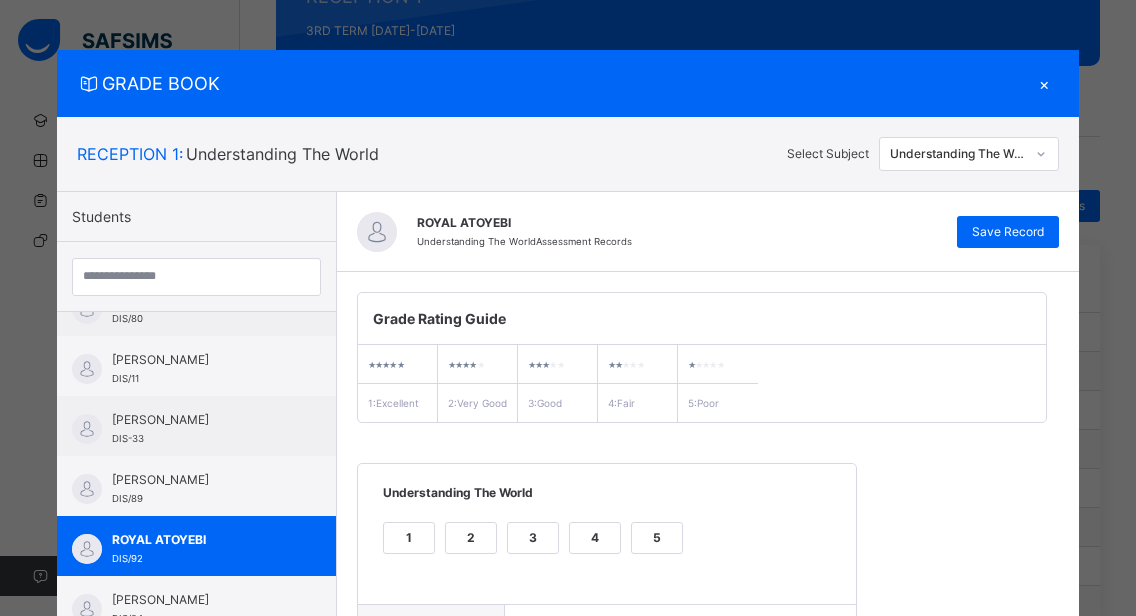 click on "×" at bounding box center (1044, 83) 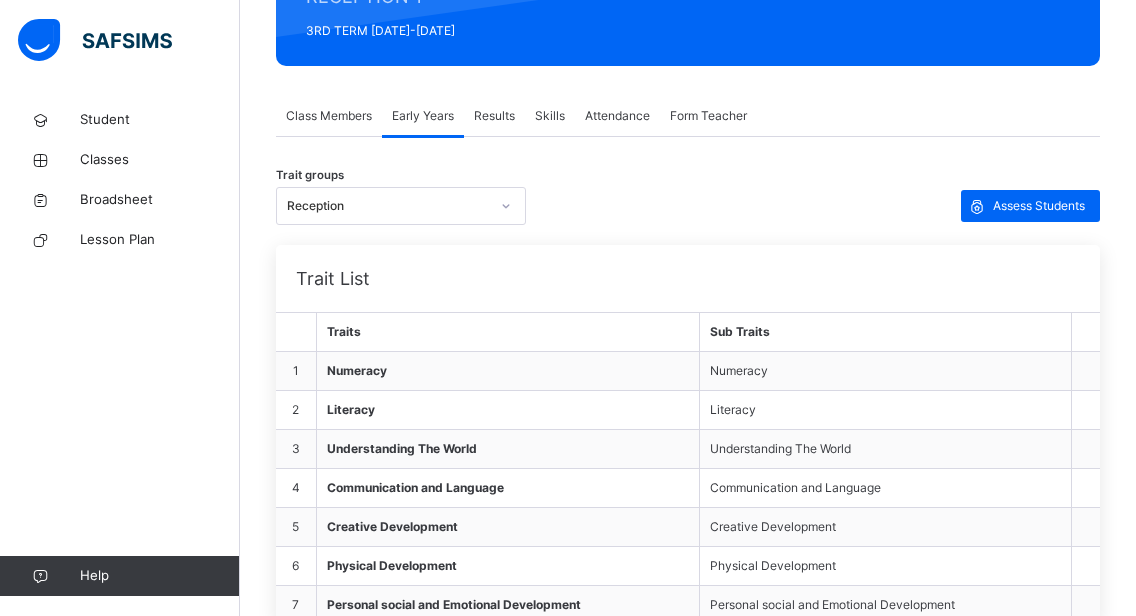 click 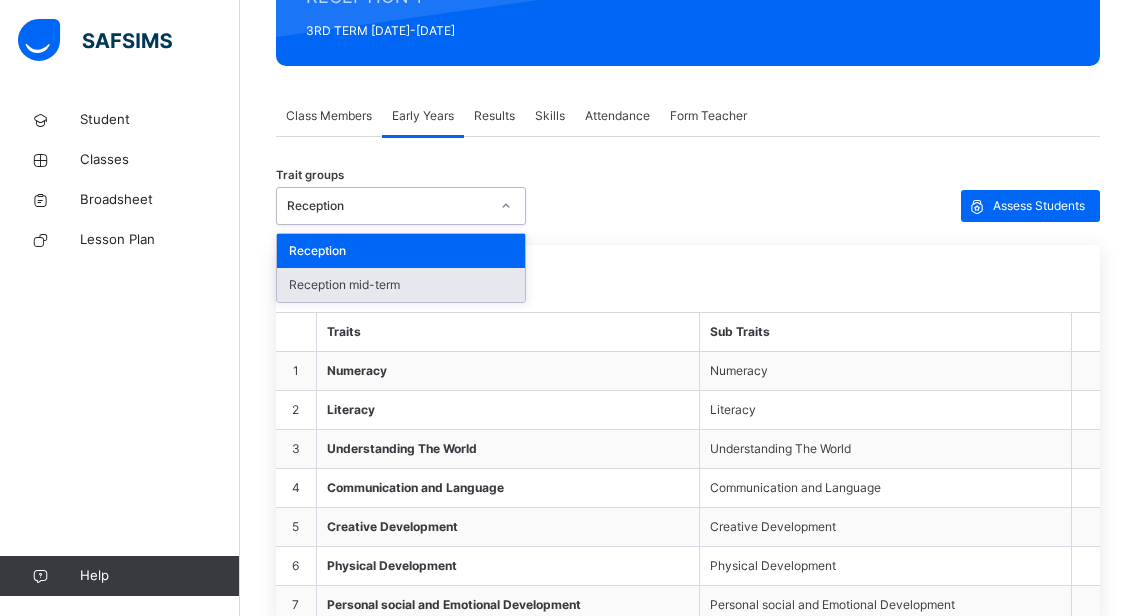 click on "Reception mid-term" at bounding box center [401, 285] 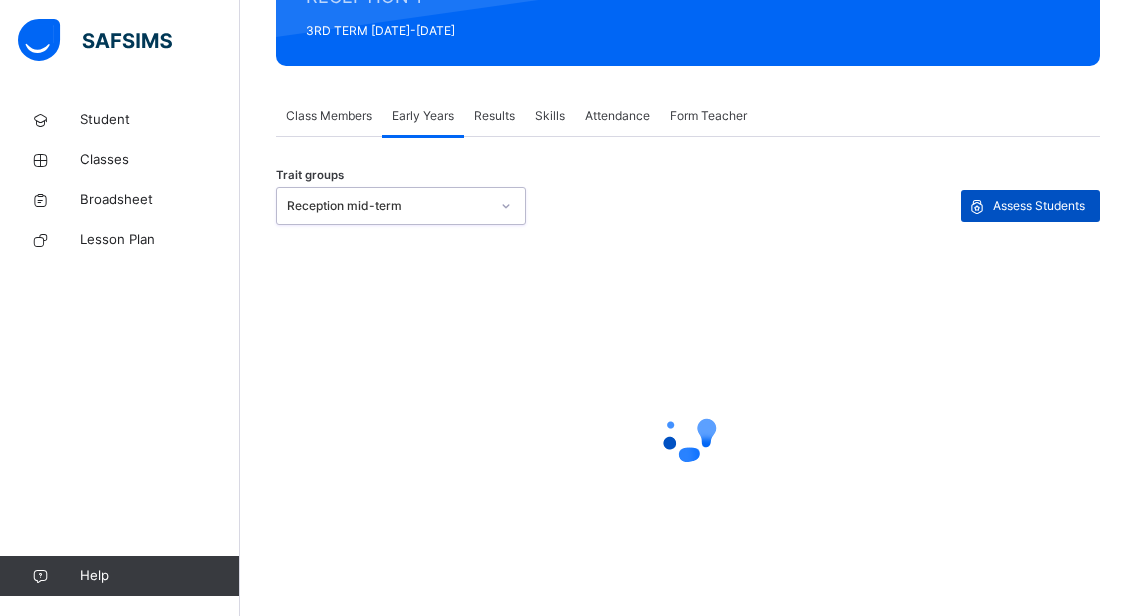 click on "Assess Students" at bounding box center (1039, 206) 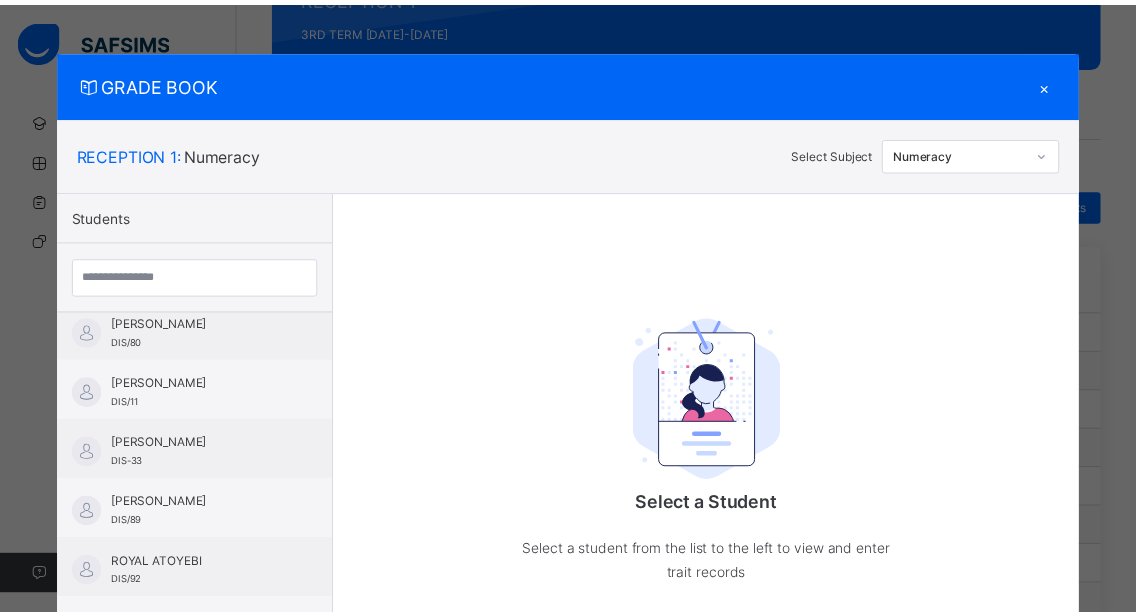 scroll, scrollTop: 816, scrollLeft: 0, axis: vertical 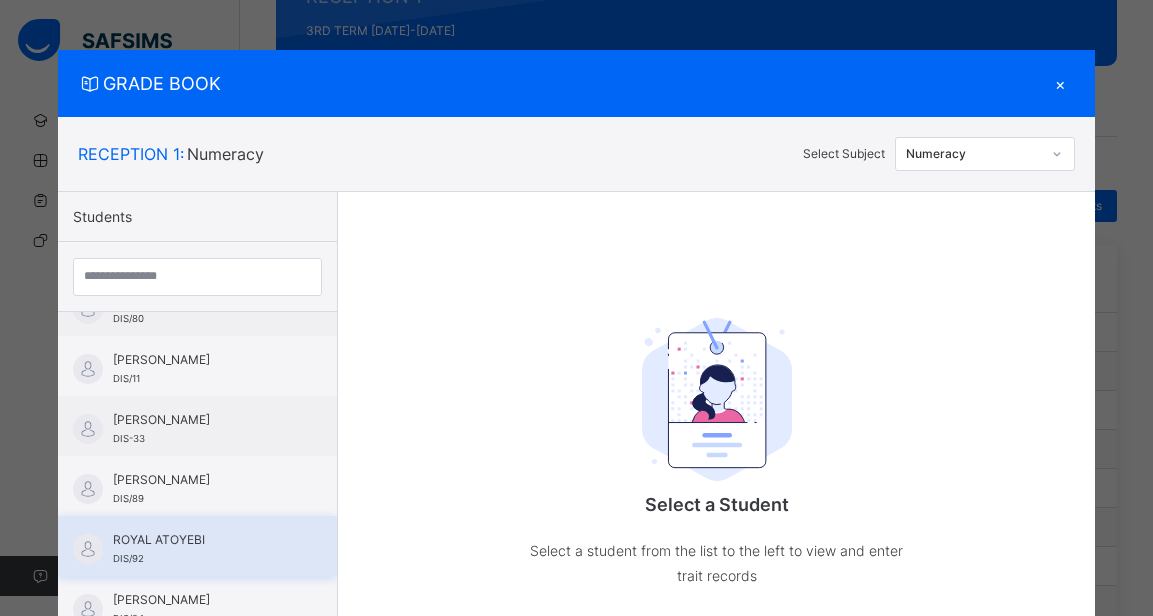 click on "ROYAL  ATOYEBI" at bounding box center (202, 540) 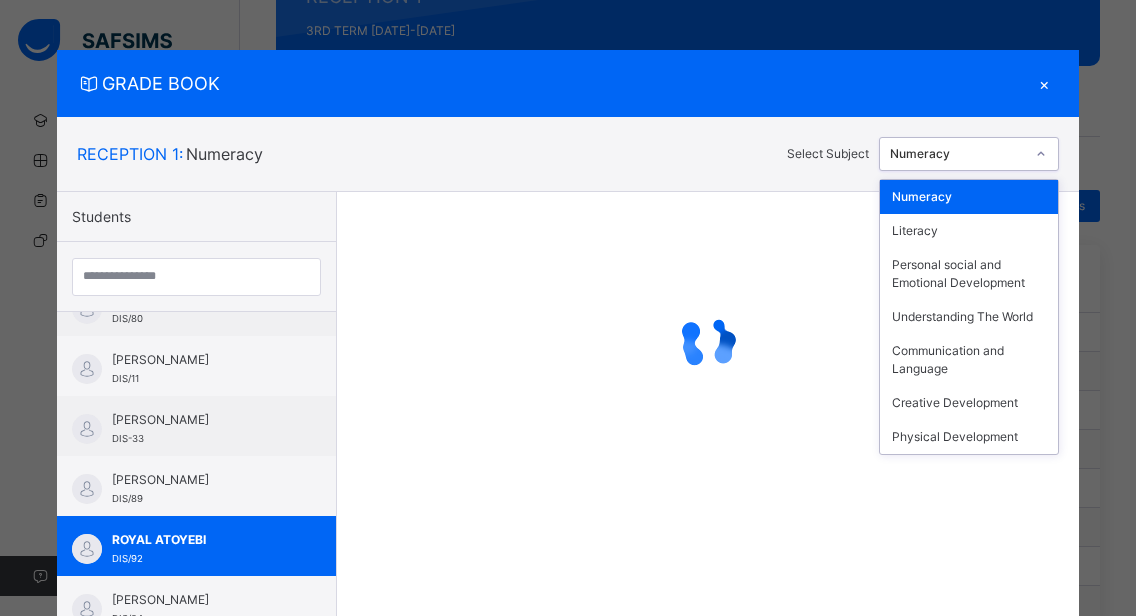 click 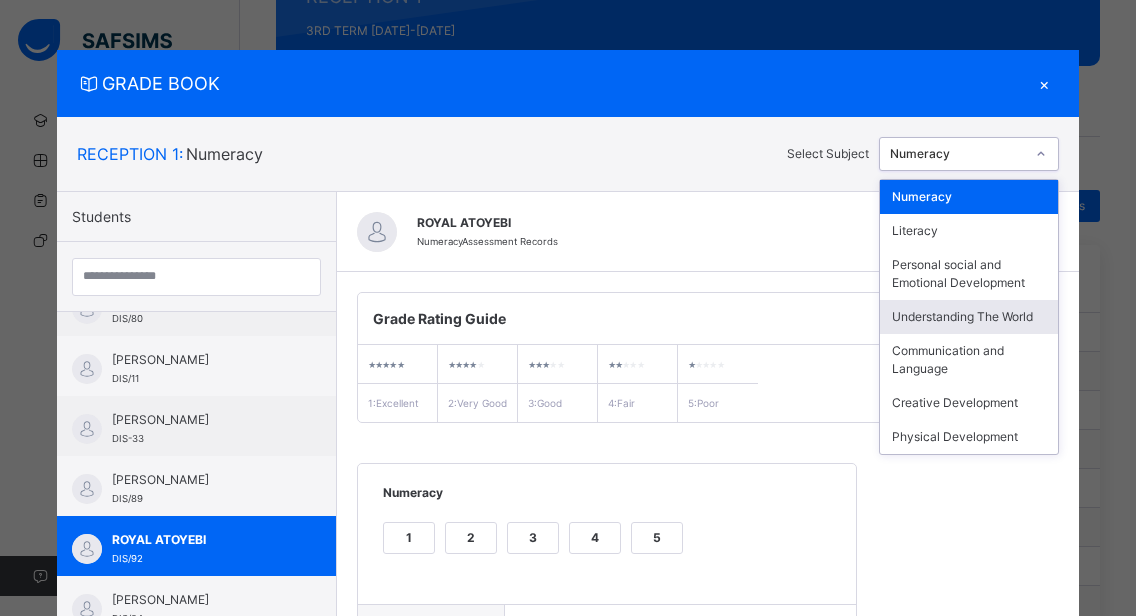 click on "Understanding The World" at bounding box center (969, 317) 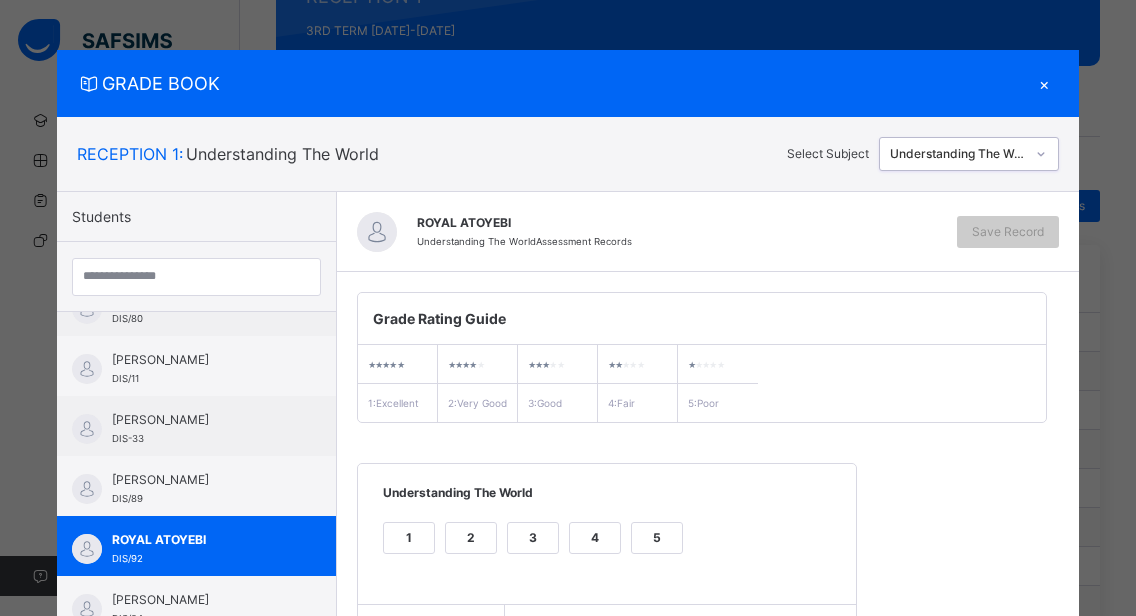 click on "3" at bounding box center [533, 538] 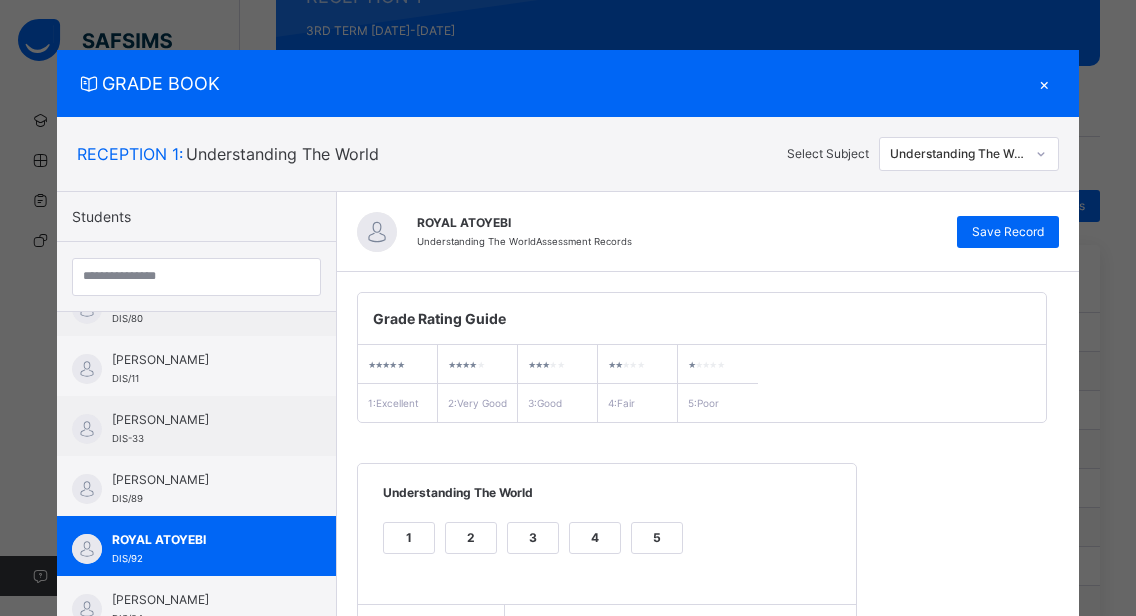scroll, scrollTop: 259, scrollLeft: 0, axis: vertical 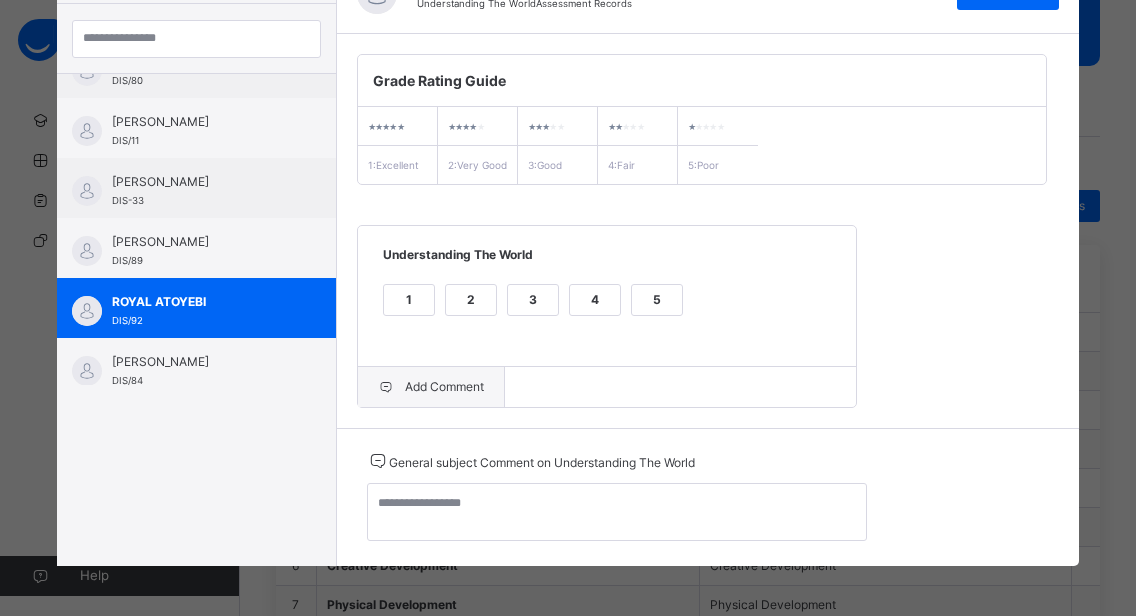 click on "Add Comment" at bounding box center (431, 387) 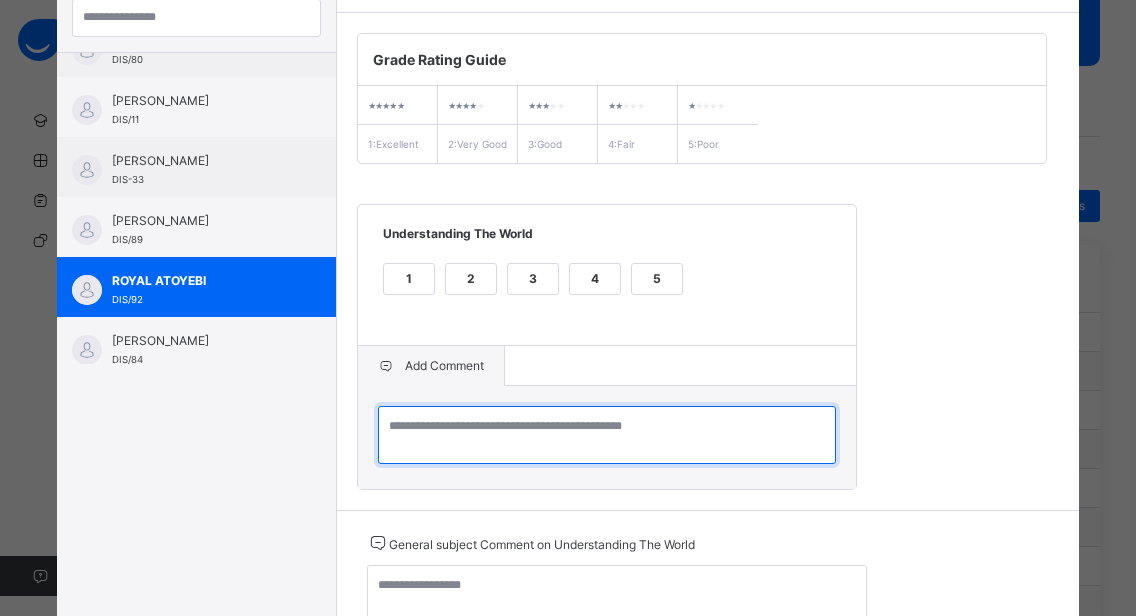 click at bounding box center [607, 435] 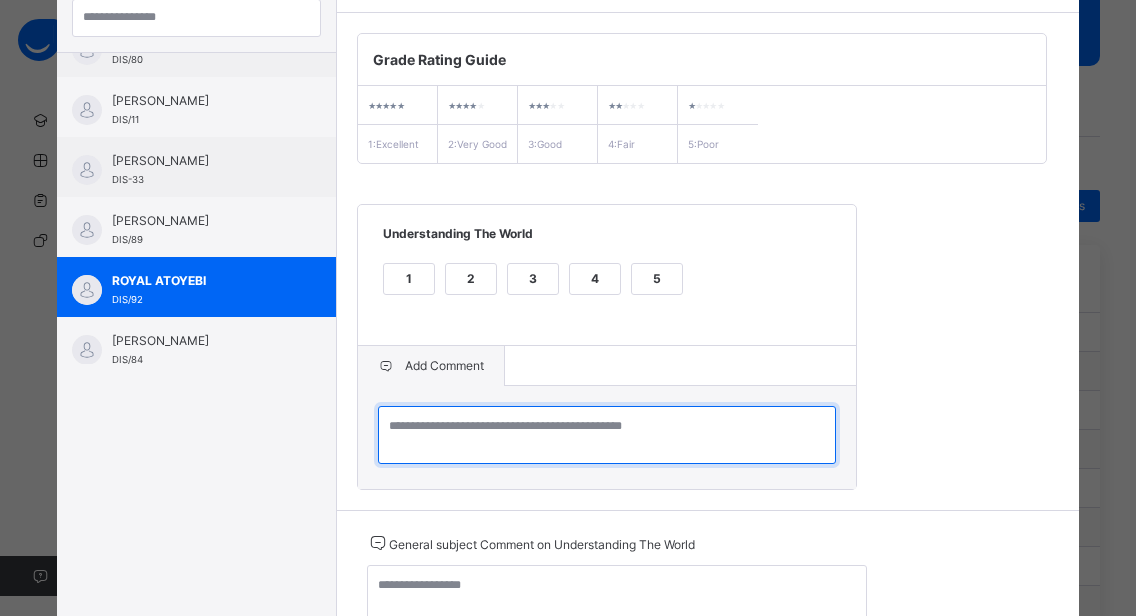 paste on "**********" 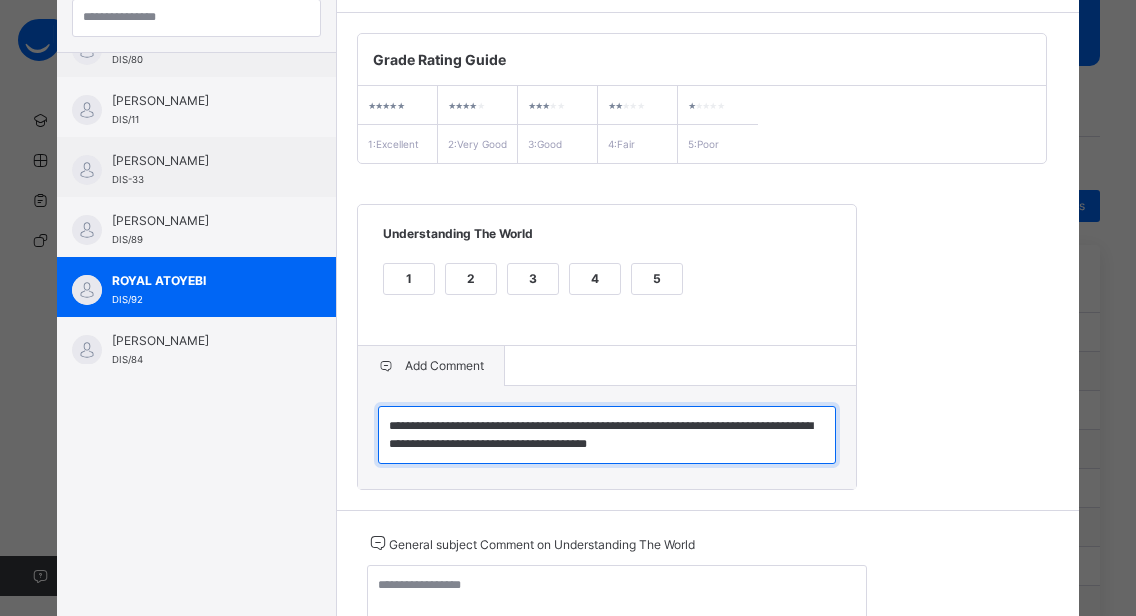 type on "**********" 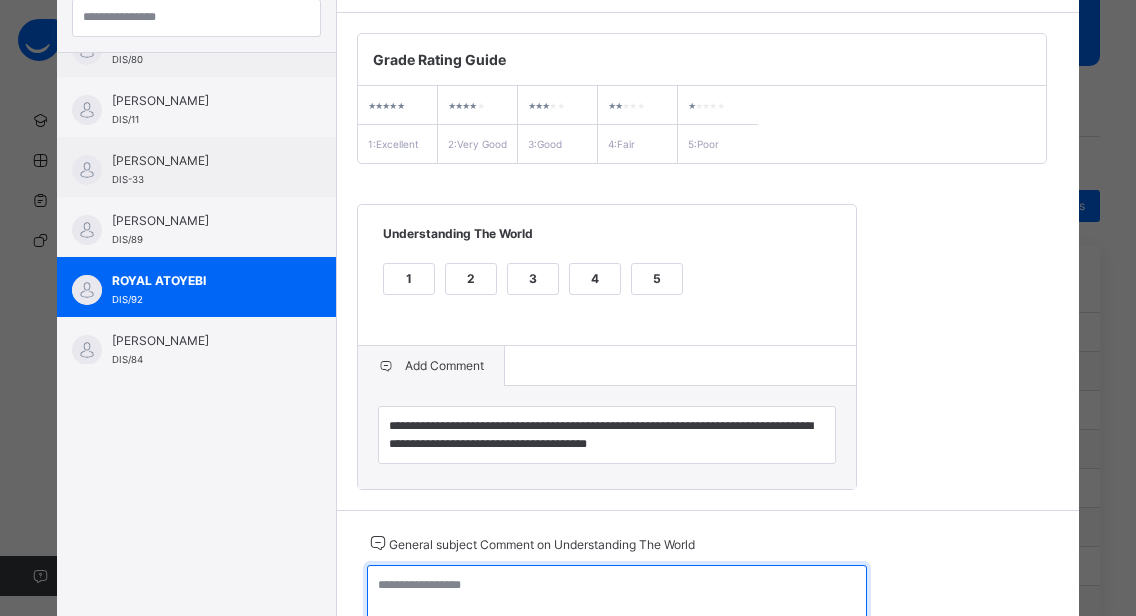 click at bounding box center (617, 594) 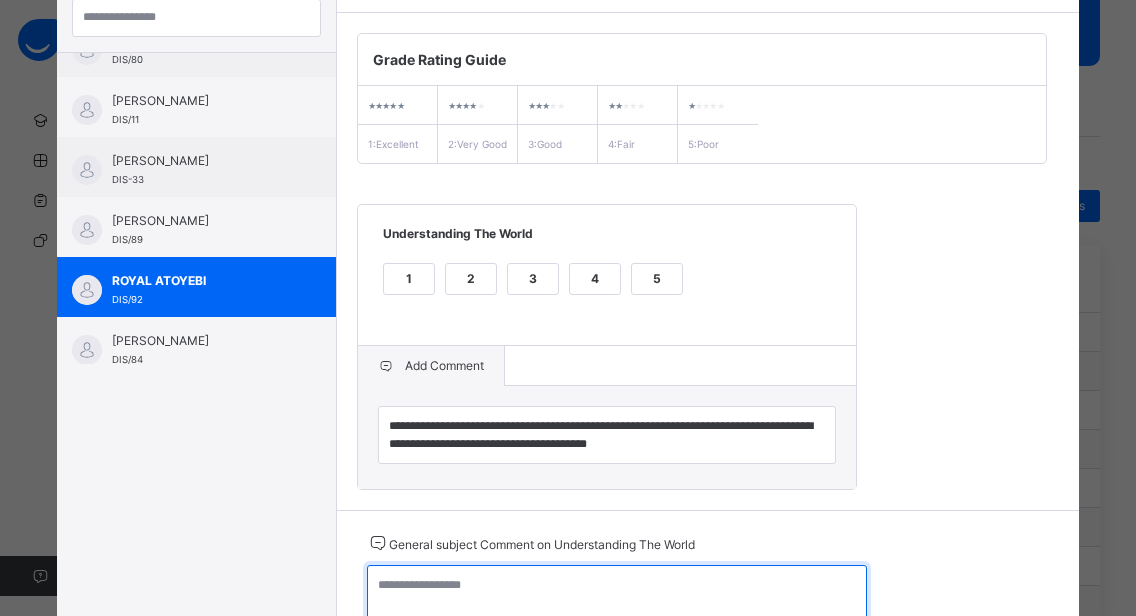 paste on "**********" 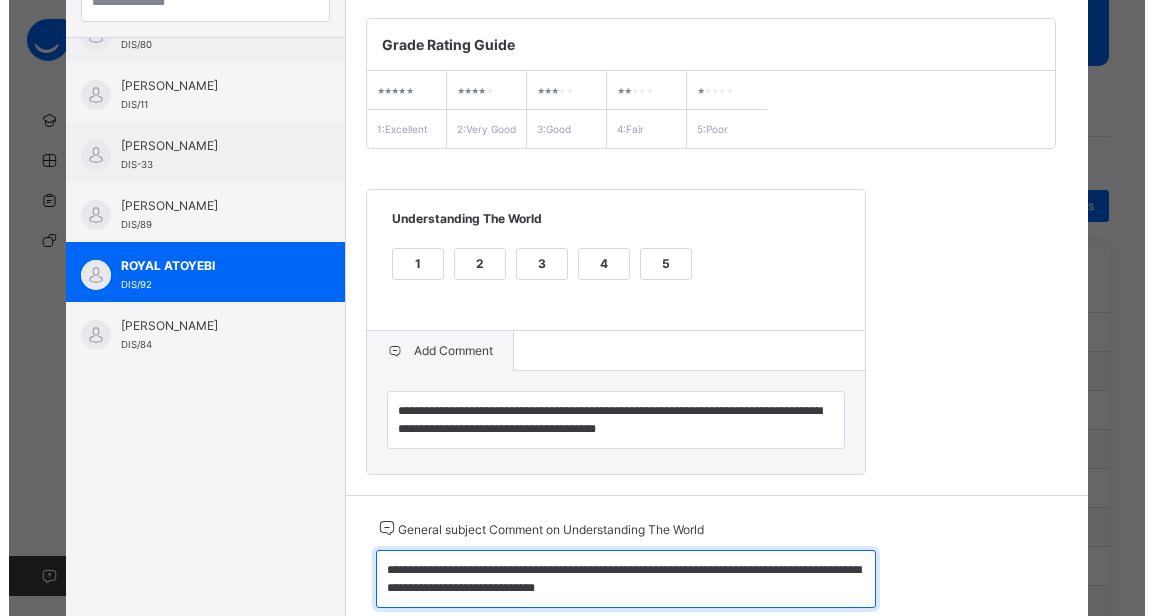 scroll, scrollTop: 0, scrollLeft: 0, axis: both 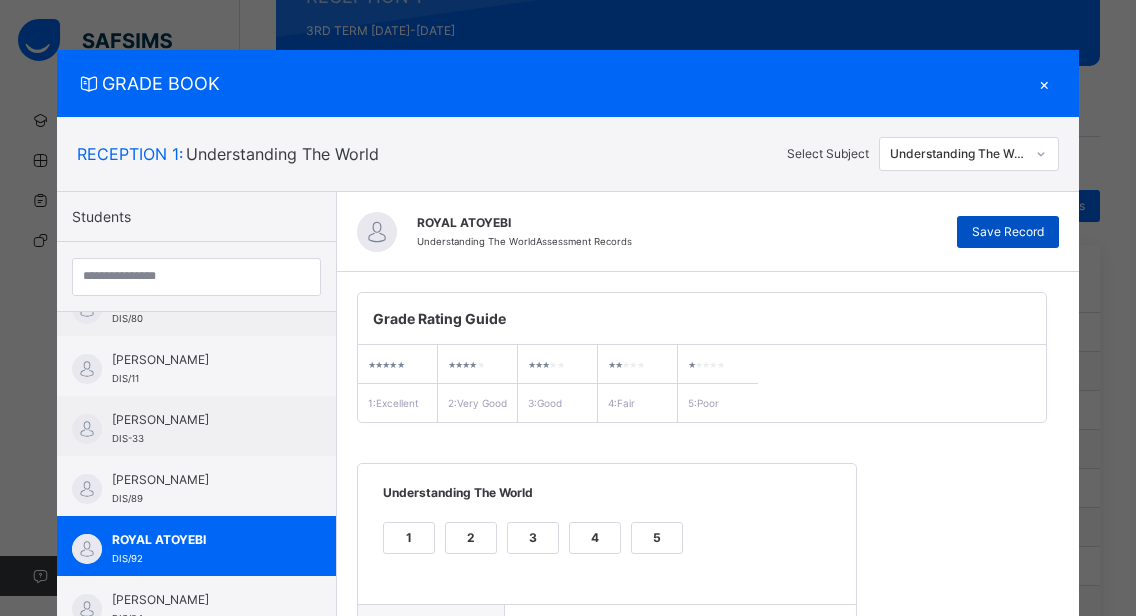type on "**********" 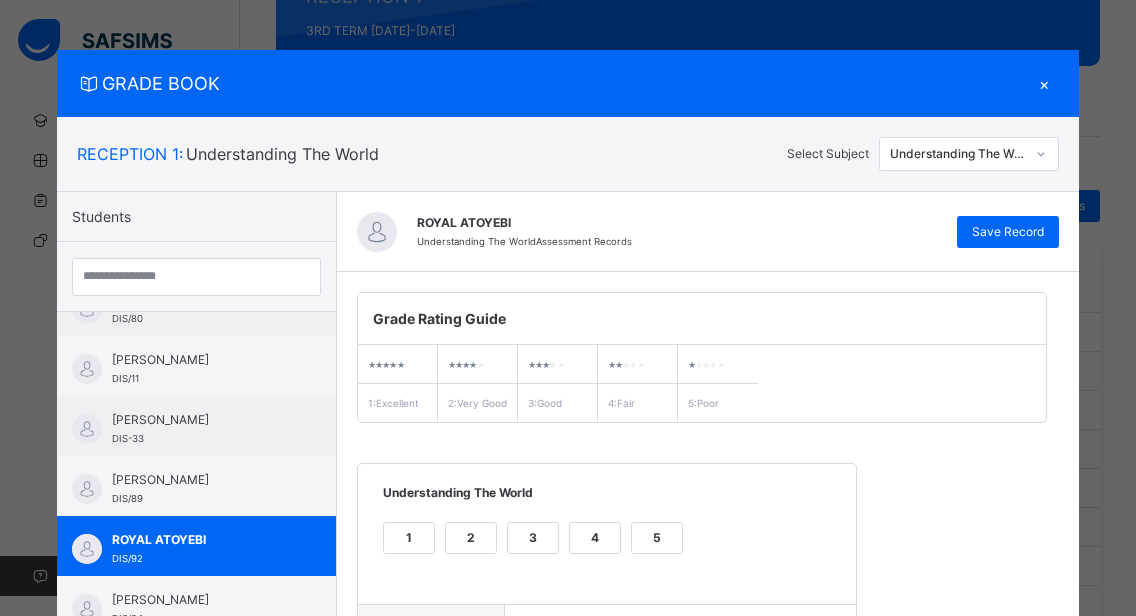 click on "×" at bounding box center [1044, 83] 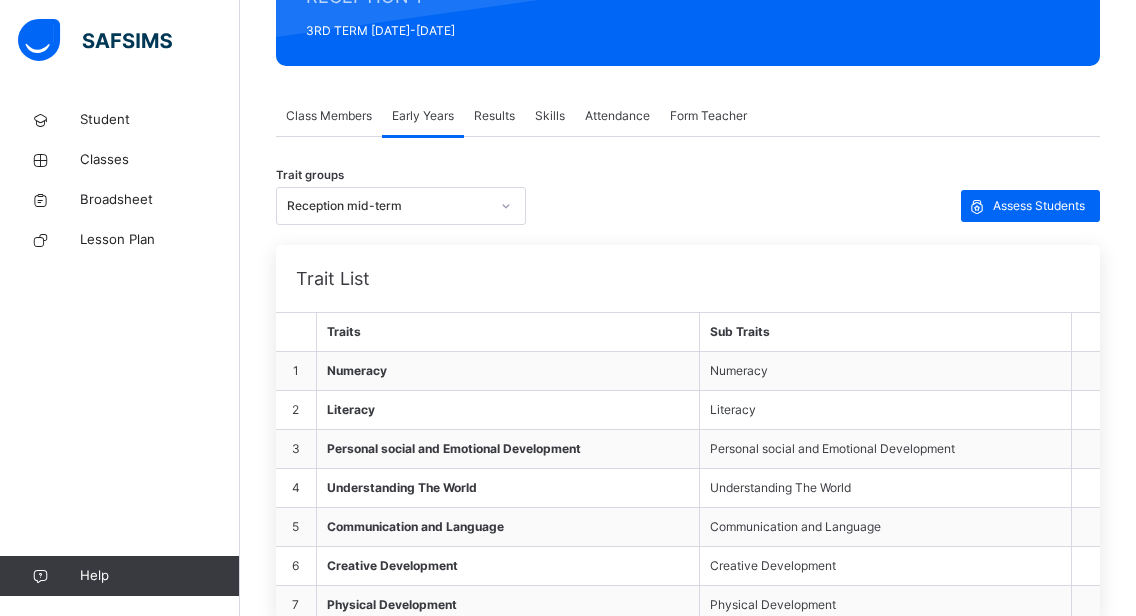 click 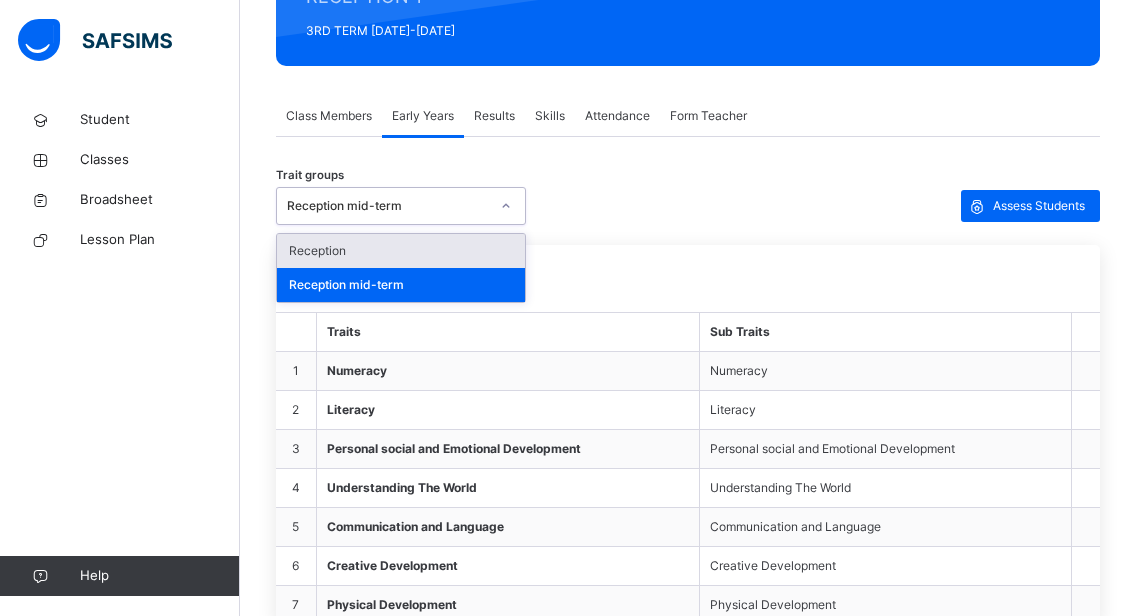 click on "Reception" at bounding box center (401, 251) 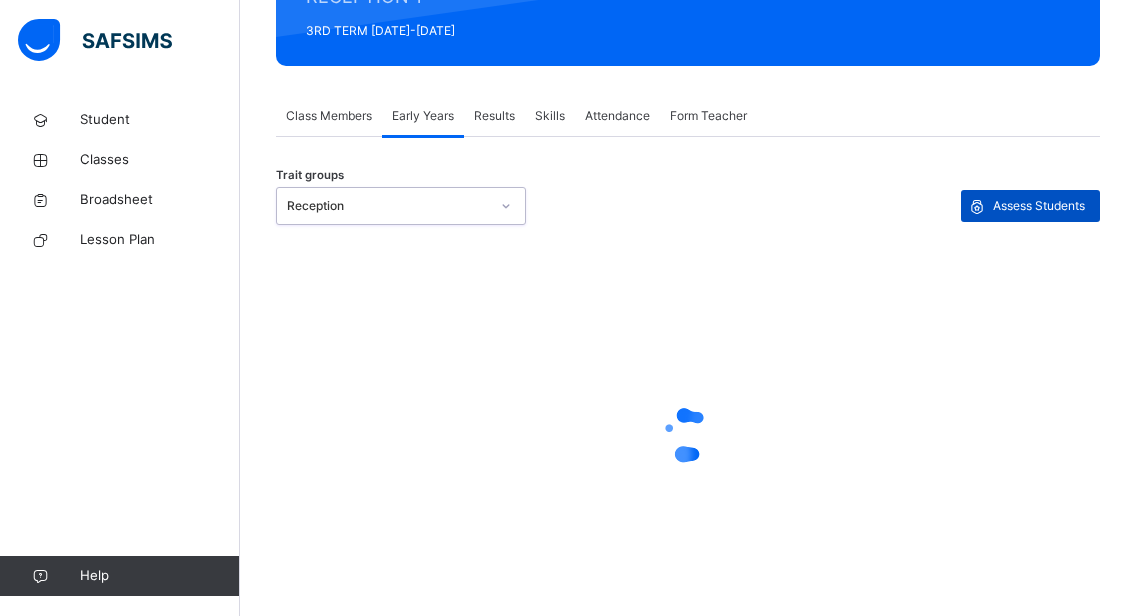click on "Assess Students" at bounding box center (1039, 206) 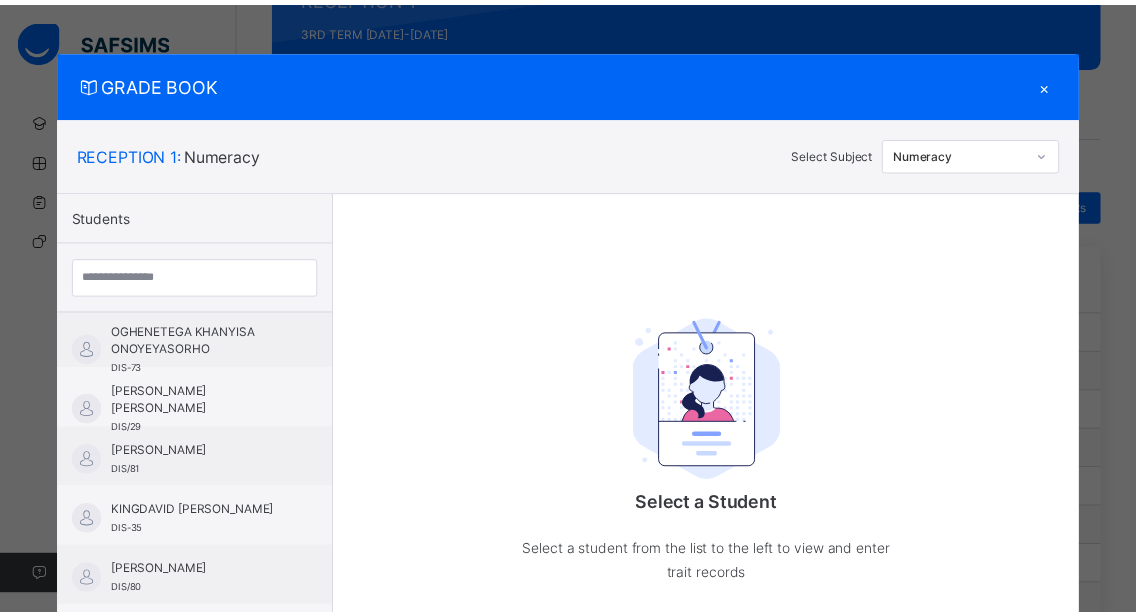 scroll, scrollTop: 816, scrollLeft: 0, axis: vertical 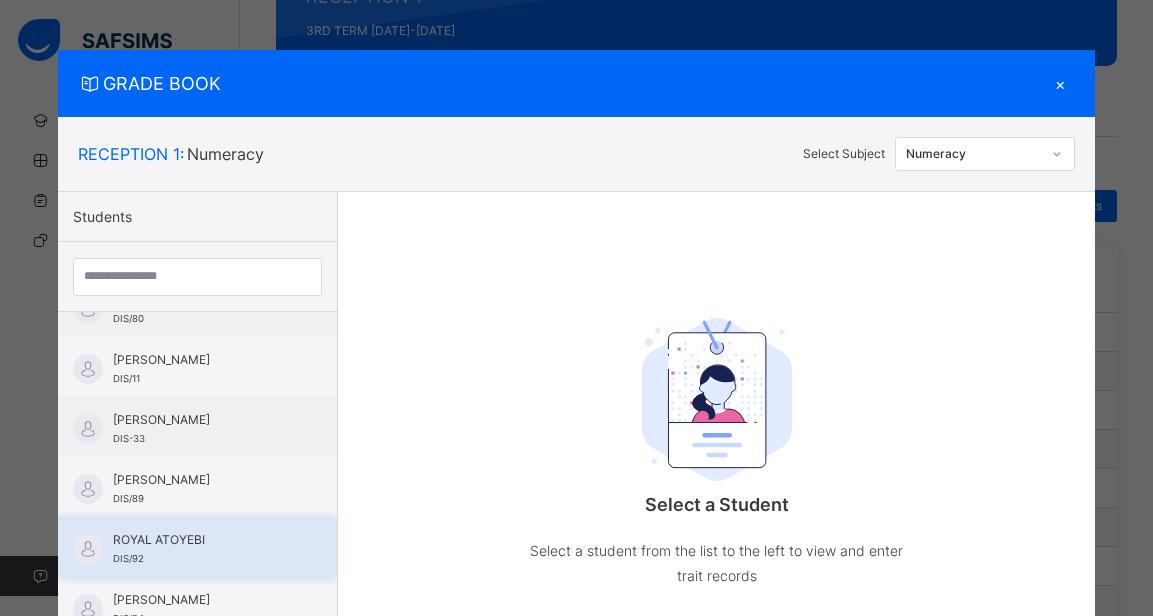 click on "ROYAL  ATOYEBI DIS/92" at bounding box center (202, 549) 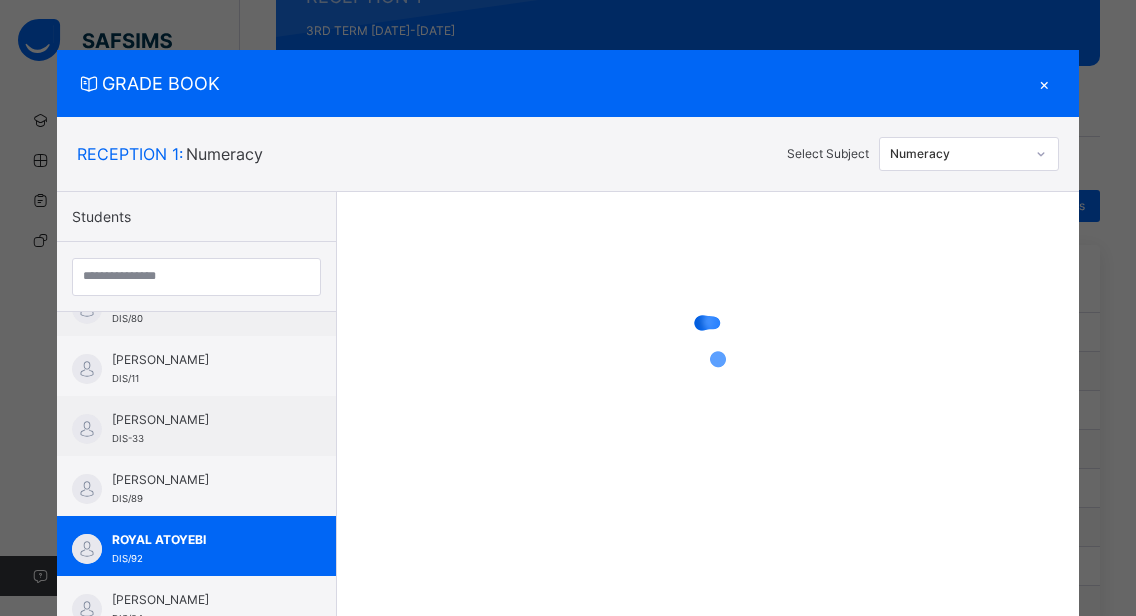 click at bounding box center [1041, 154] 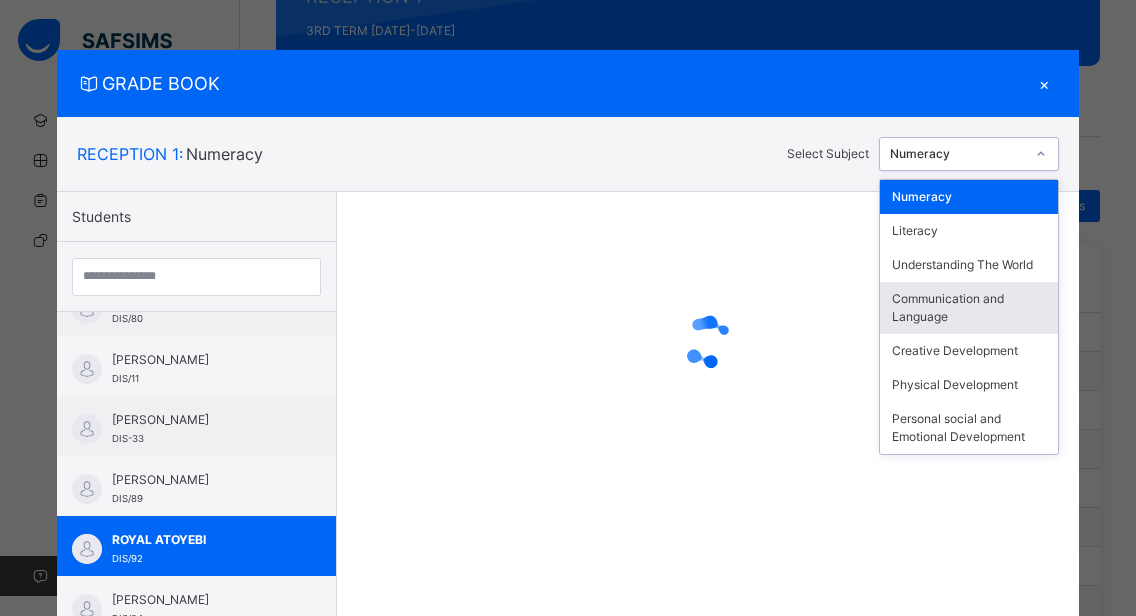 click on "Communication and Language" at bounding box center (969, 308) 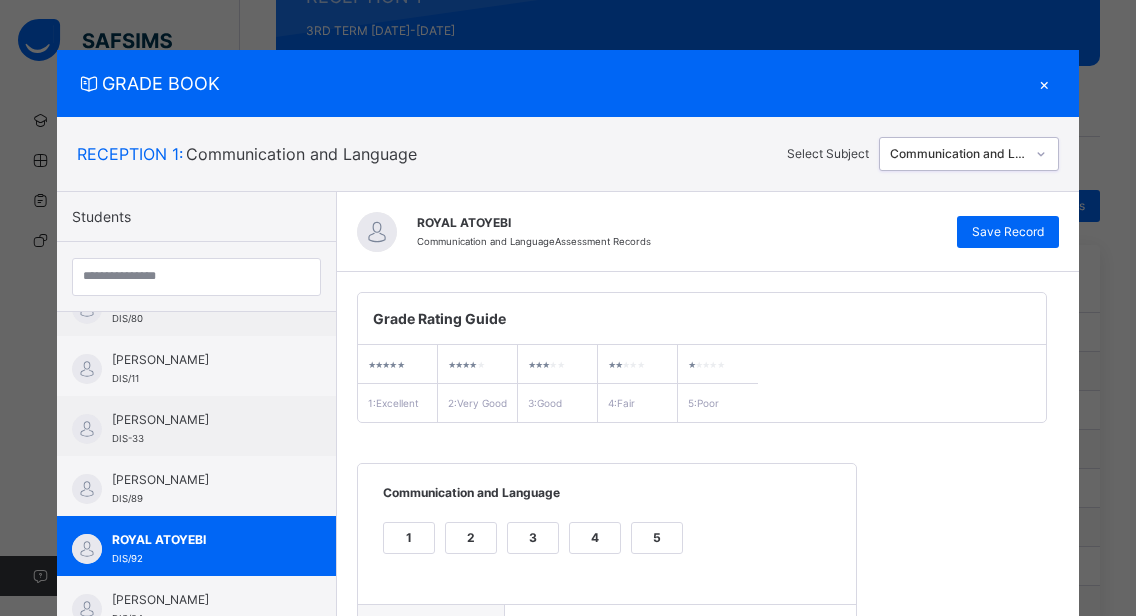 scroll, scrollTop: 362, scrollLeft: 0, axis: vertical 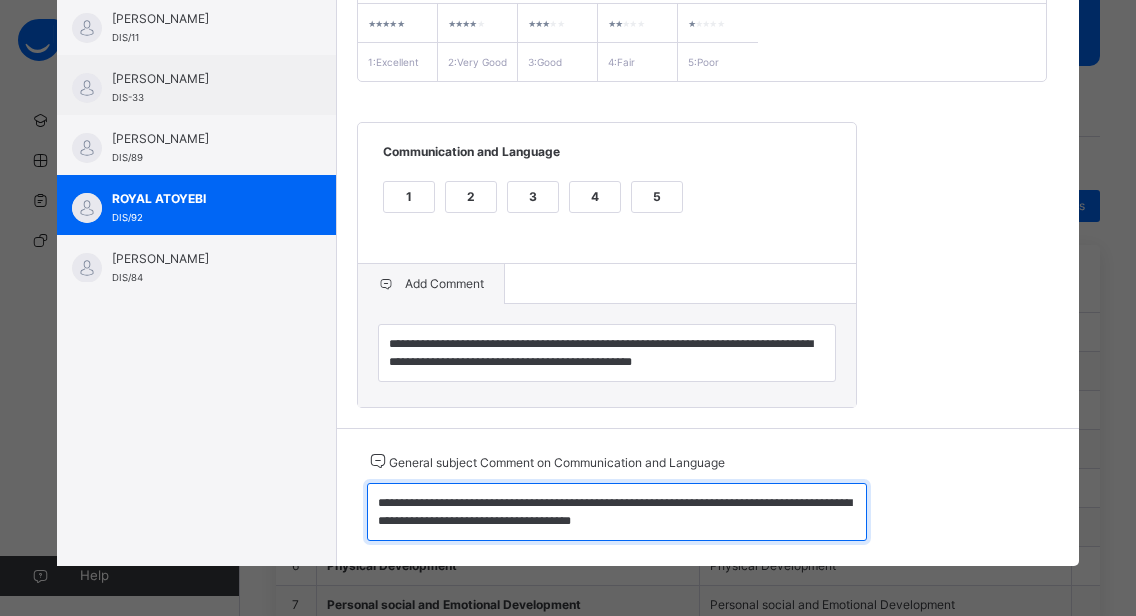click on "**********" at bounding box center [617, 512] 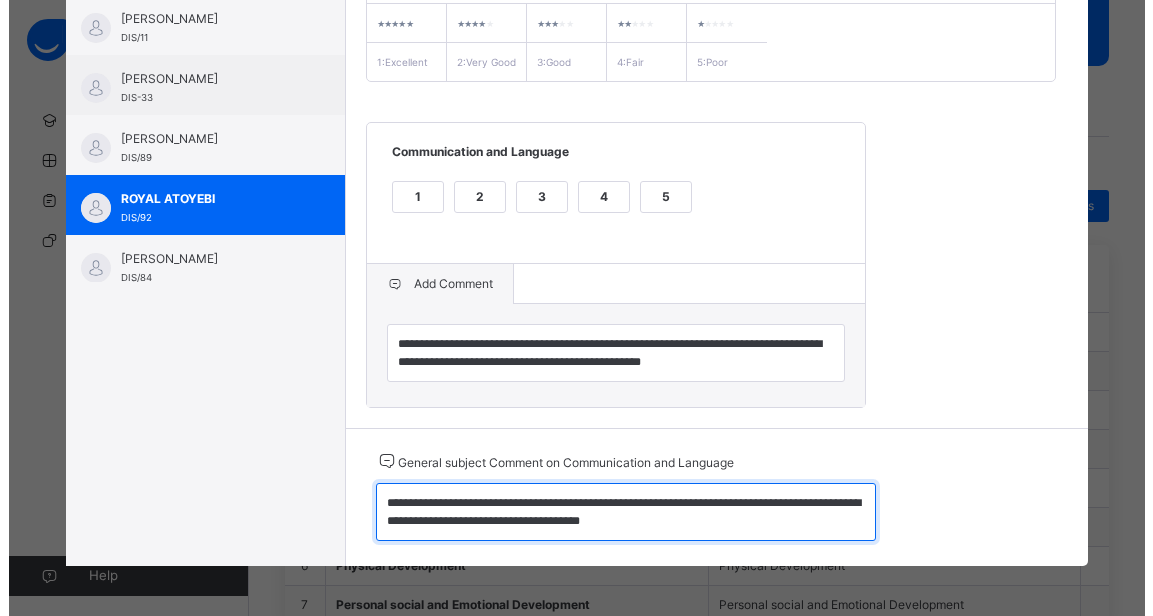 scroll, scrollTop: 0, scrollLeft: 0, axis: both 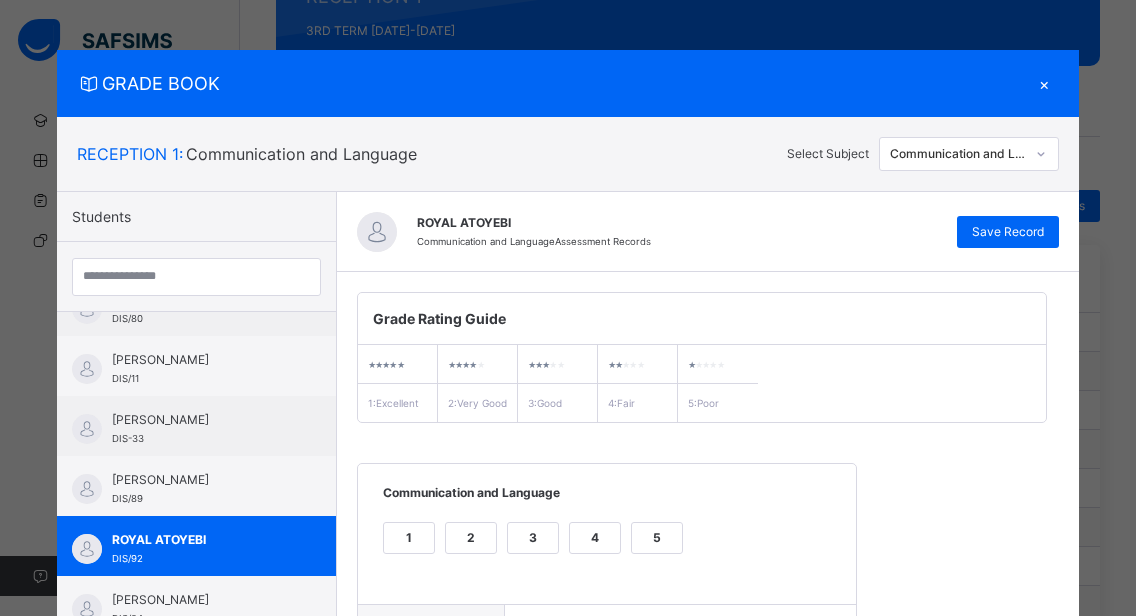 click on "×" at bounding box center (1044, 83) 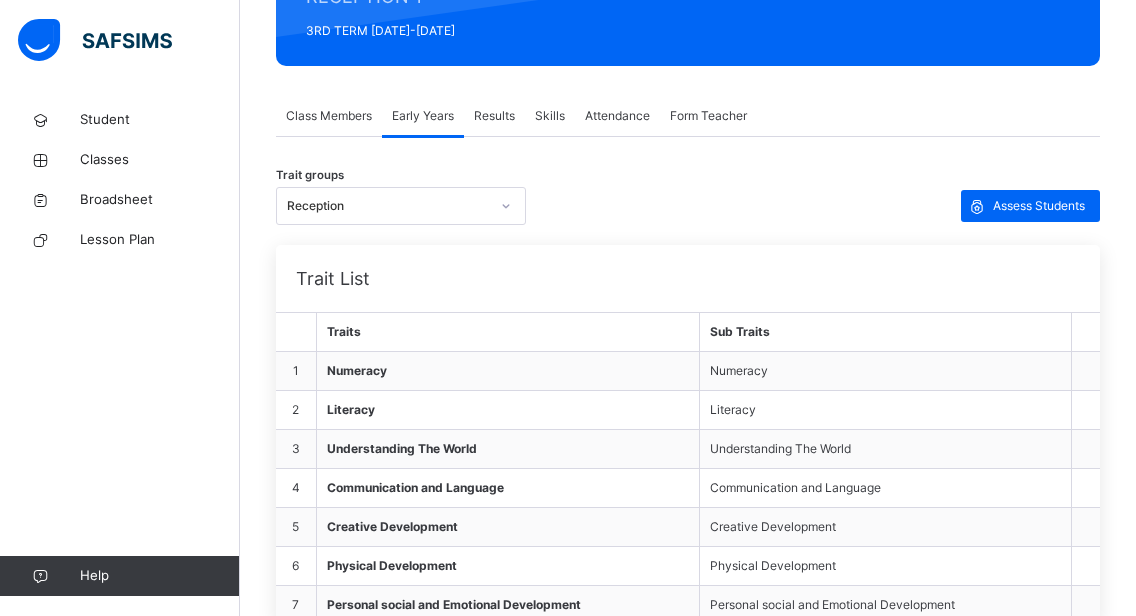 click 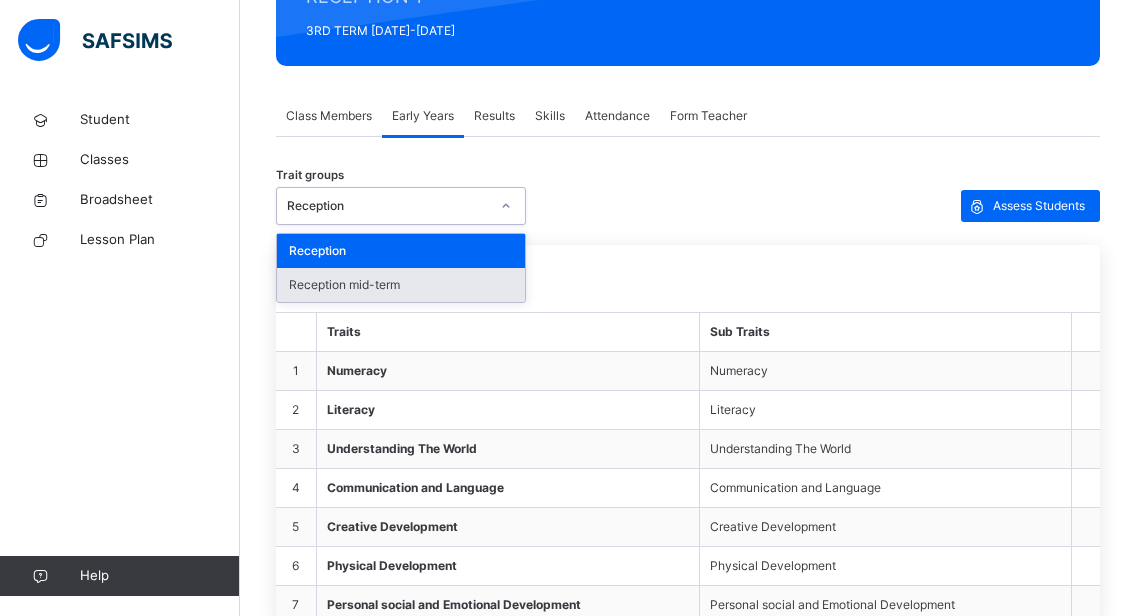 click on "Reception mid-term" at bounding box center [401, 285] 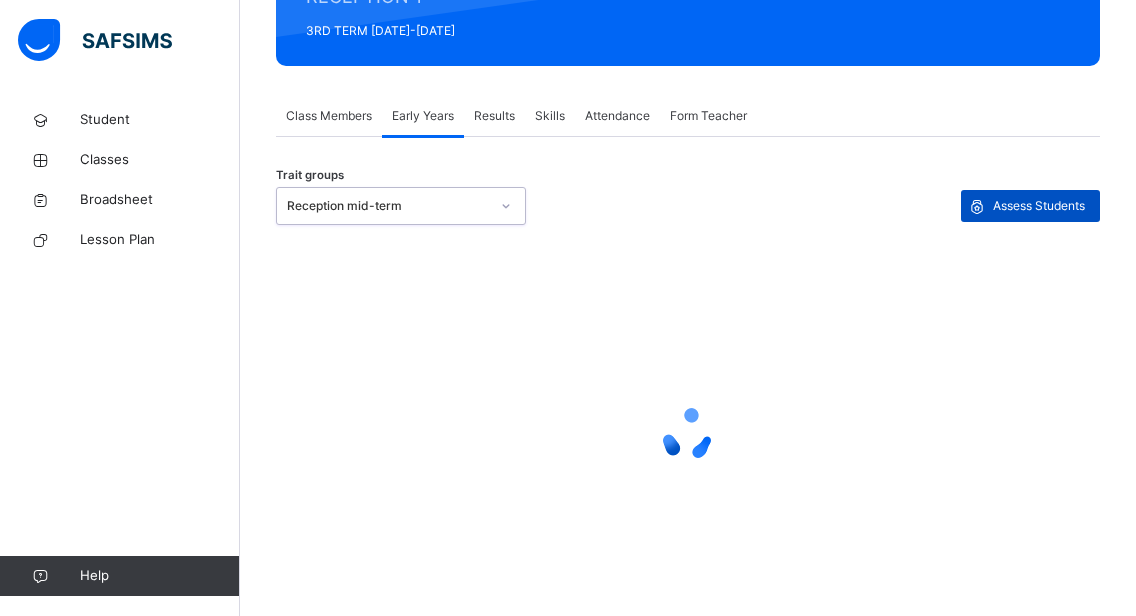 click on "Assess Students" at bounding box center [1039, 206] 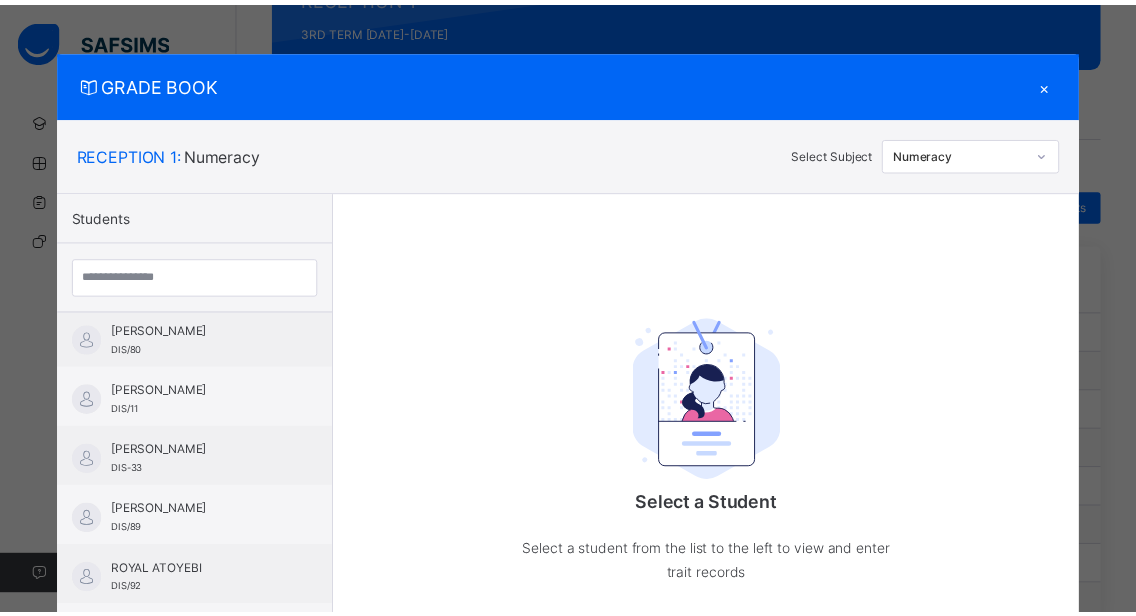 scroll, scrollTop: 816, scrollLeft: 0, axis: vertical 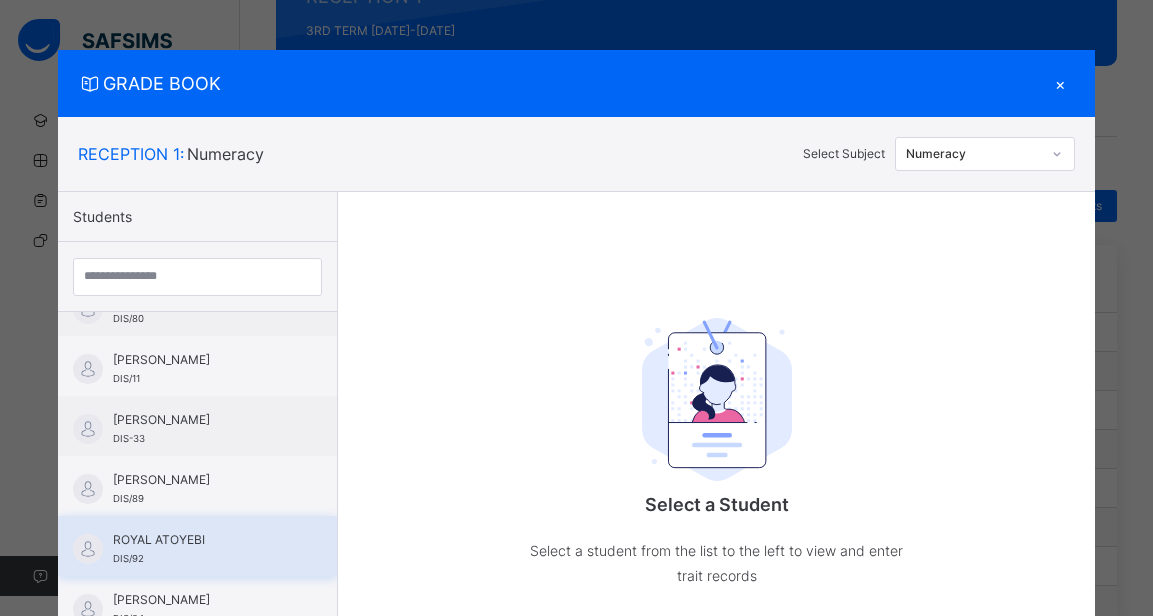 click on "ROYAL  ATOYEBI" at bounding box center [202, 540] 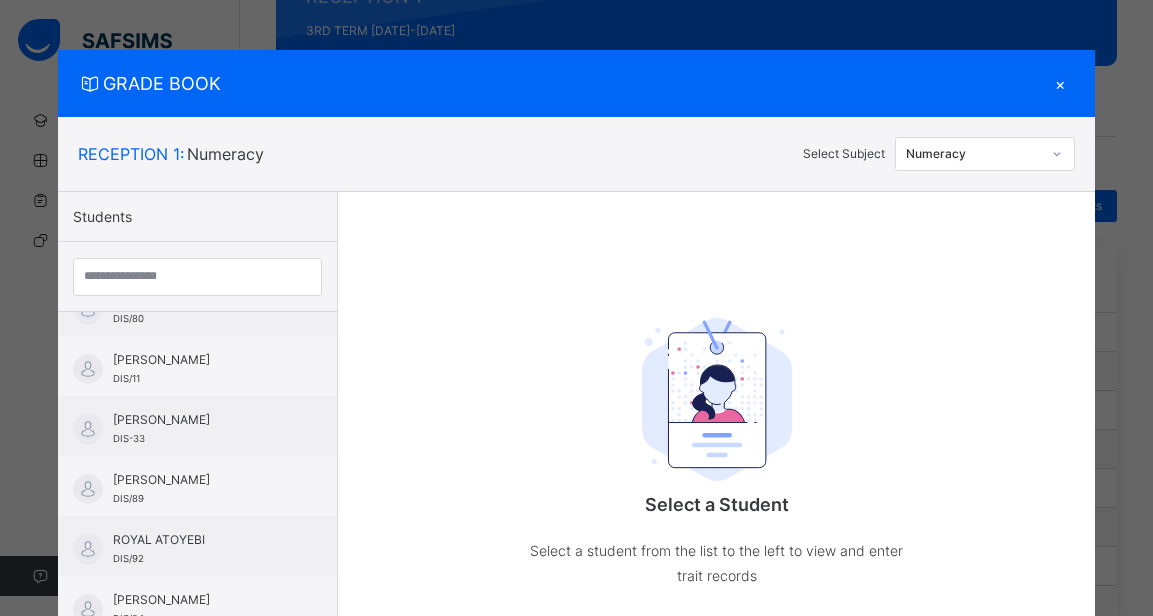 click at bounding box center [1057, 154] 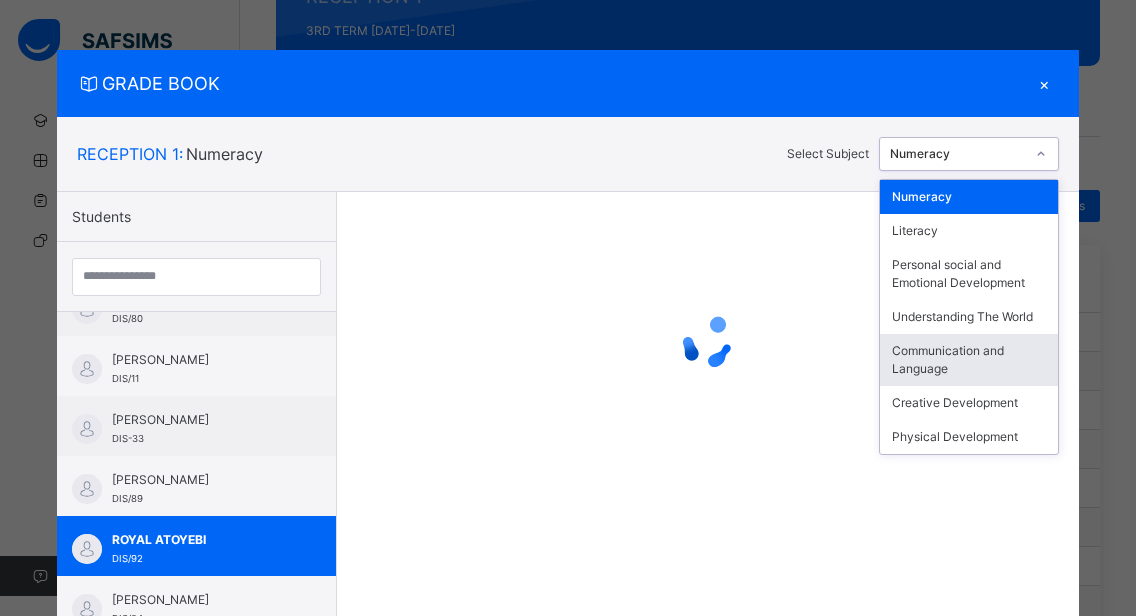 click on "Communication and Language" at bounding box center (969, 360) 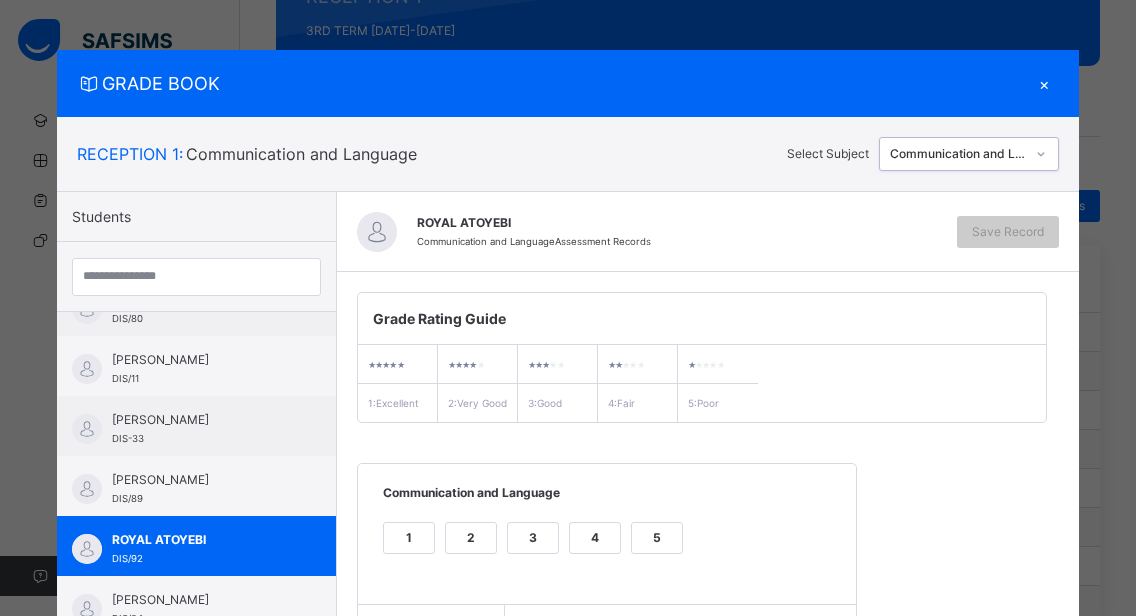 click on "2" at bounding box center [471, 538] 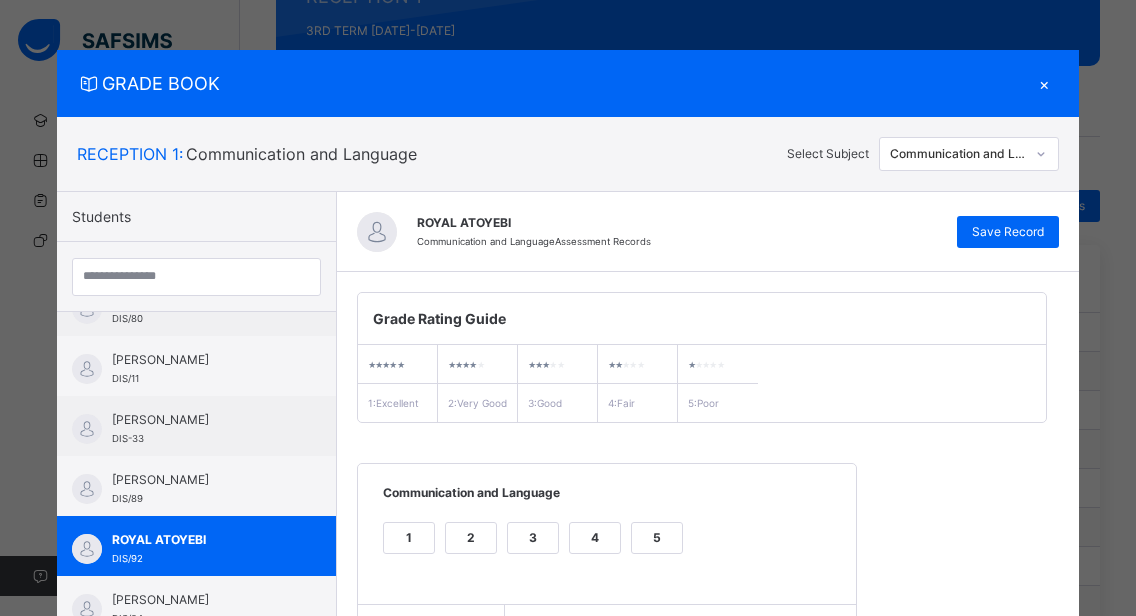 scroll, scrollTop: 259, scrollLeft: 0, axis: vertical 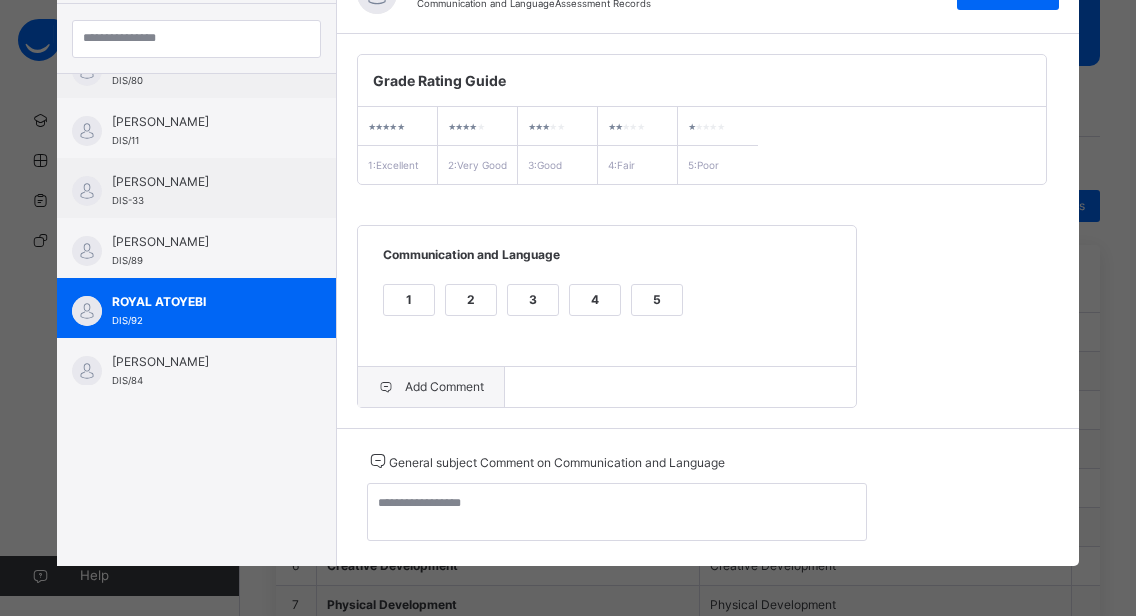 click on "Add Comment" at bounding box center [431, 387] 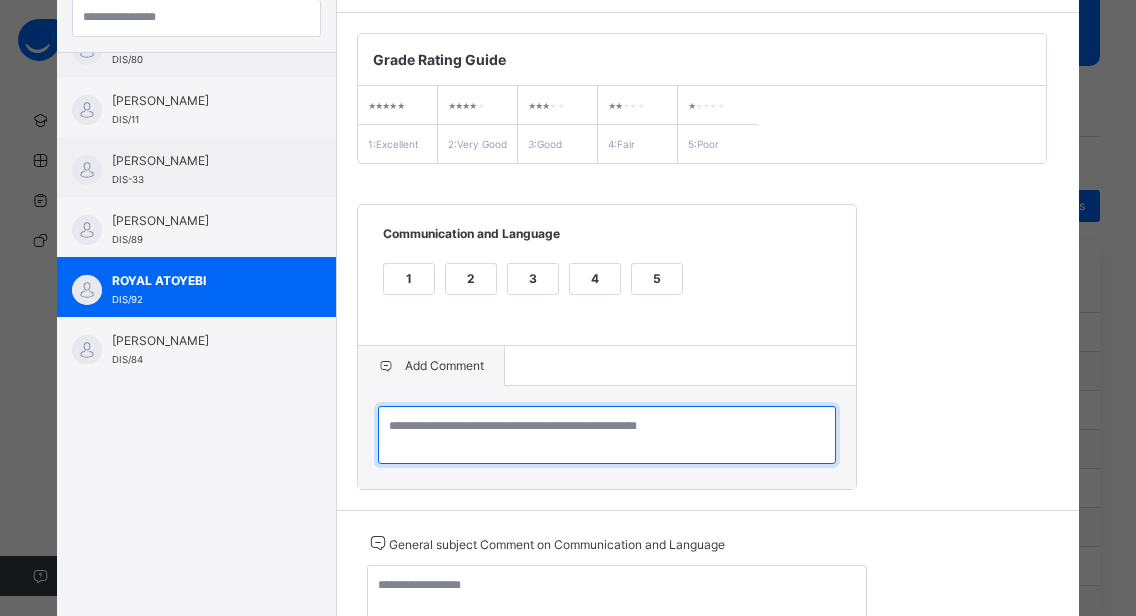 click at bounding box center (607, 435) 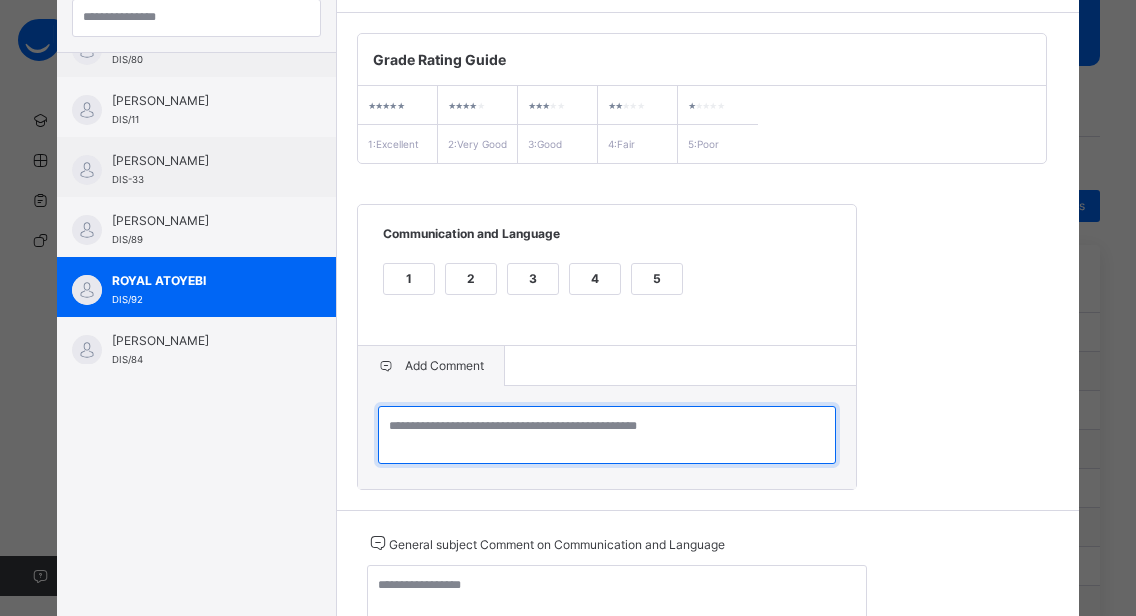 paste on "**********" 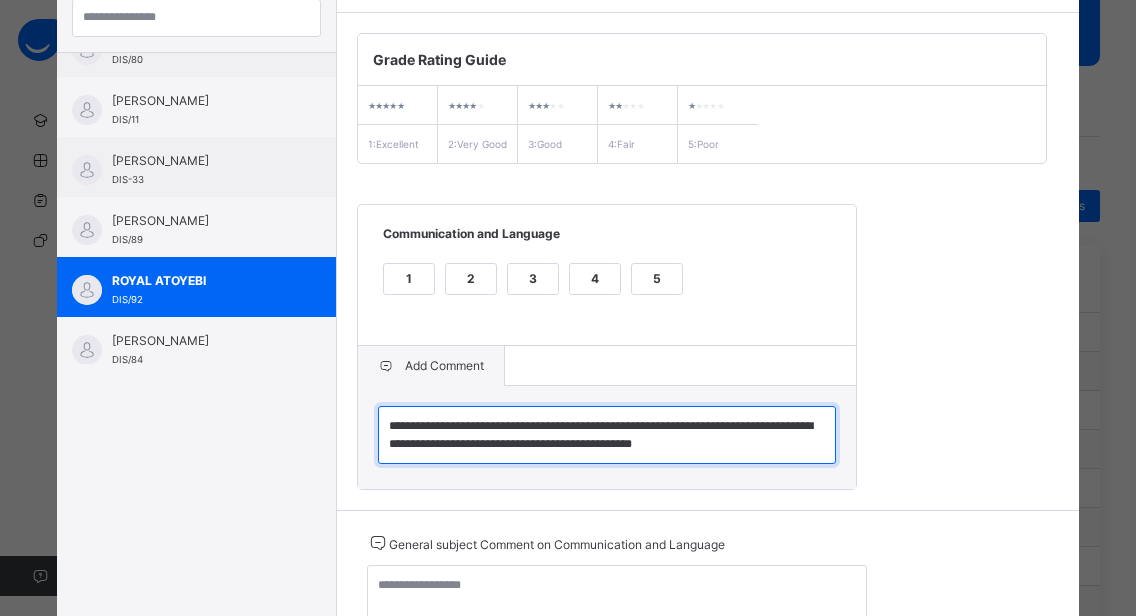 type on "**********" 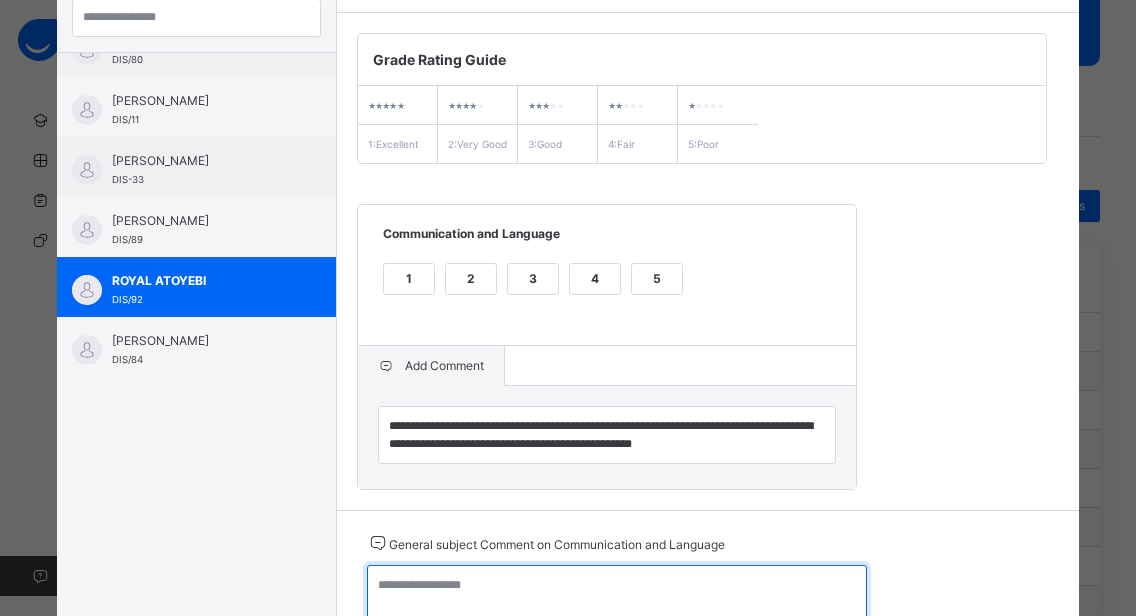 click at bounding box center [617, 594] 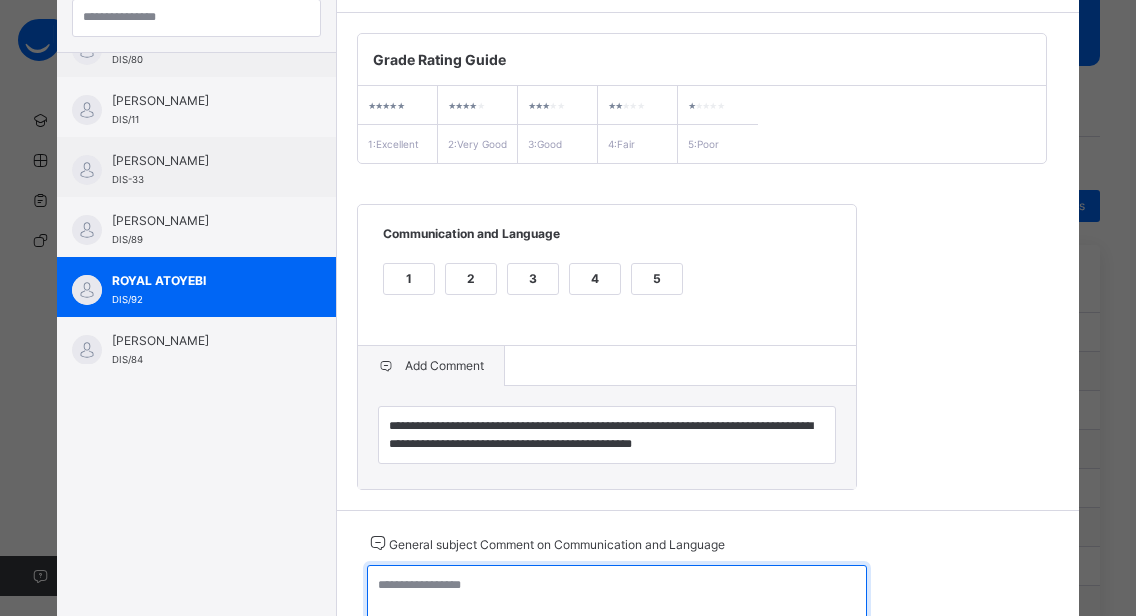 paste on "**********" 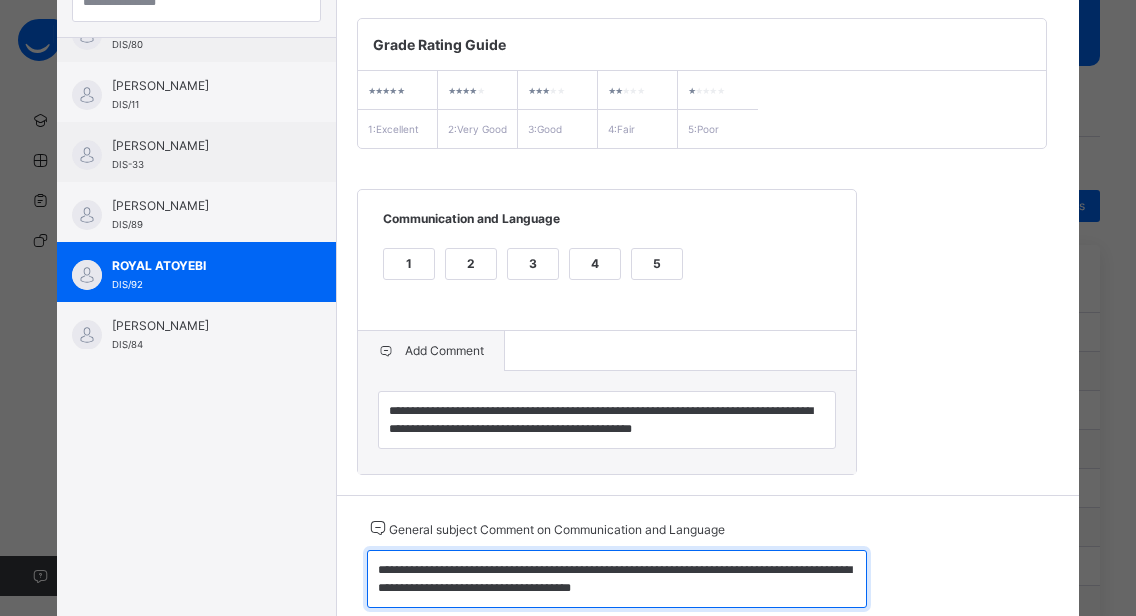 scroll, scrollTop: 0, scrollLeft: 0, axis: both 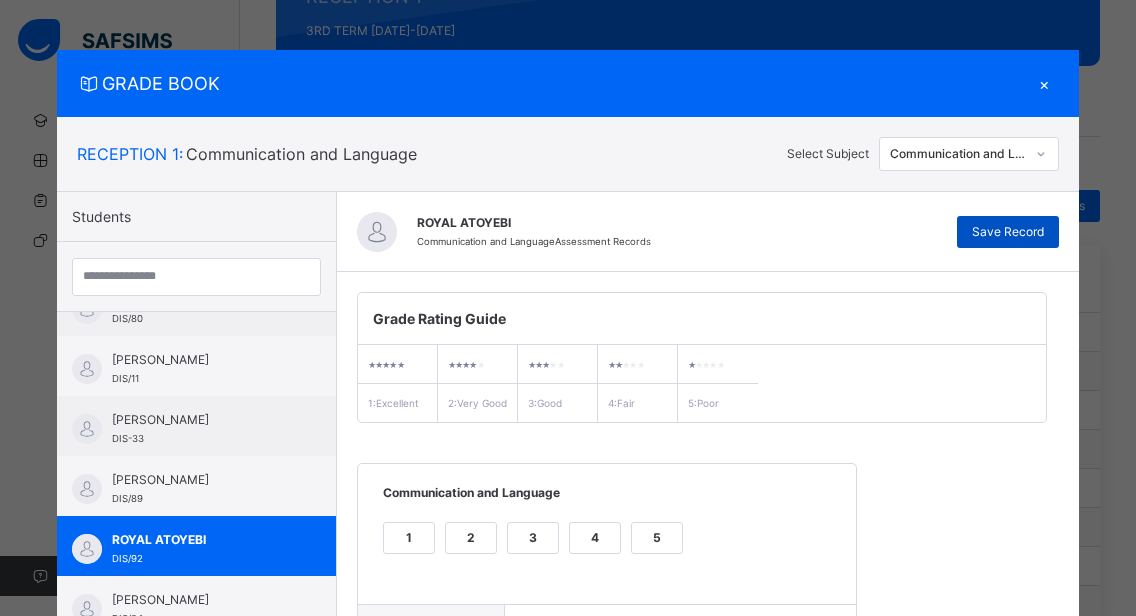 type on "**********" 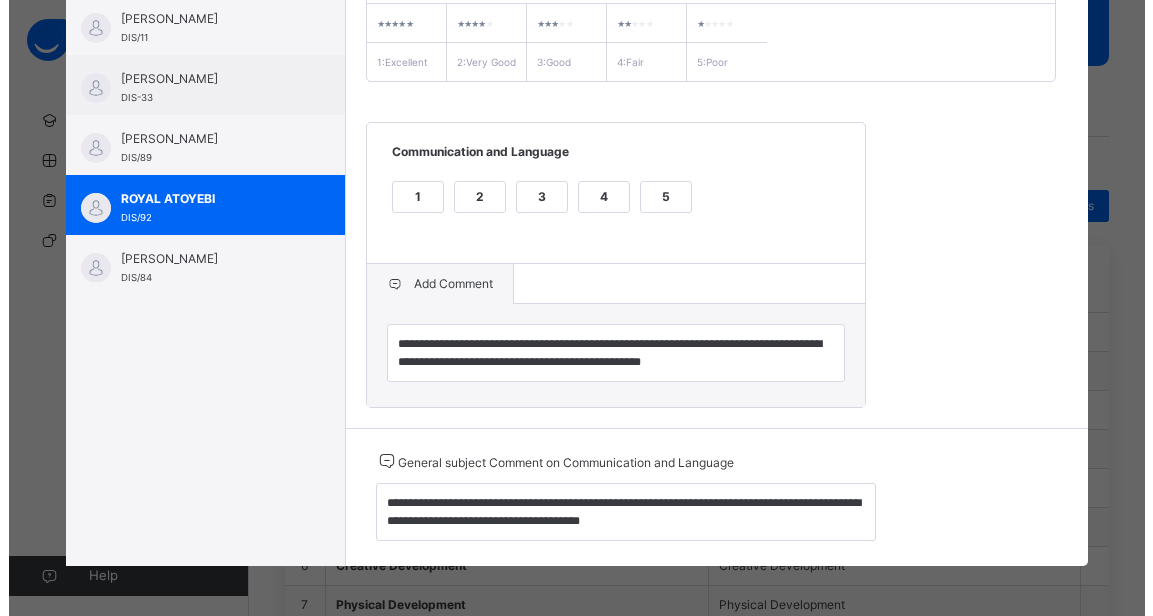 scroll, scrollTop: 0, scrollLeft: 0, axis: both 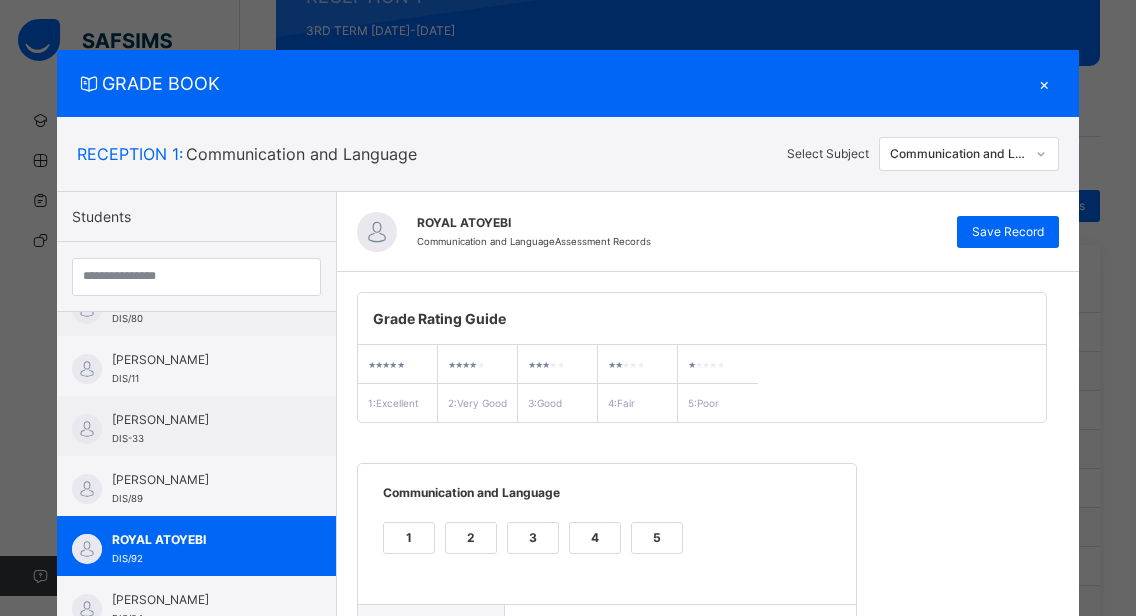 click on "×" at bounding box center [1044, 83] 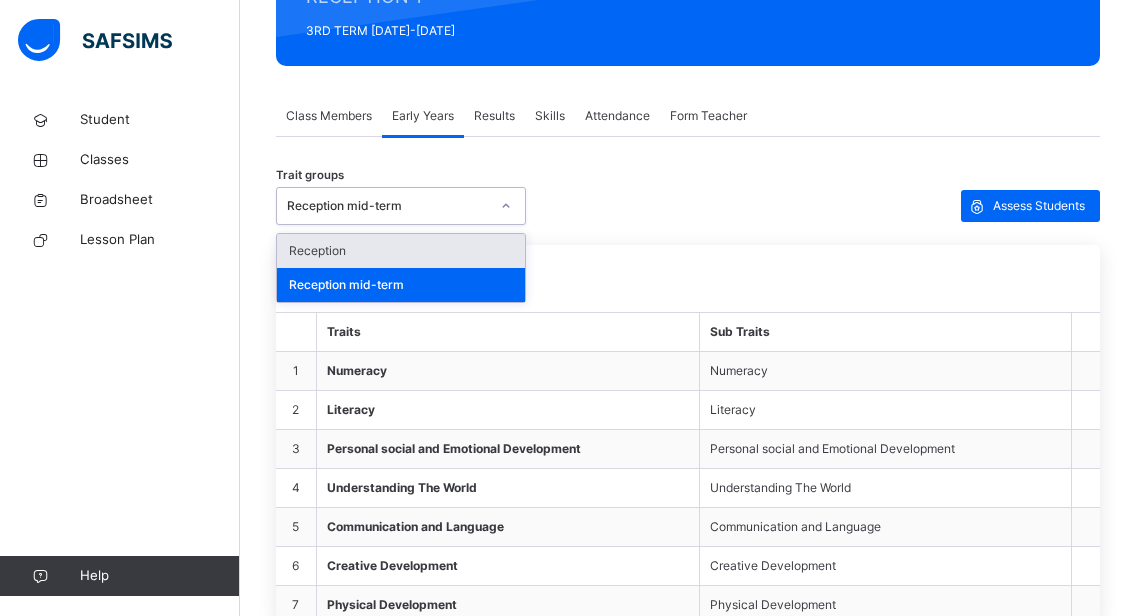 click 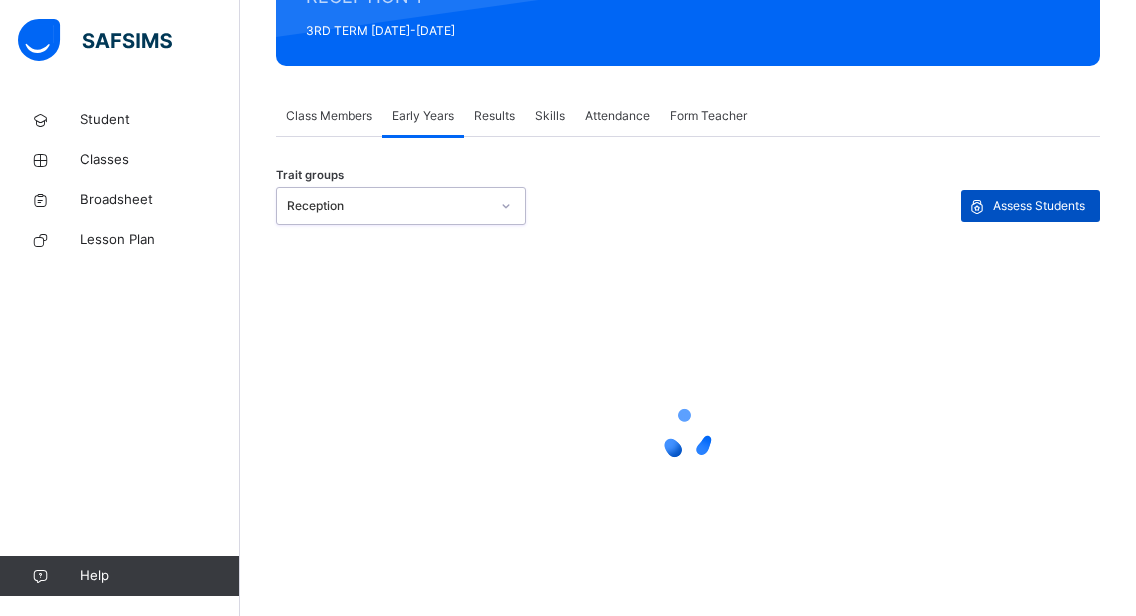 click on "Assess Students" at bounding box center [1039, 206] 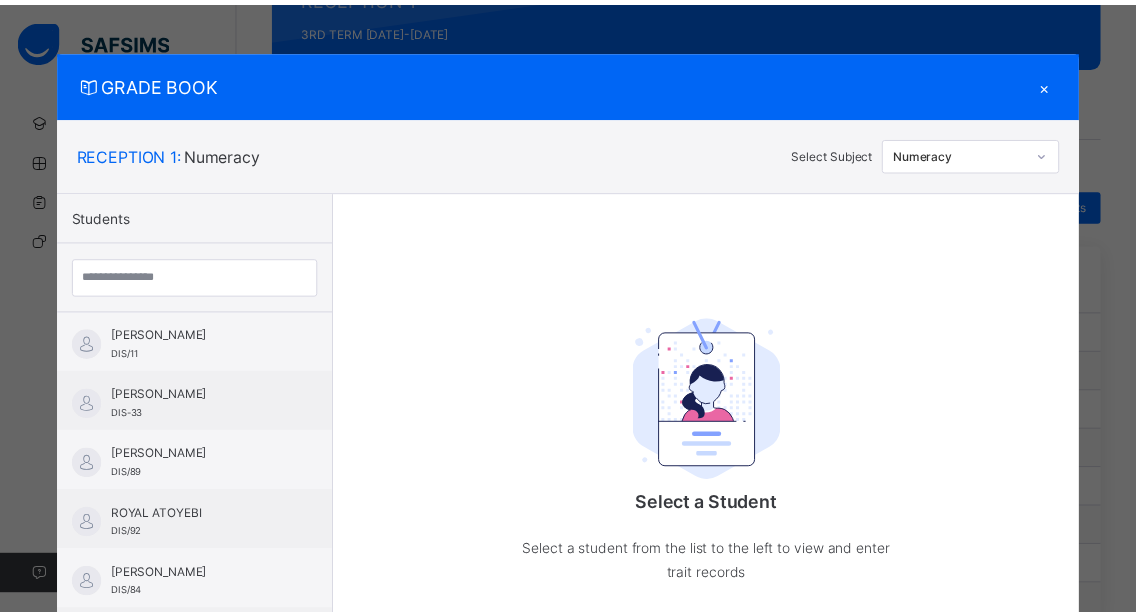 scroll, scrollTop: 816, scrollLeft: 0, axis: vertical 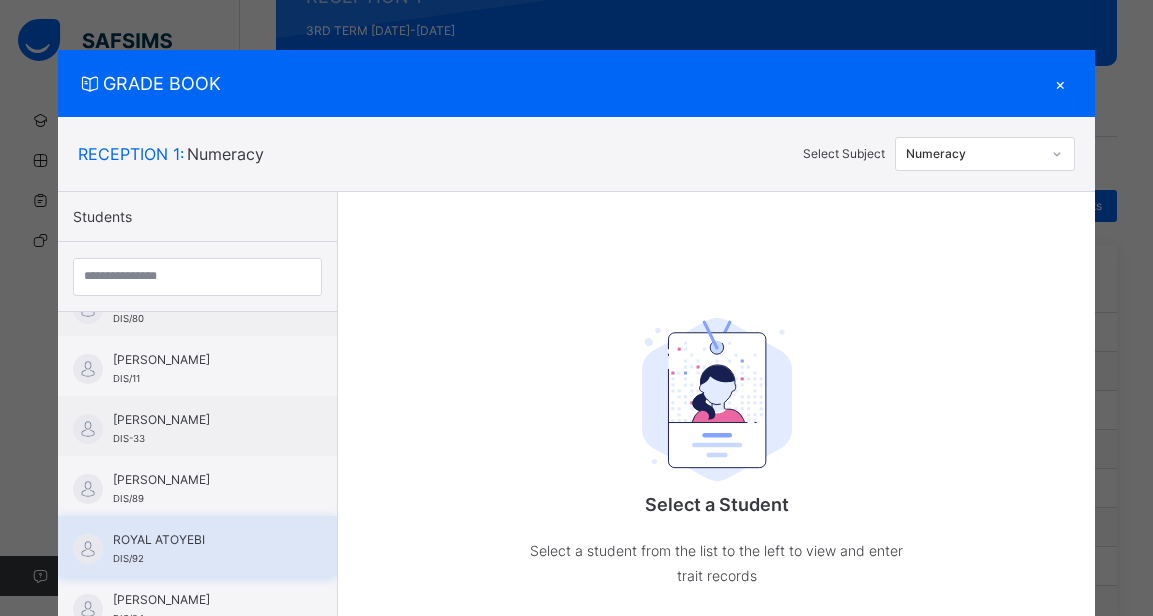 click on "ROYAL  ATOYEBI" at bounding box center (202, 540) 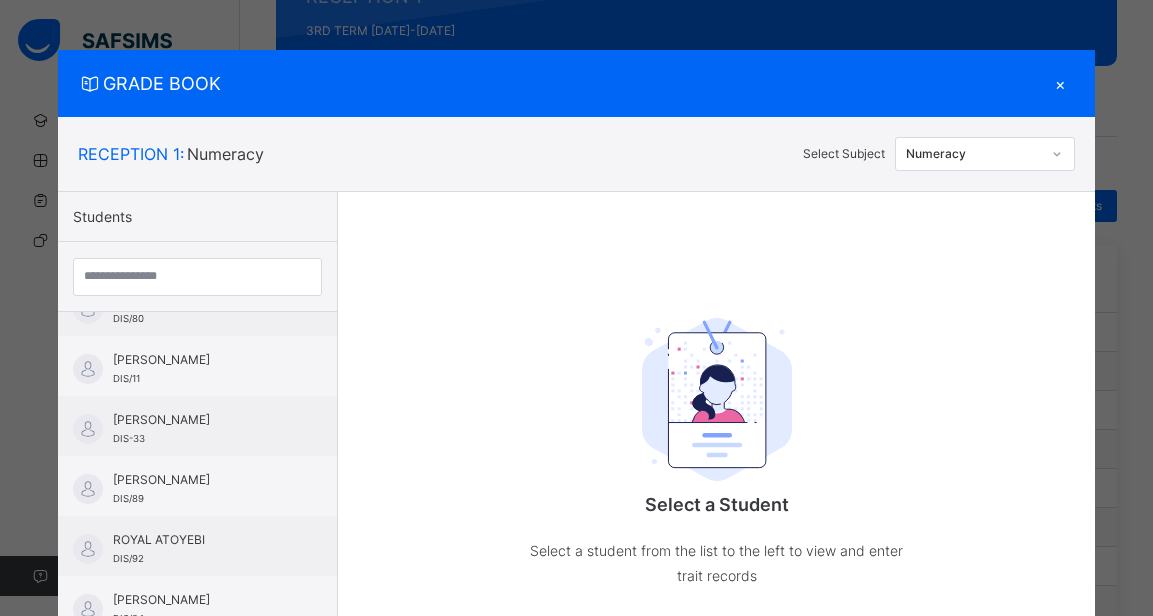click at bounding box center [1057, 154] 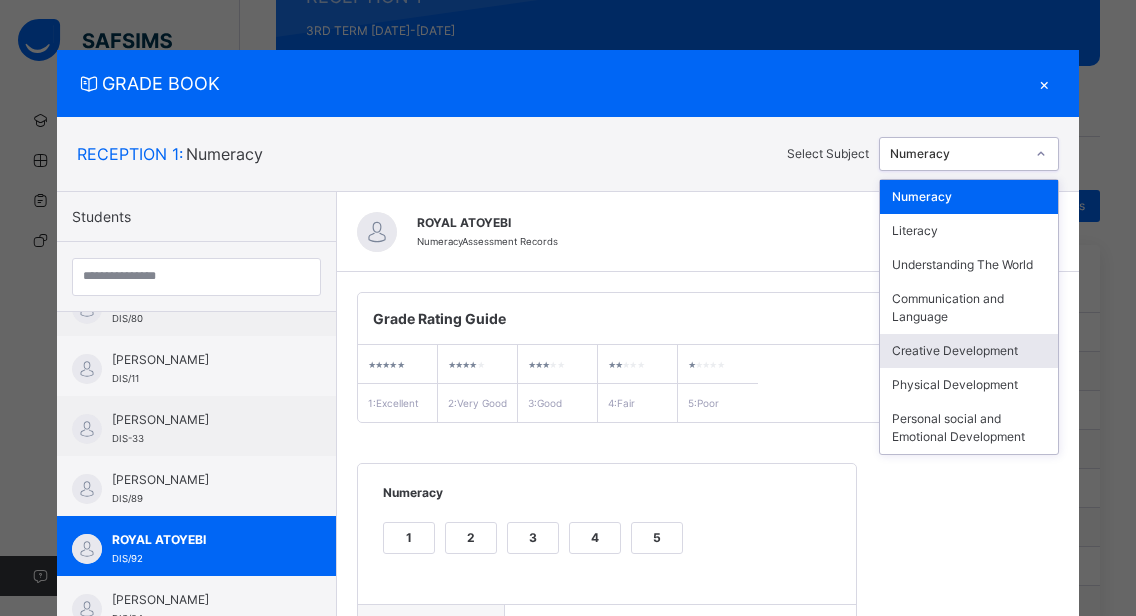 click on "Creative Development" at bounding box center (969, 351) 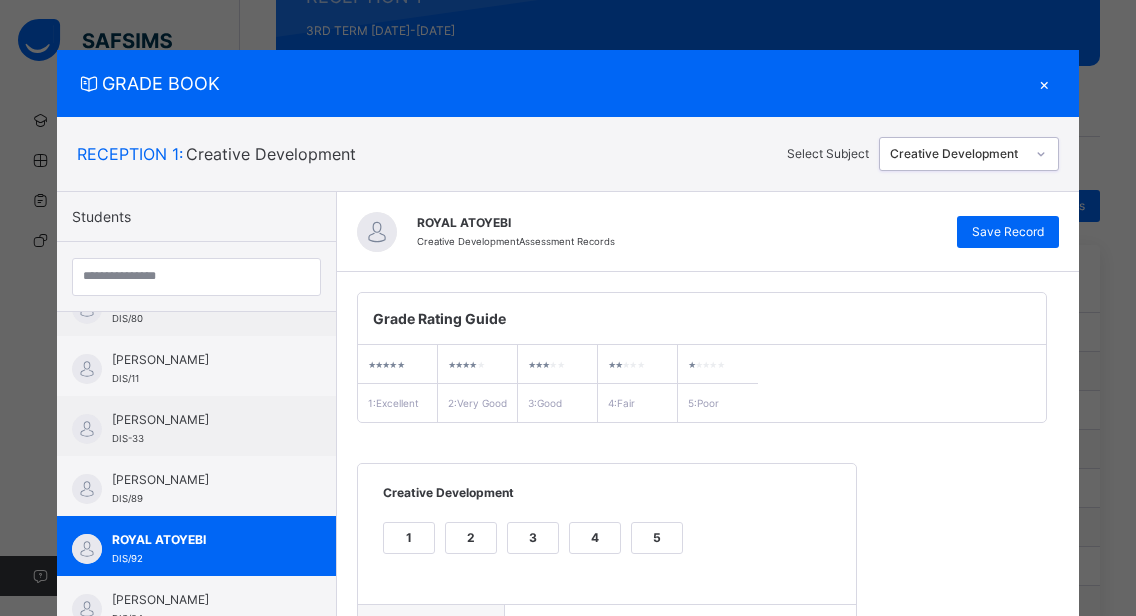 scroll, scrollTop: 362, scrollLeft: 0, axis: vertical 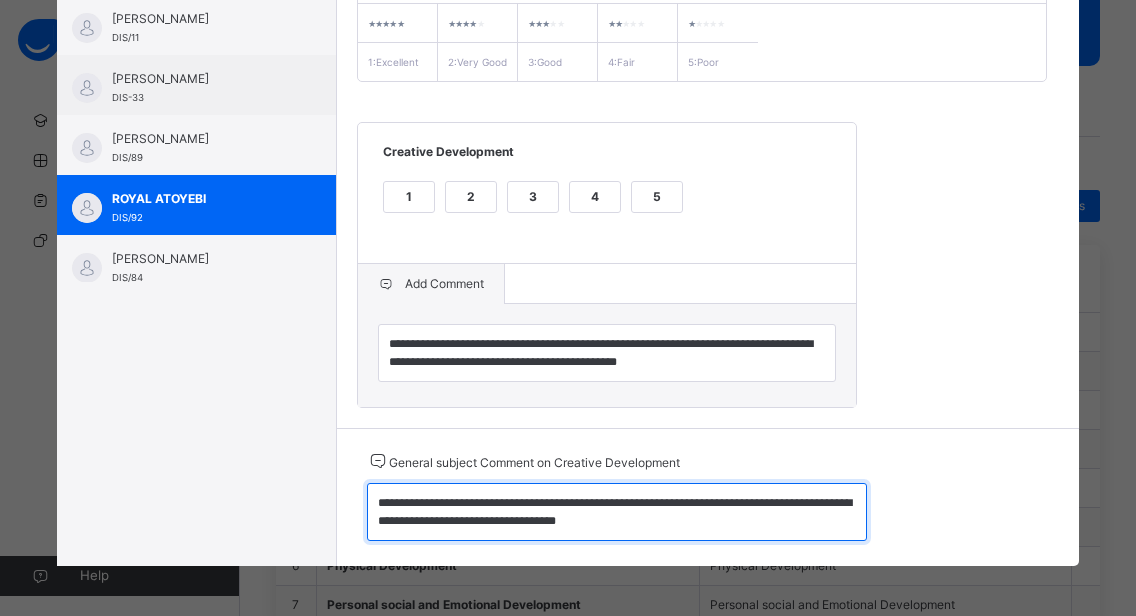 click on "**********" at bounding box center (617, 512) 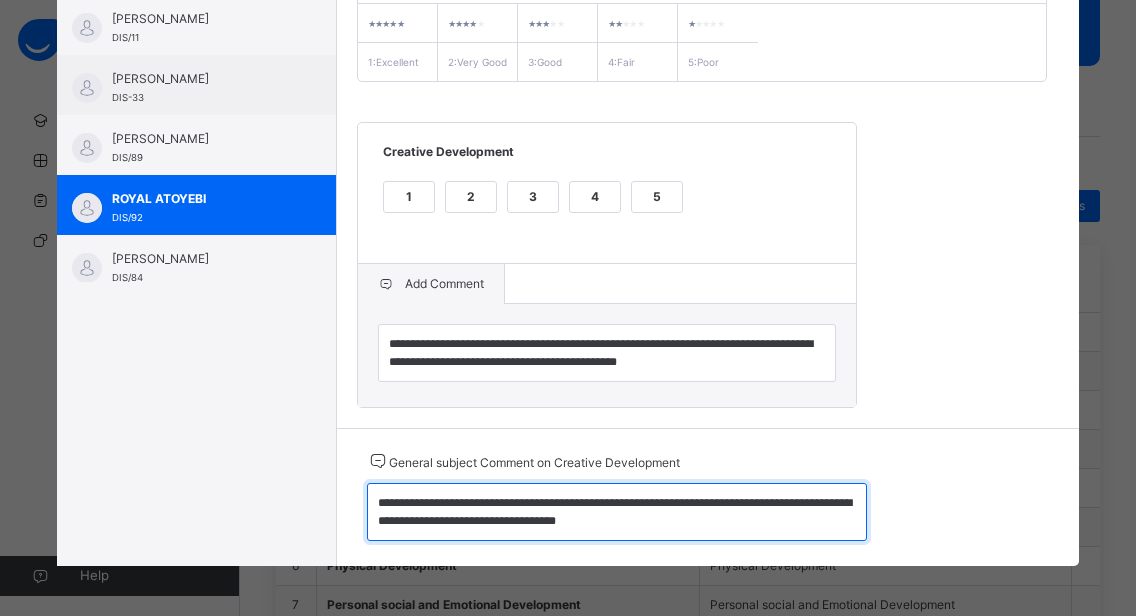 drag, startPoint x: 382, startPoint y: 503, endPoint x: 353, endPoint y: 500, distance: 29.15476 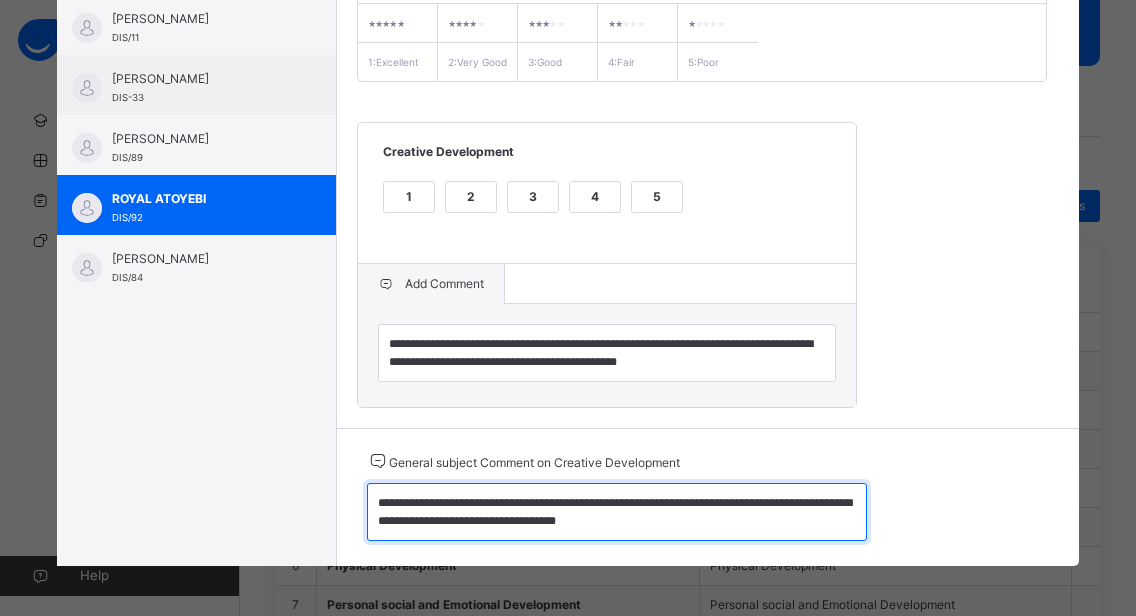 click on "**********" at bounding box center [617, 512] 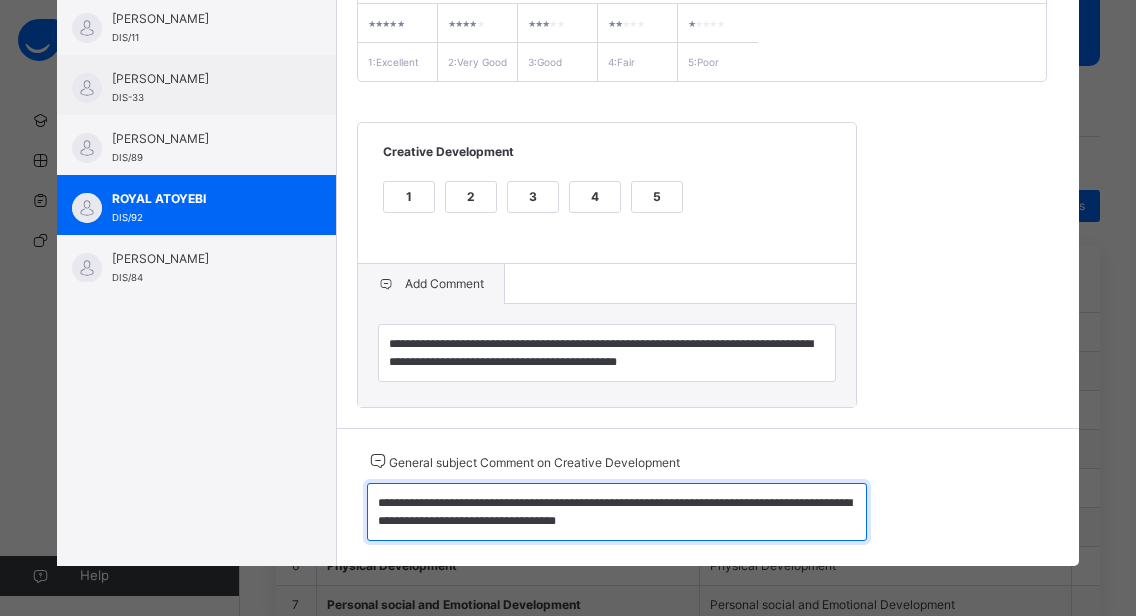 drag, startPoint x: 358, startPoint y: 501, endPoint x: 627, endPoint y: 522, distance: 269.81845 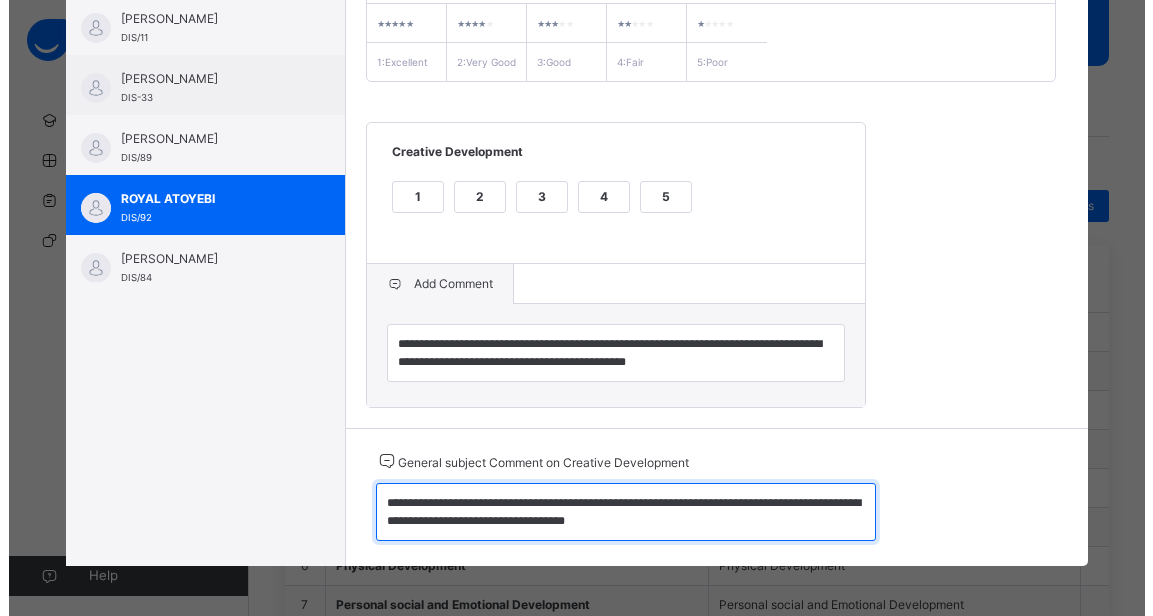 scroll, scrollTop: 0, scrollLeft: 0, axis: both 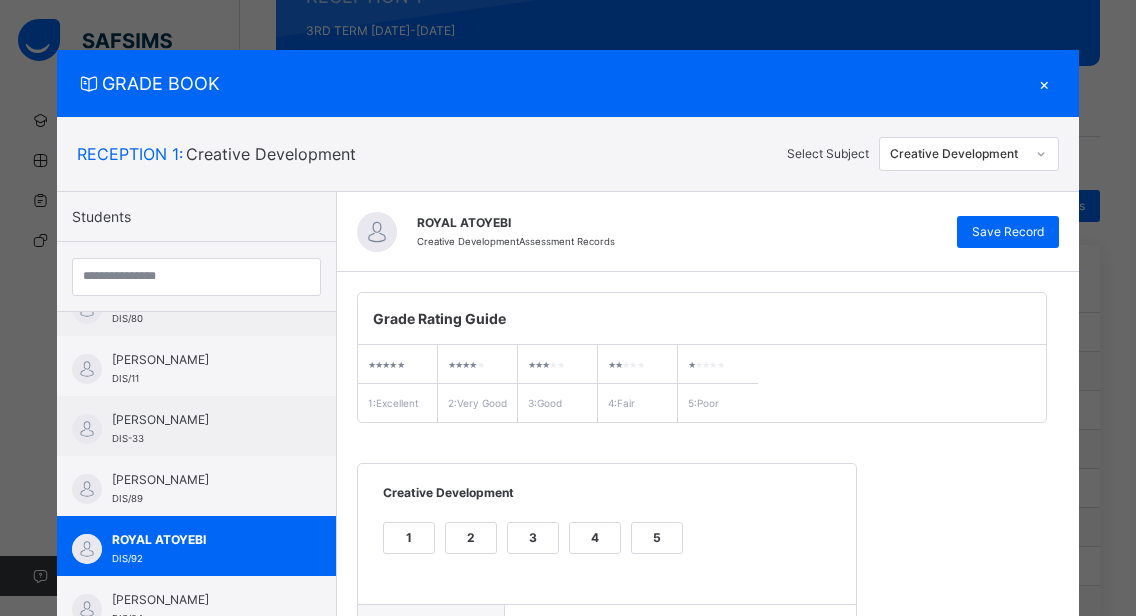click on "×" at bounding box center (1044, 83) 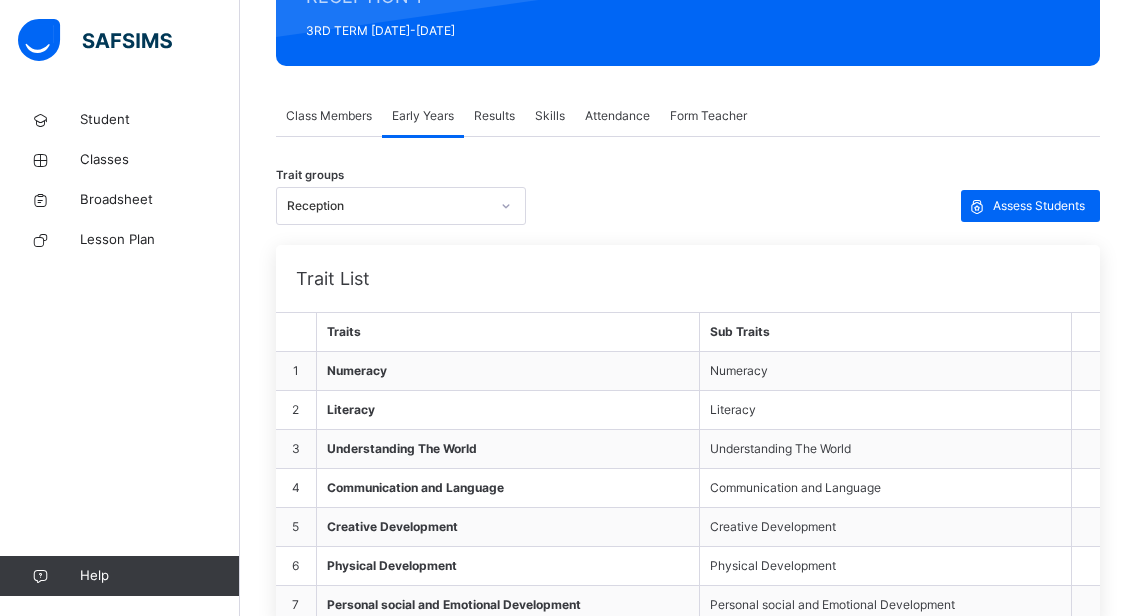 click 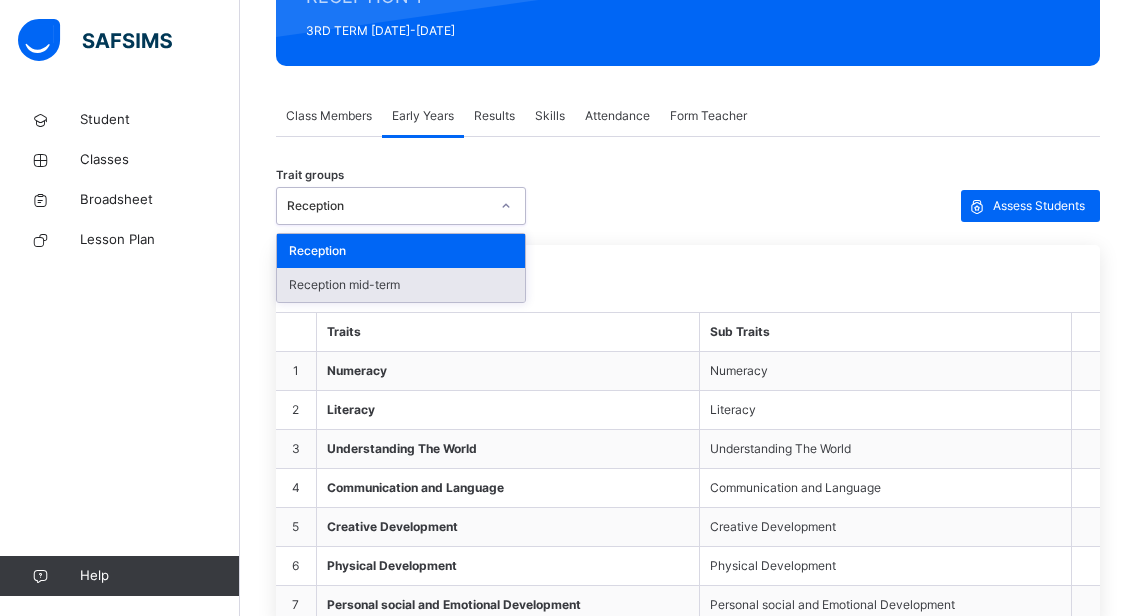 click on "Reception mid-term" at bounding box center [401, 285] 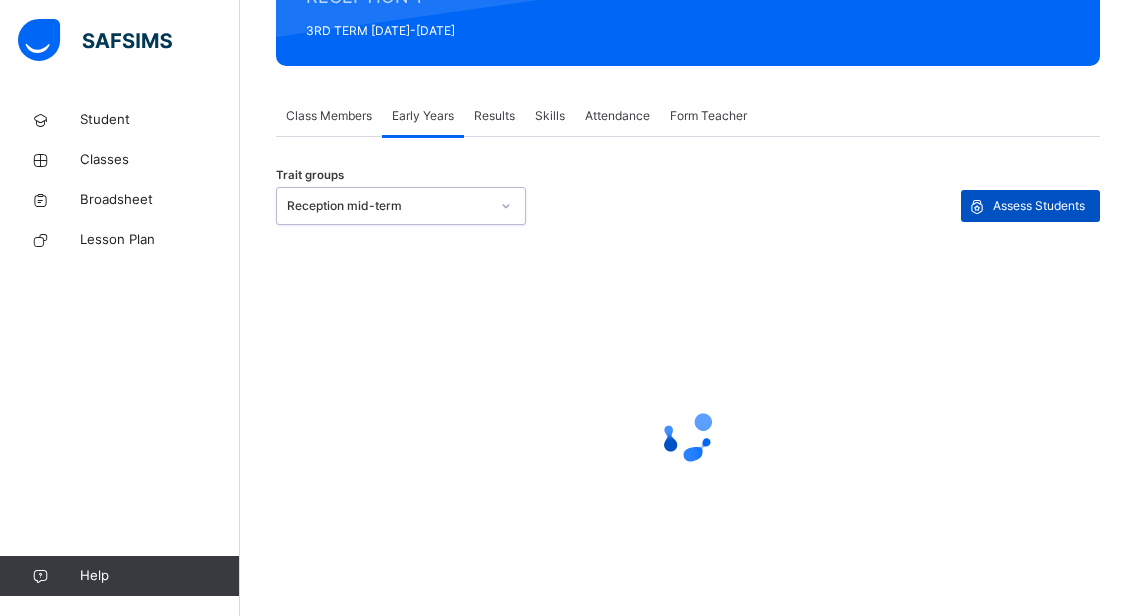 click on "Assess Students" at bounding box center [1039, 206] 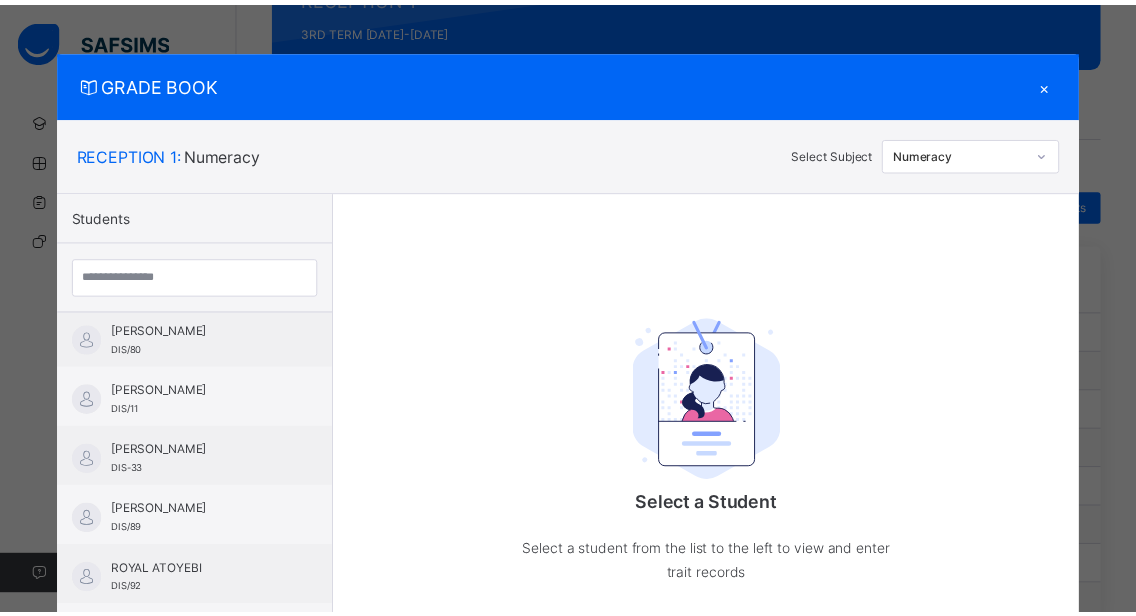 scroll, scrollTop: 816, scrollLeft: 0, axis: vertical 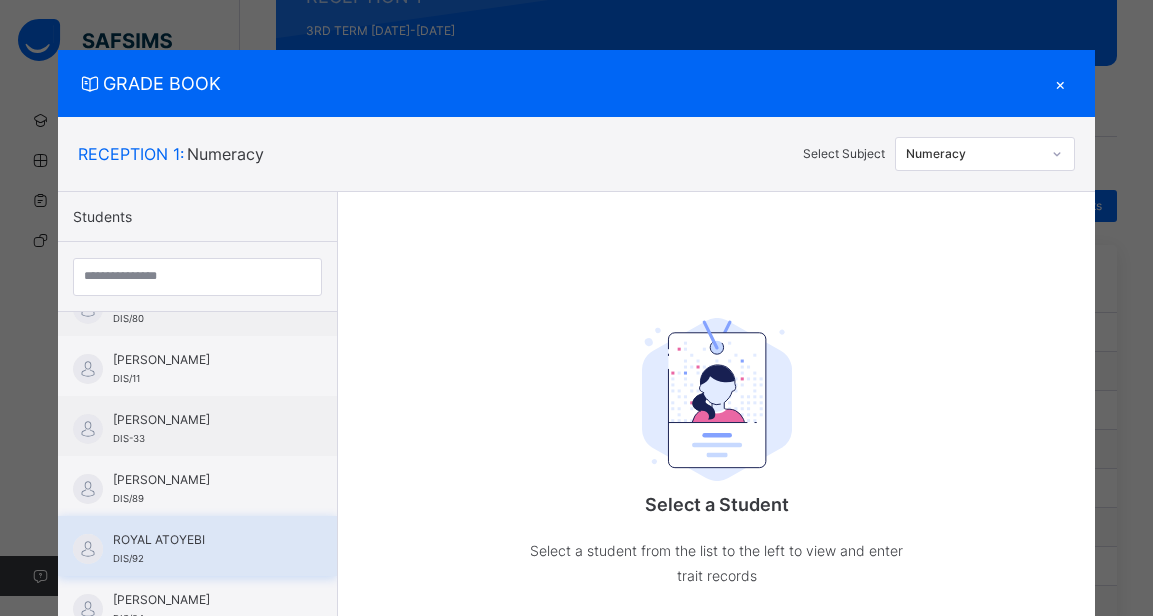 click on "ROYAL  ATOYEBI DIS/92" at bounding box center [197, 546] 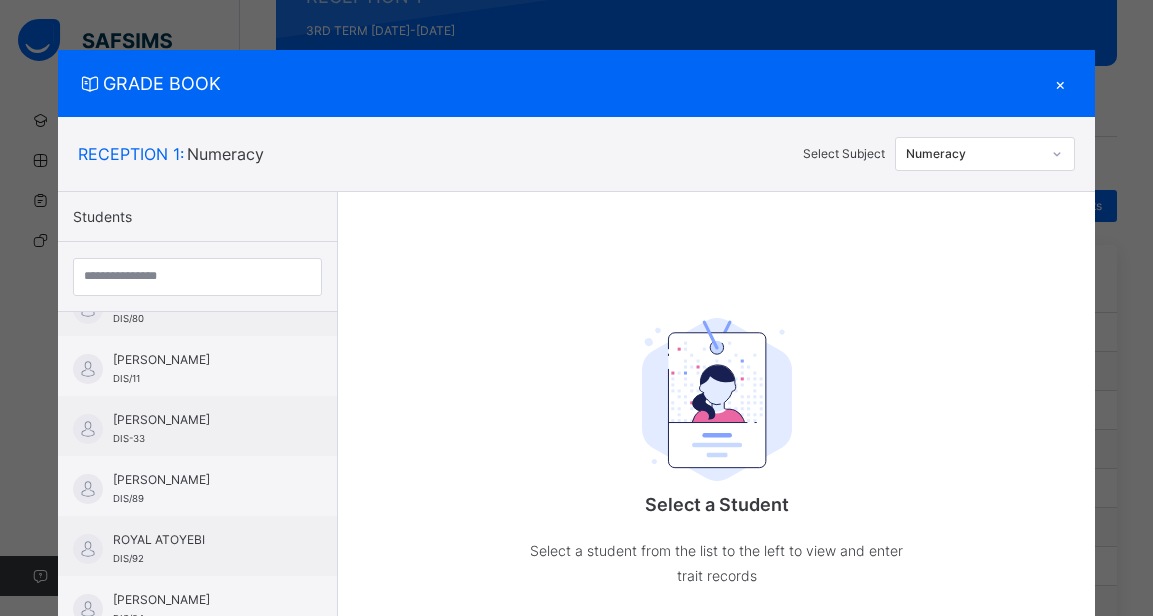 click at bounding box center [1057, 154] 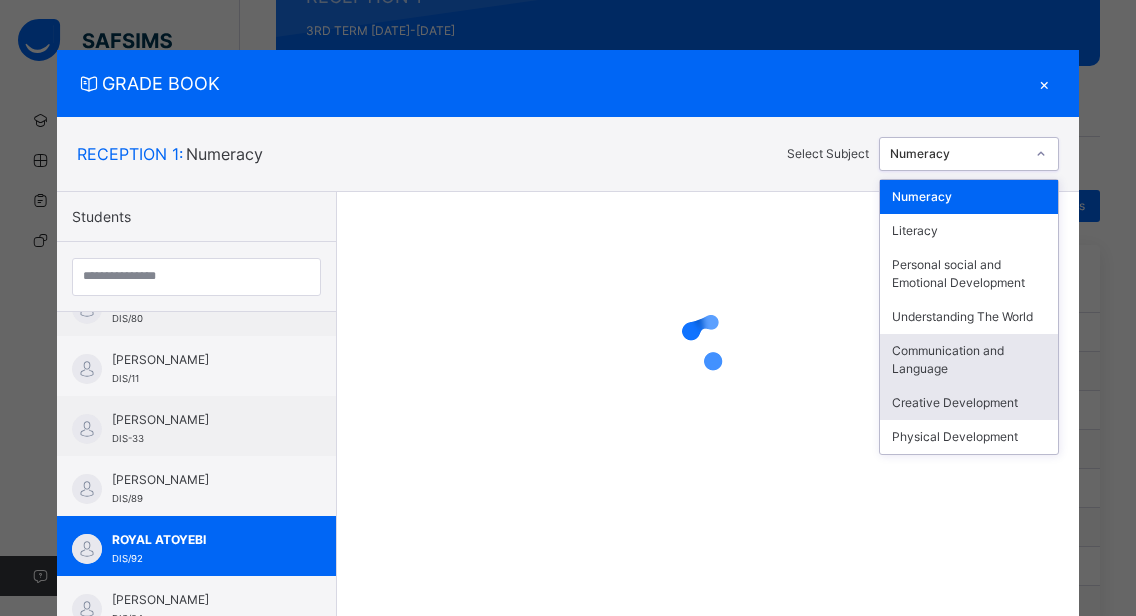 click on "Creative Development" at bounding box center (969, 403) 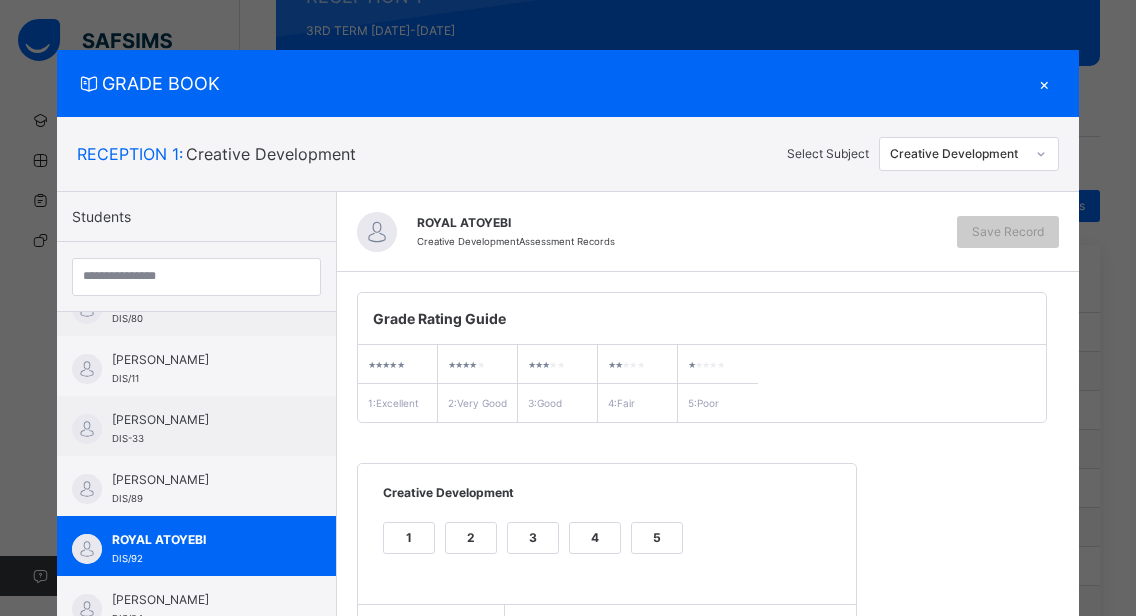 click on "2" at bounding box center [471, 538] 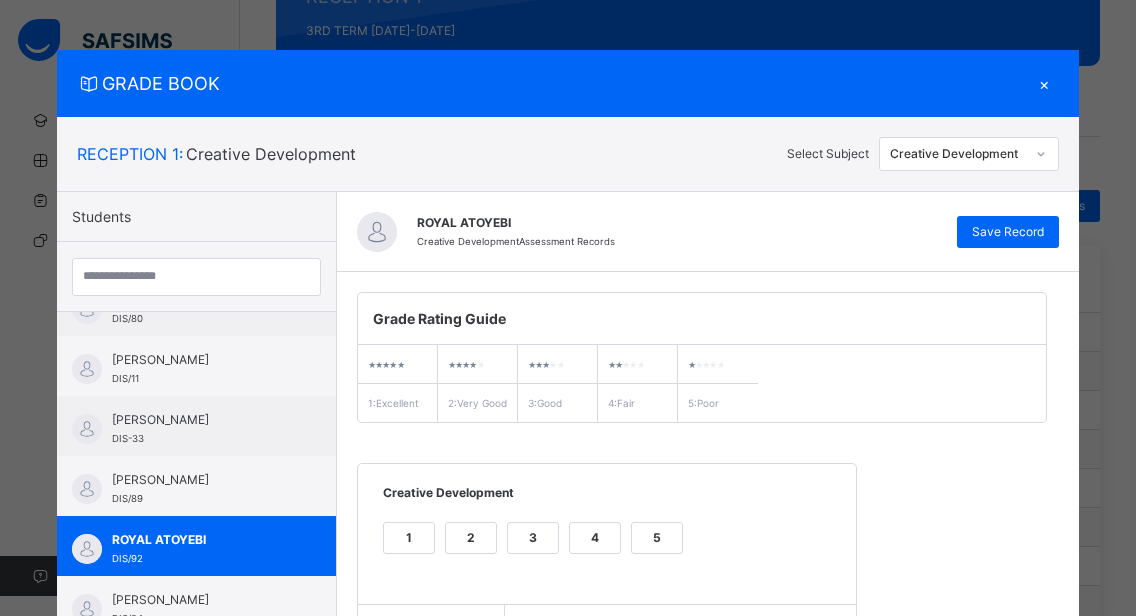 scroll, scrollTop: 259, scrollLeft: 0, axis: vertical 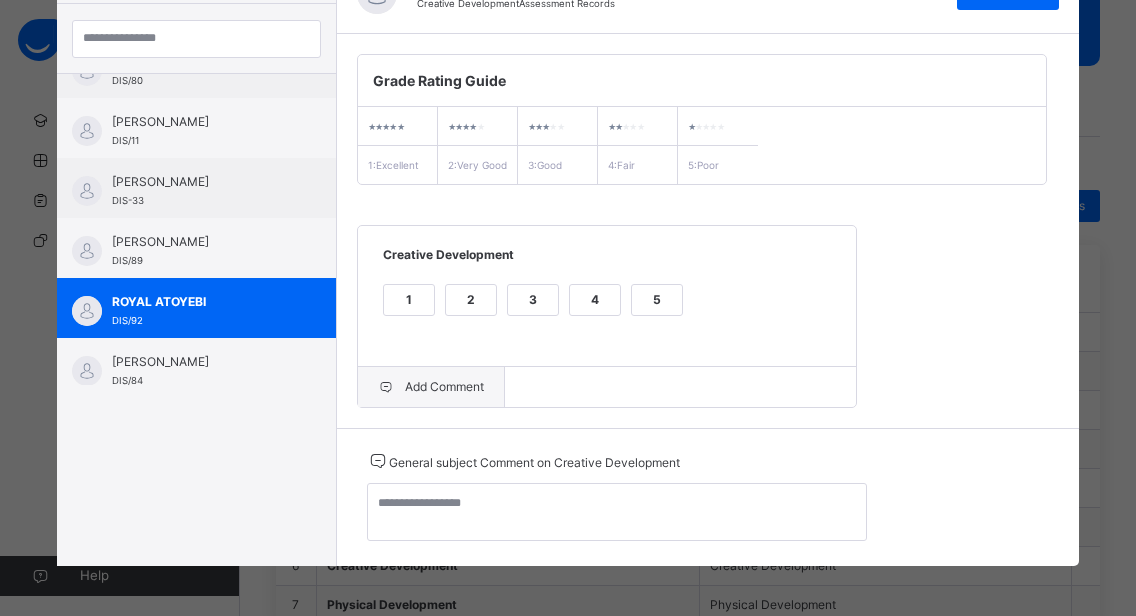 click on "Add Comment" at bounding box center [431, 387] 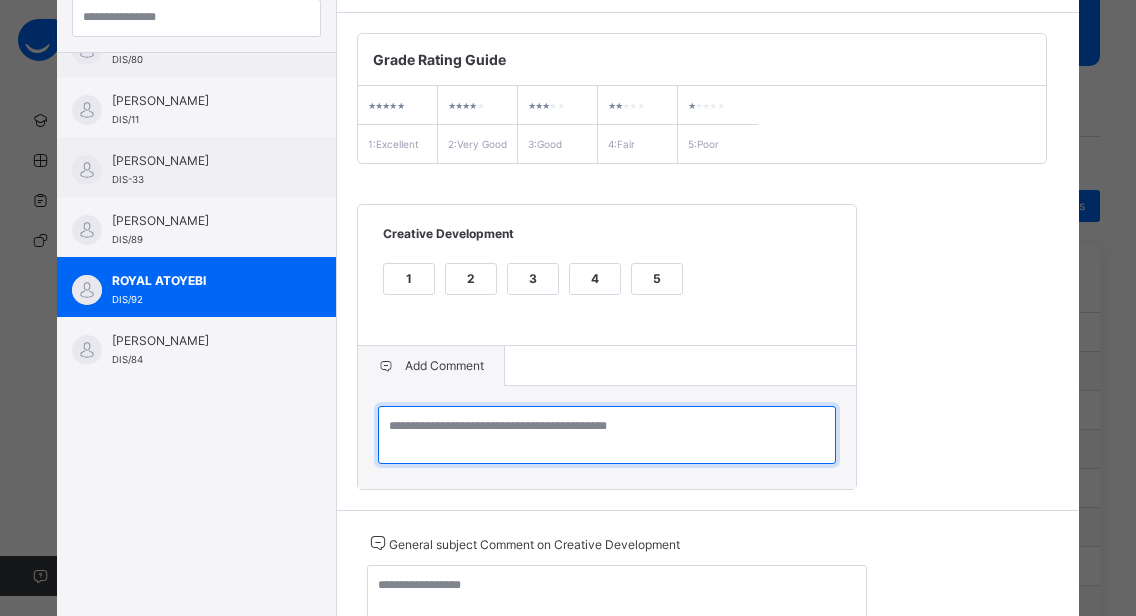 click at bounding box center [607, 435] 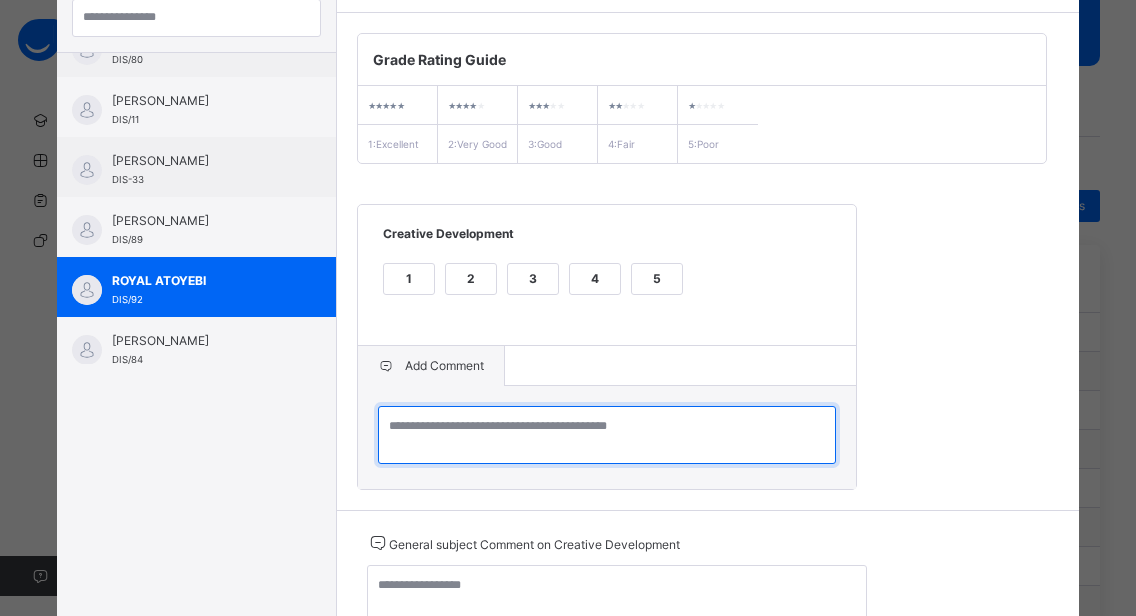 paste on "**********" 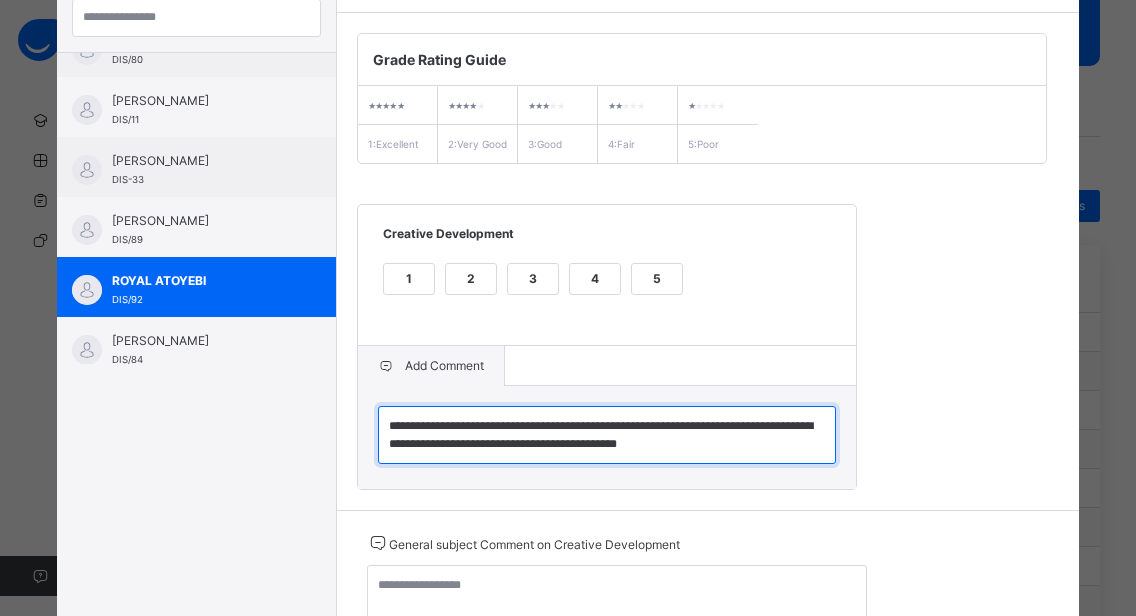 type on "**********" 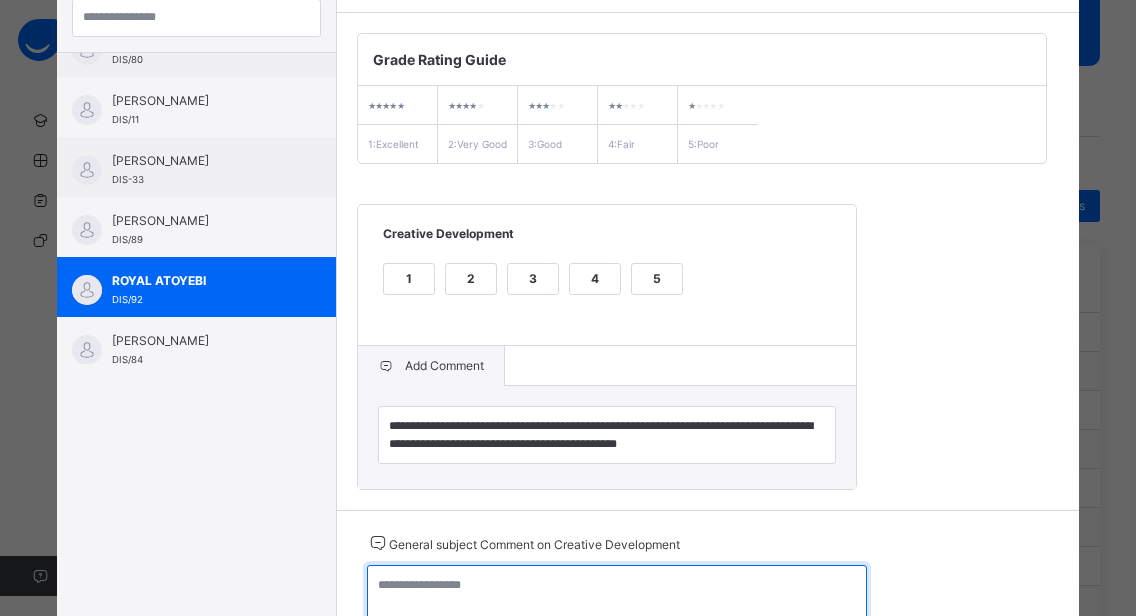 click at bounding box center (617, 594) 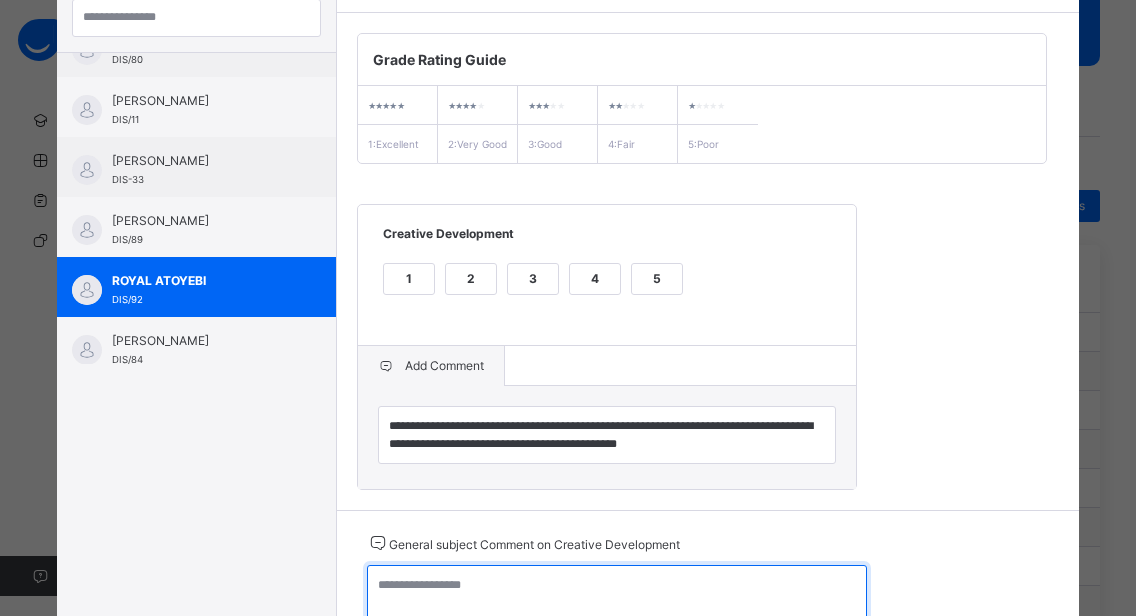 paste on "**********" 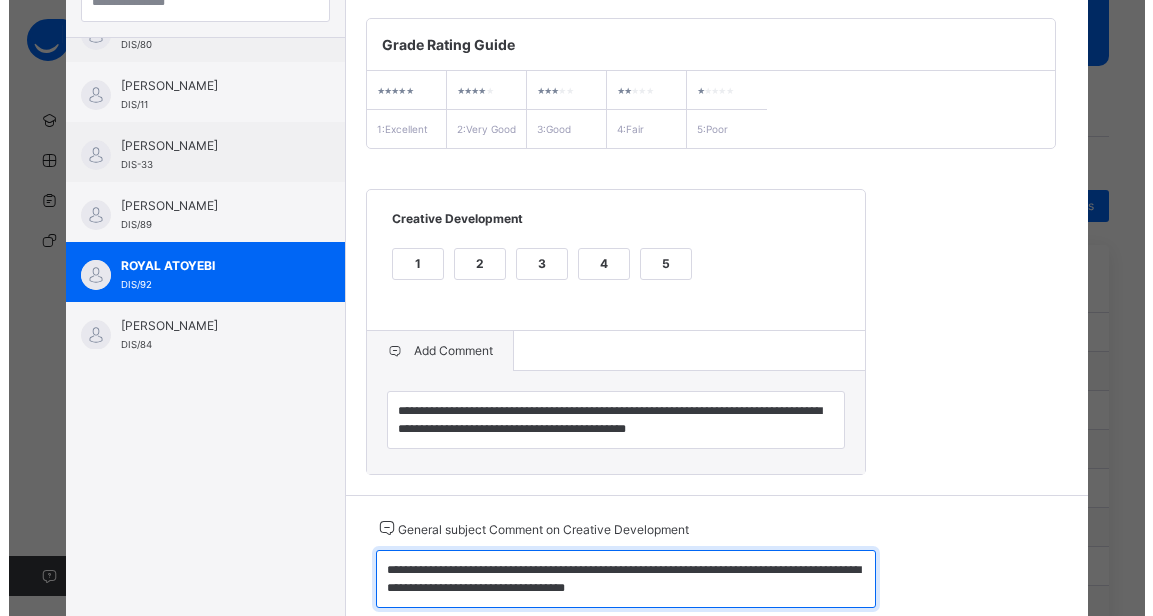 scroll, scrollTop: 0, scrollLeft: 0, axis: both 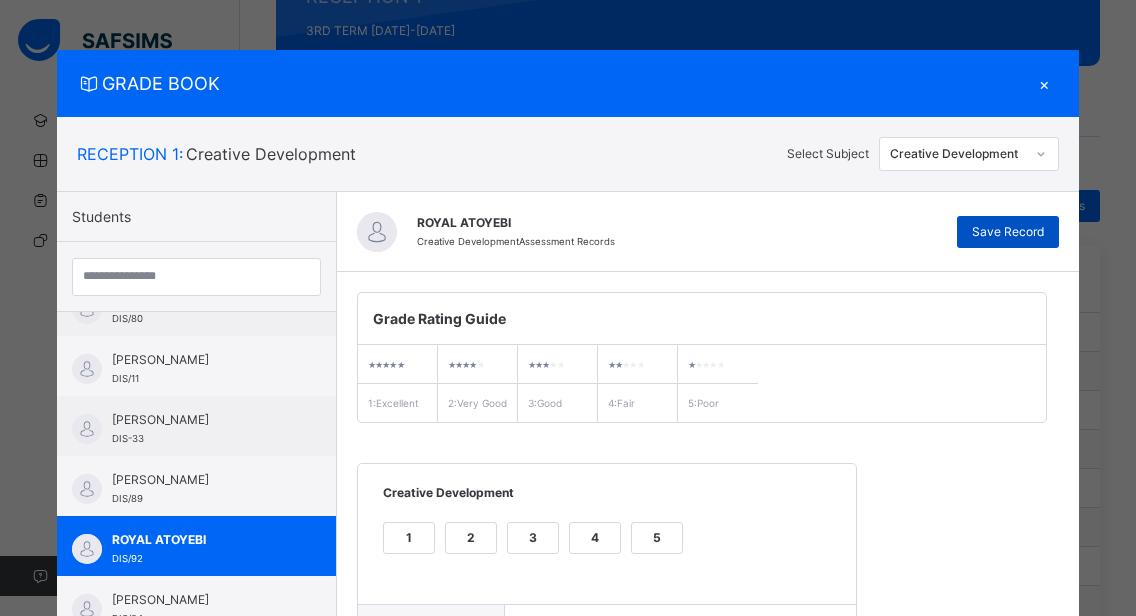 type on "**********" 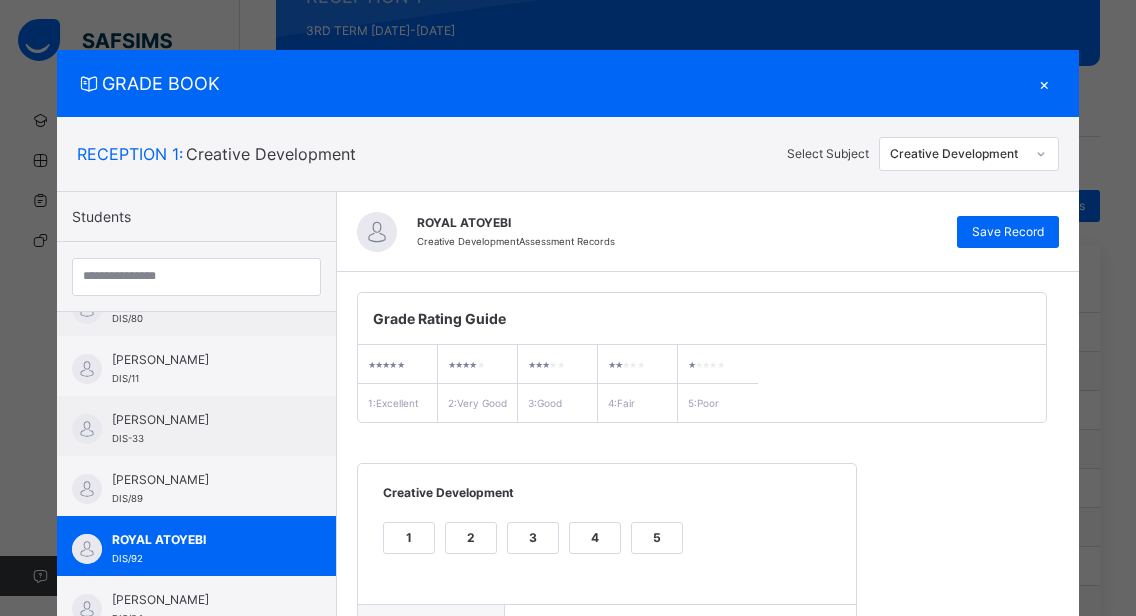 click on "×" at bounding box center [1044, 83] 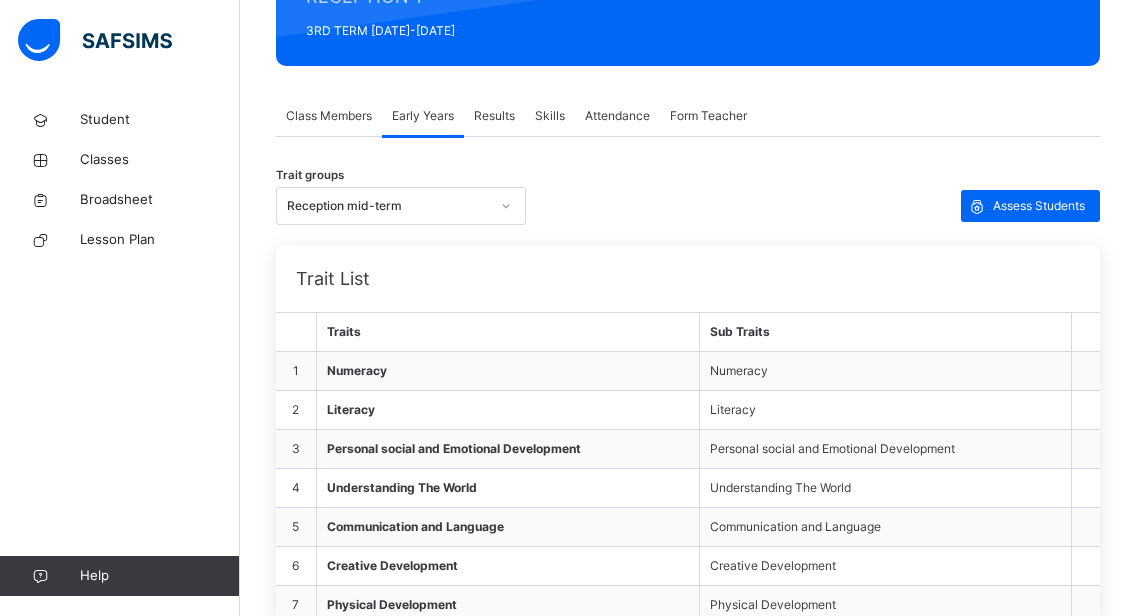click 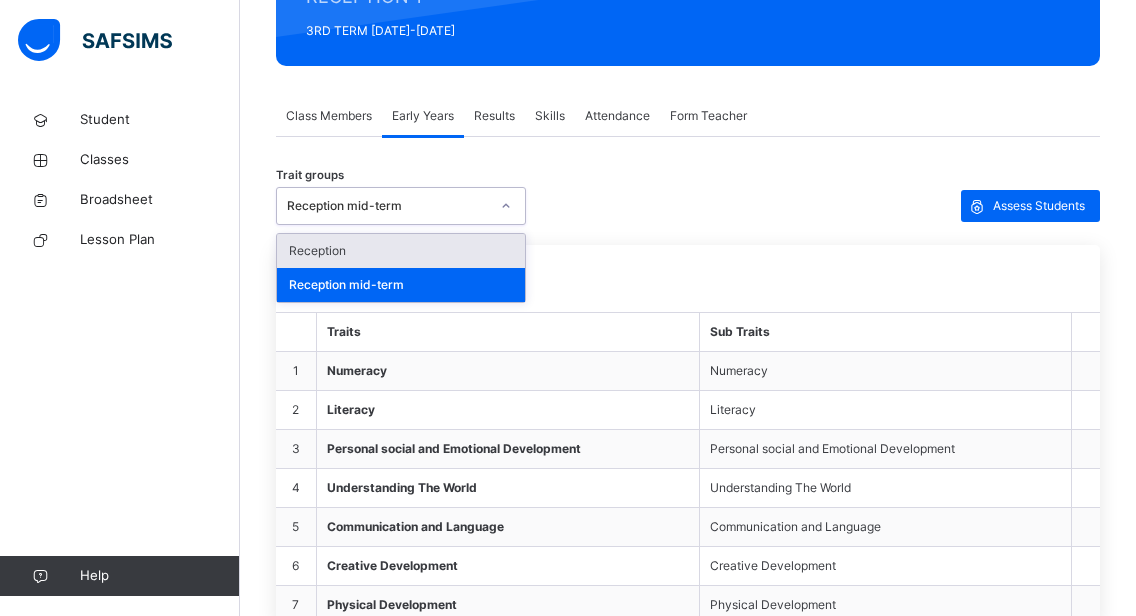 click on "Reception" at bounding box center (401, 251) 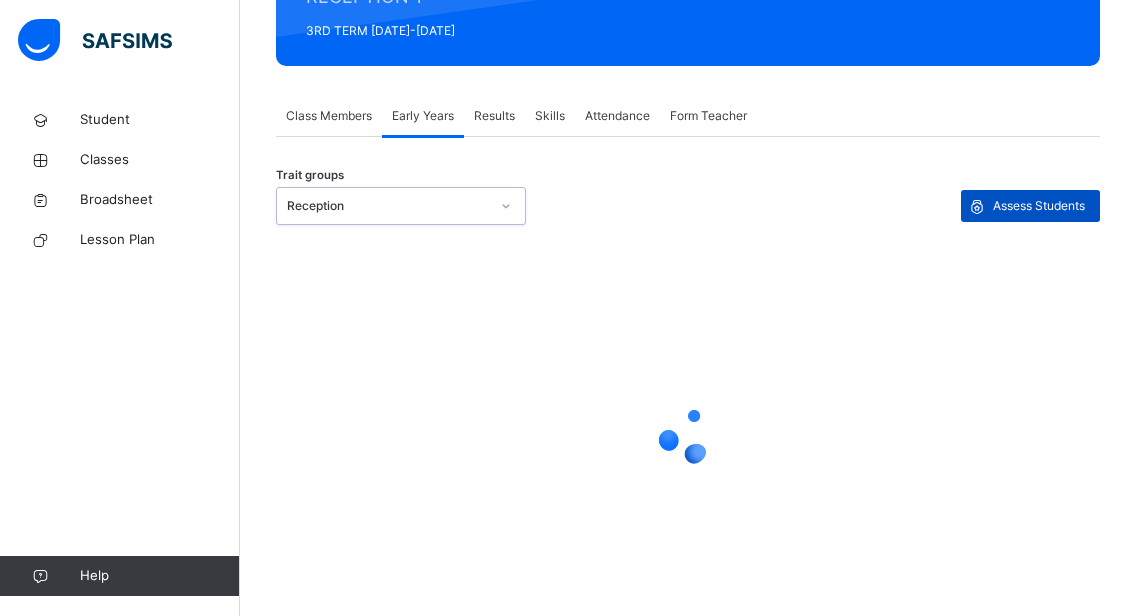 click on "Assess Students" at bounding box center [1039, 206] 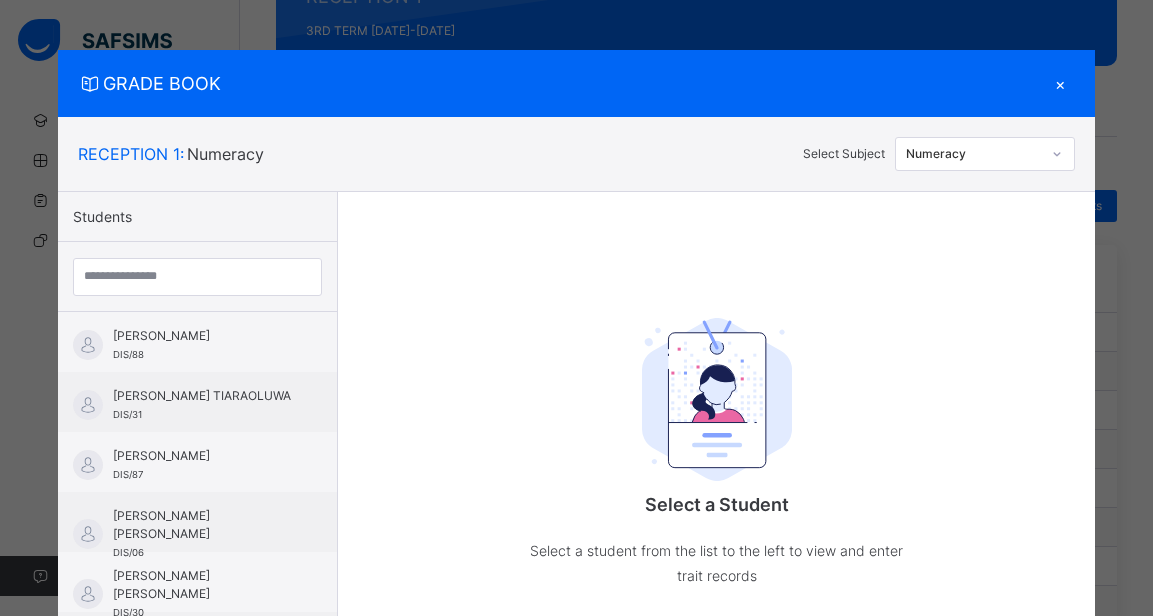 scroll, scrollTop: 272, scrollLeft: 0, axis: vertical 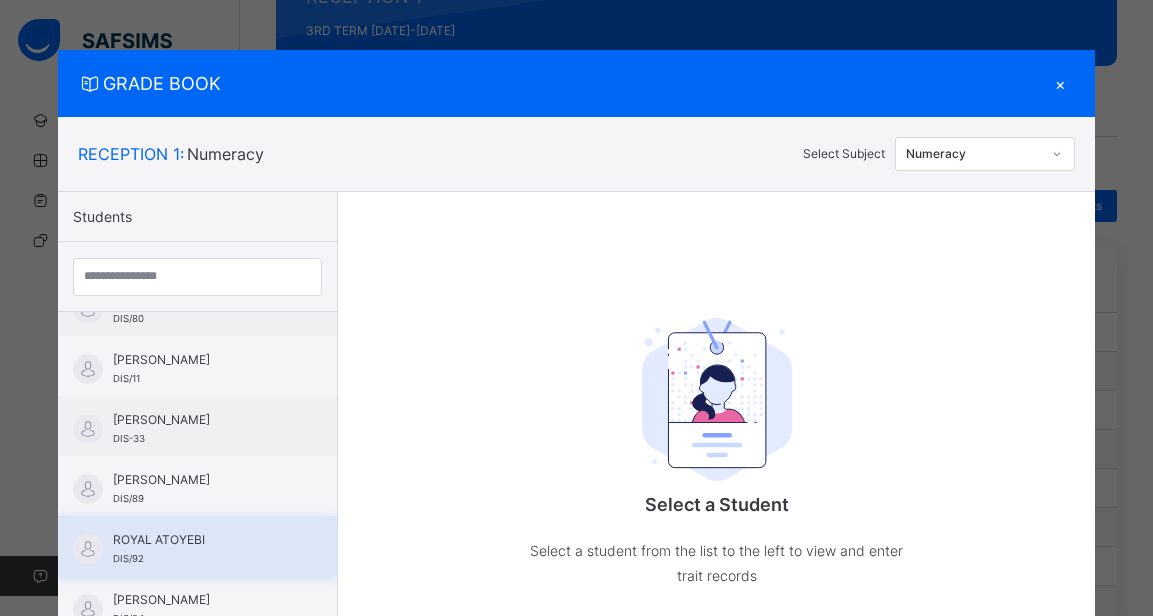 click on "ROYAL  ATOYEBI DIS/92" at bounding box center [197, 546] 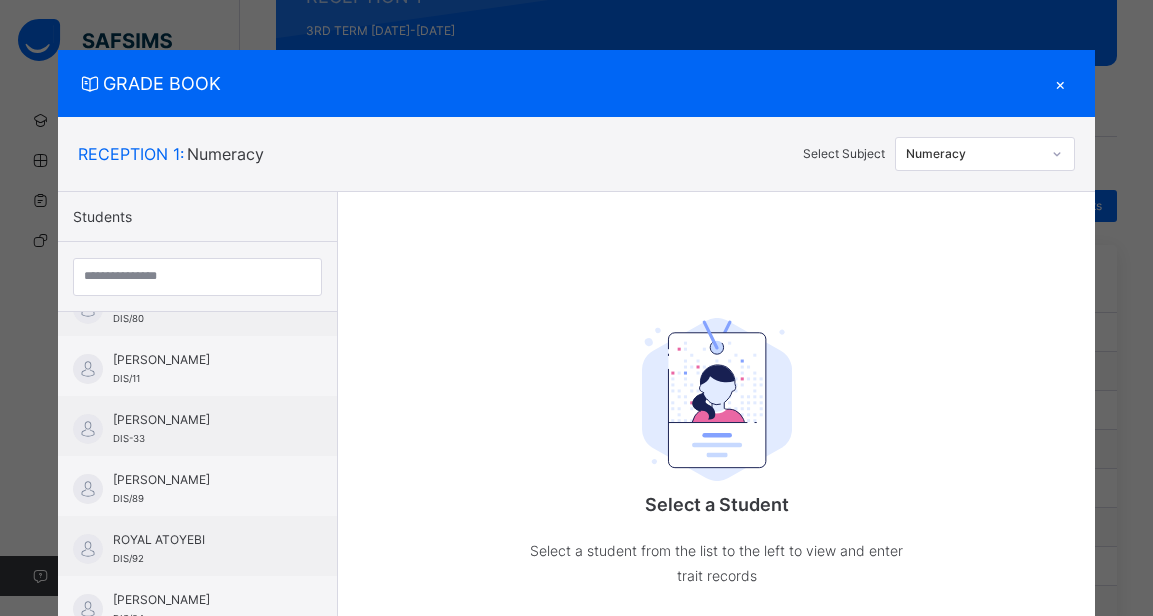 click at bounding box center (1057, 154) 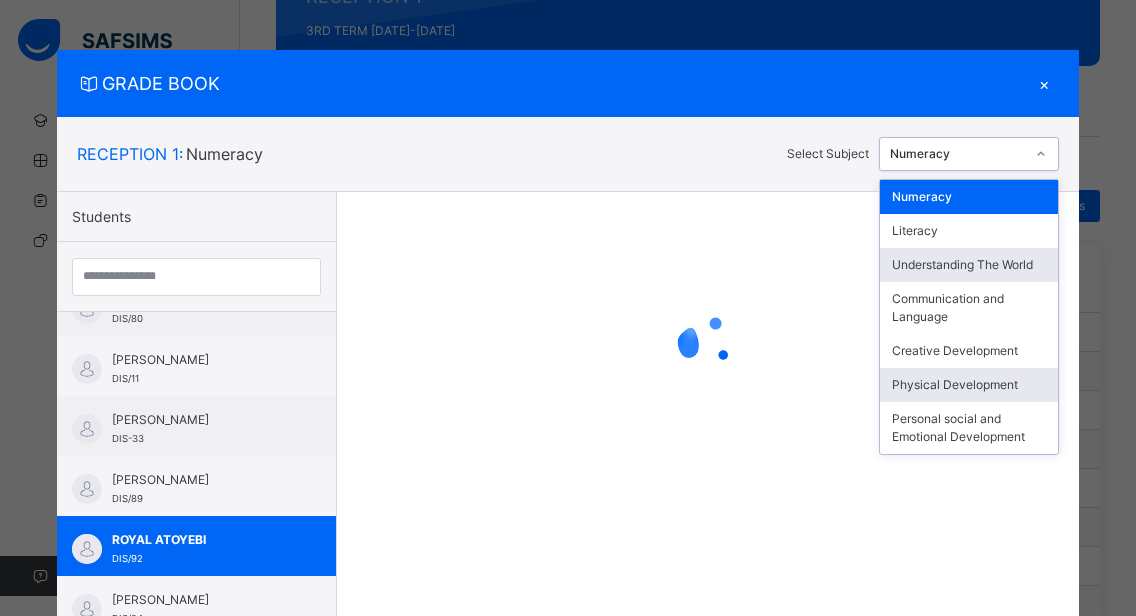 click on "Physical Development" at bounding box center (969, 385) 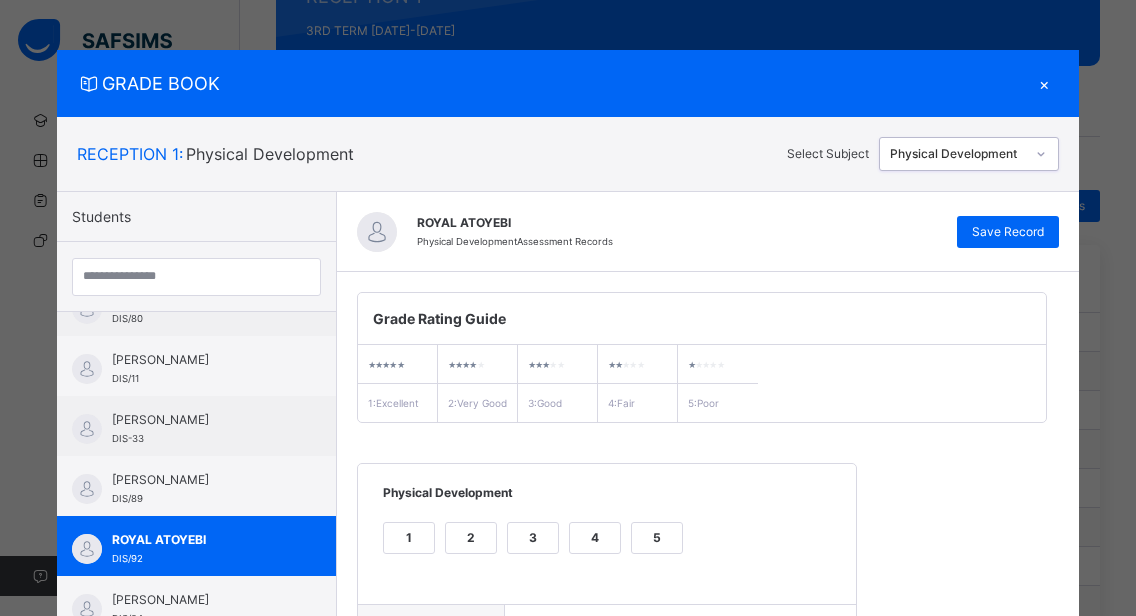scroll, scrollTop: 362, scrollLeft: 0, axis: vertical 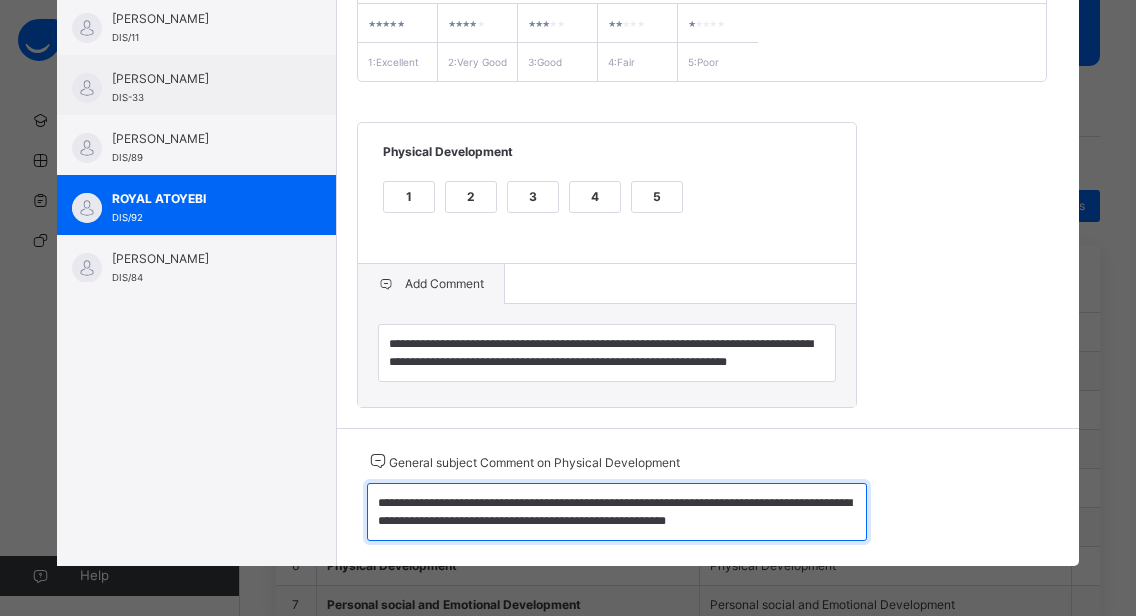 click on "**********" at bounding box center [617, 512] 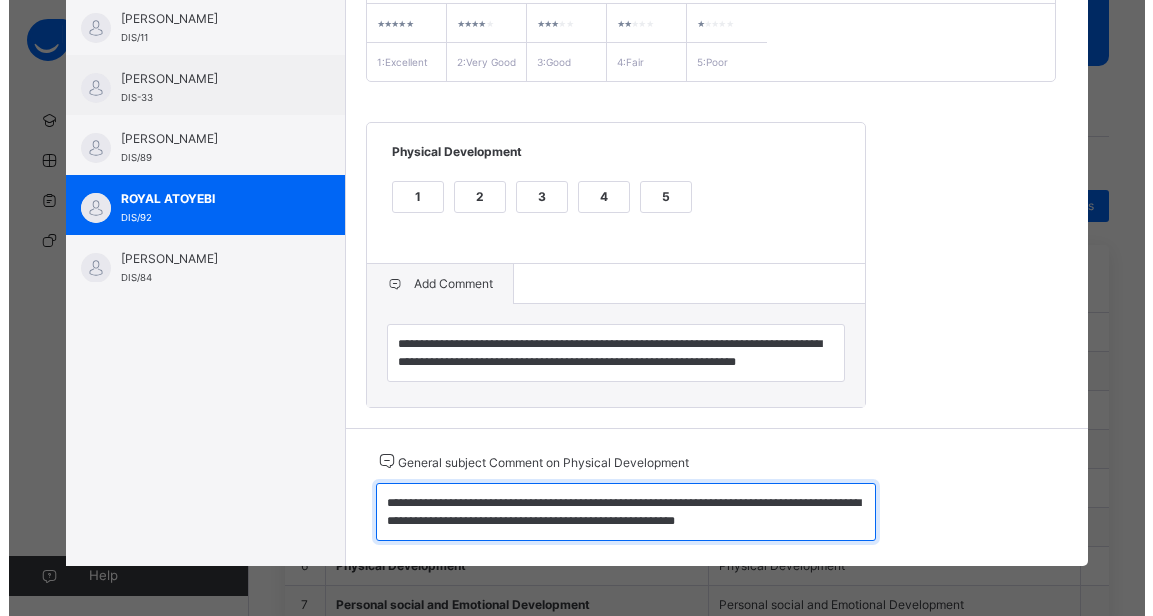 scroll, scrollTop: 0, scrollLeft: 0, axis: both 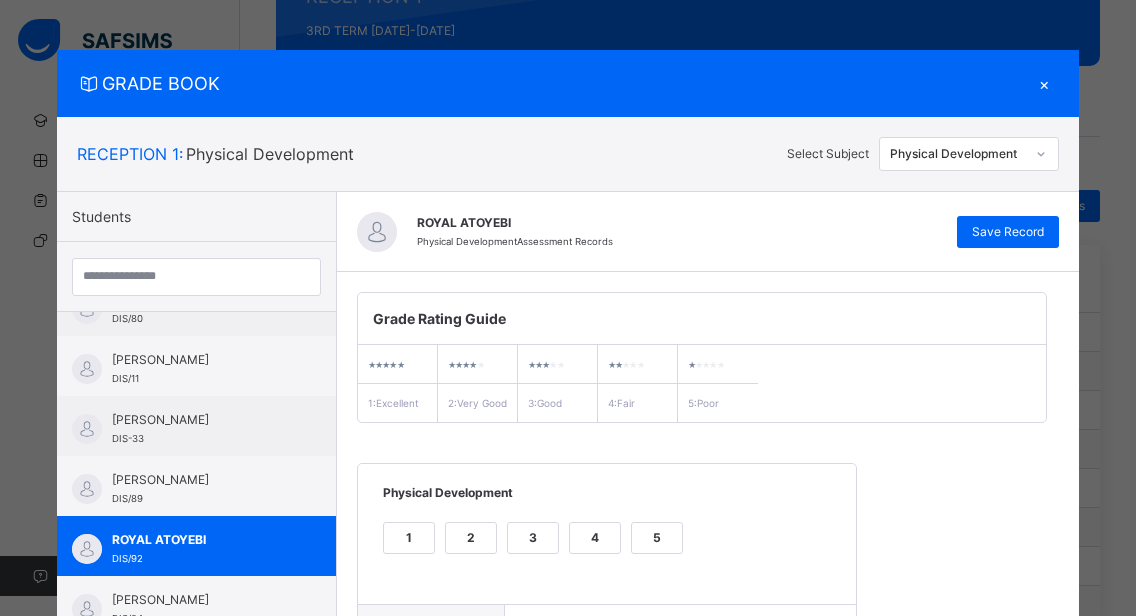 click on "×" at bounding box center [1044, 83] 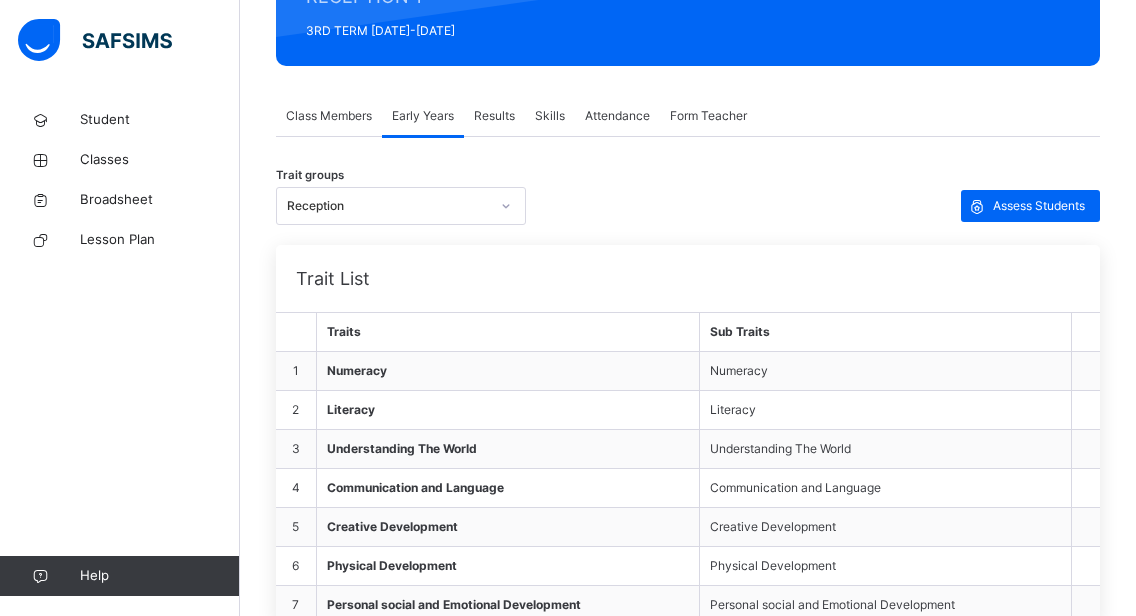 click 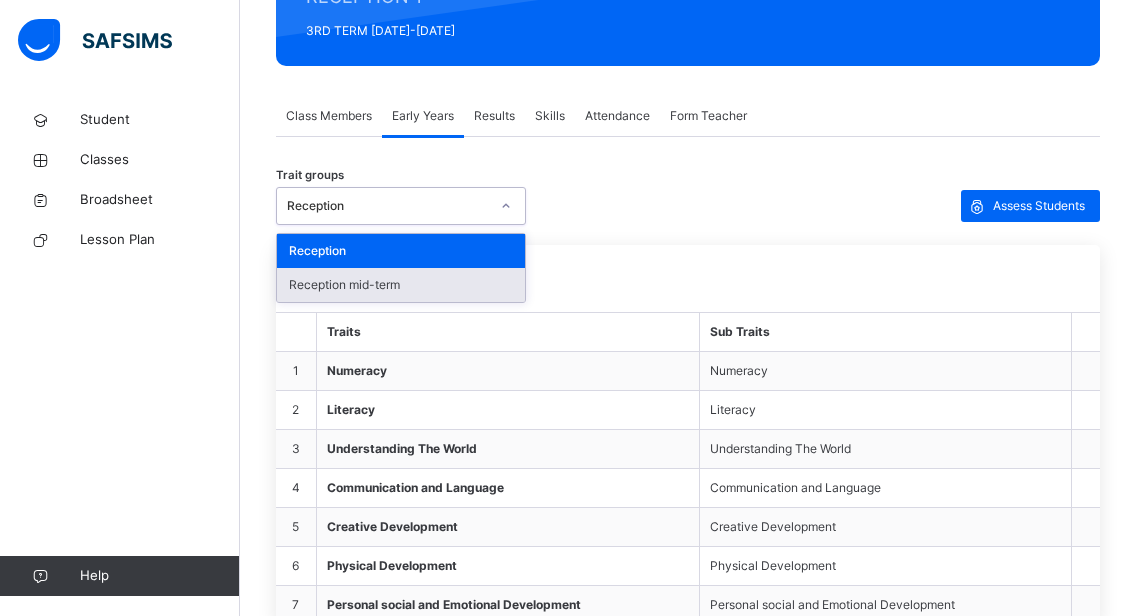 click on "Reception mid-term" at bounding box center (401, 285) 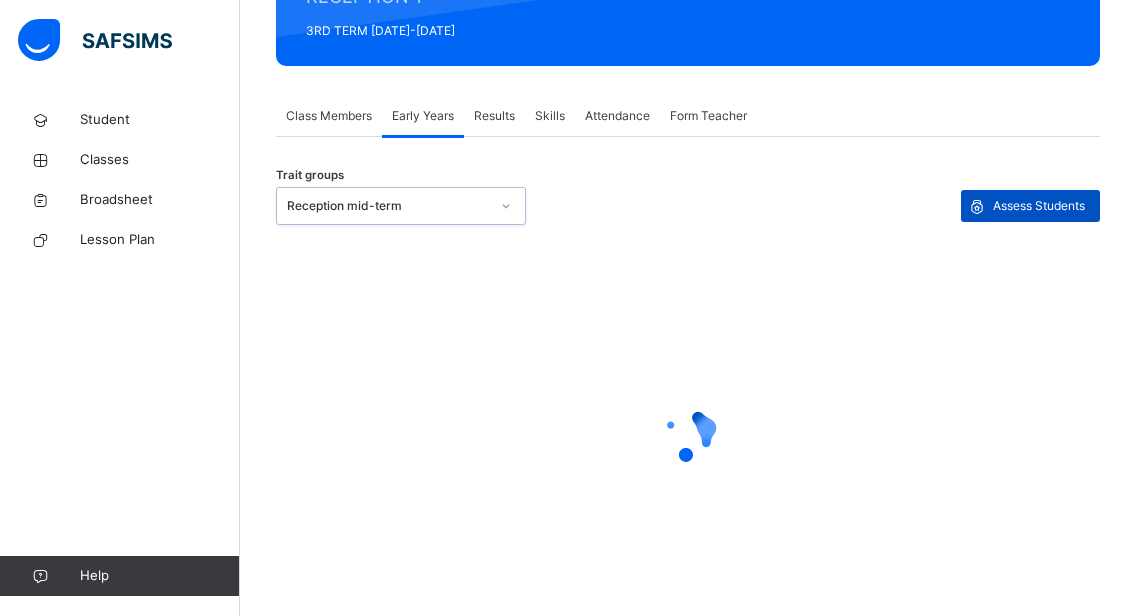 click on "Assess Students" at bounding box center [1039, 206] 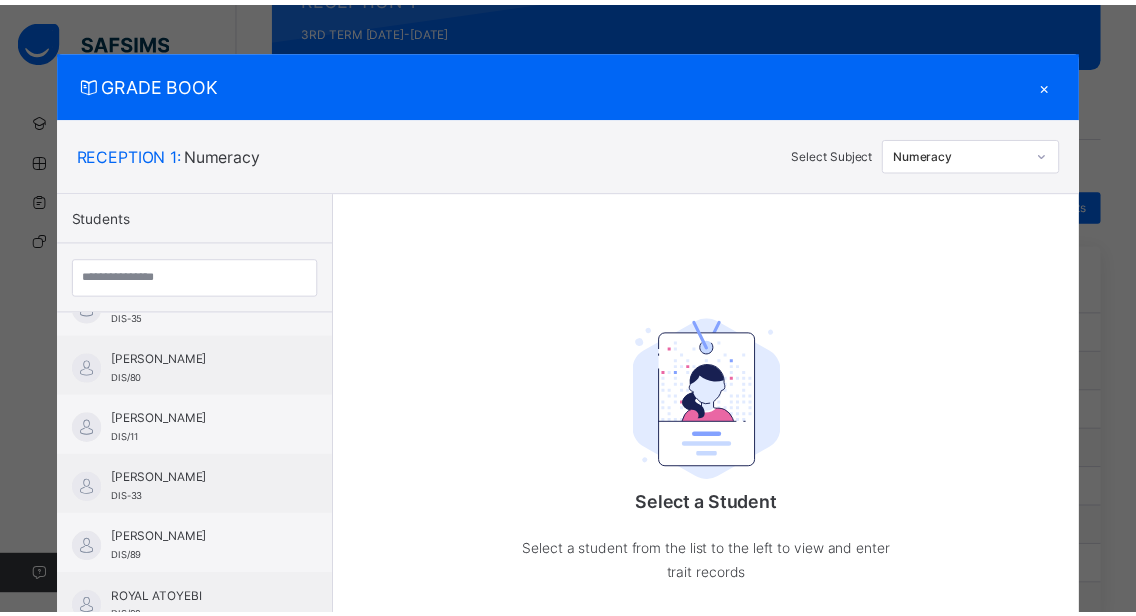 scroll, scrollTop: 816, scrollLeft: 0, axis: vertical 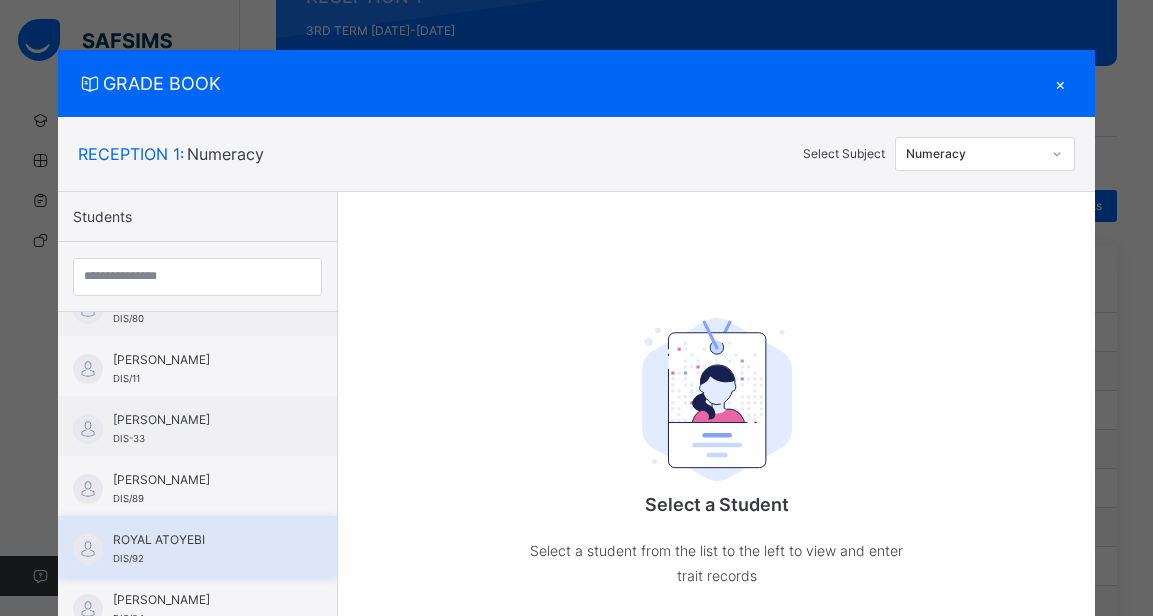 click on "ROYAL  ATOYEBI" at bounding box center (202, 540) 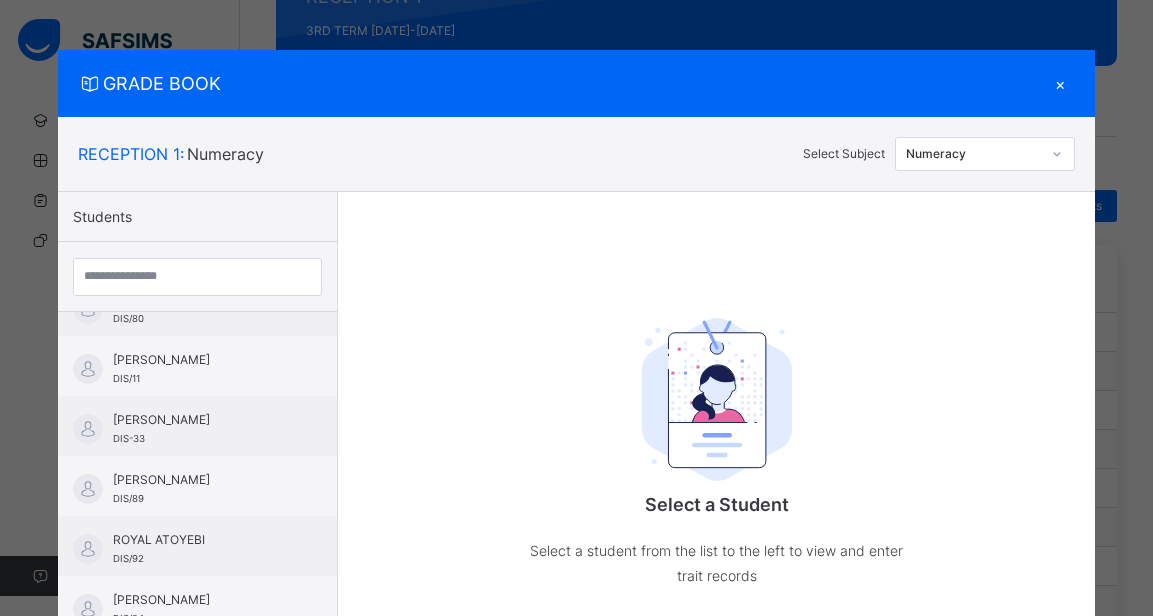 click 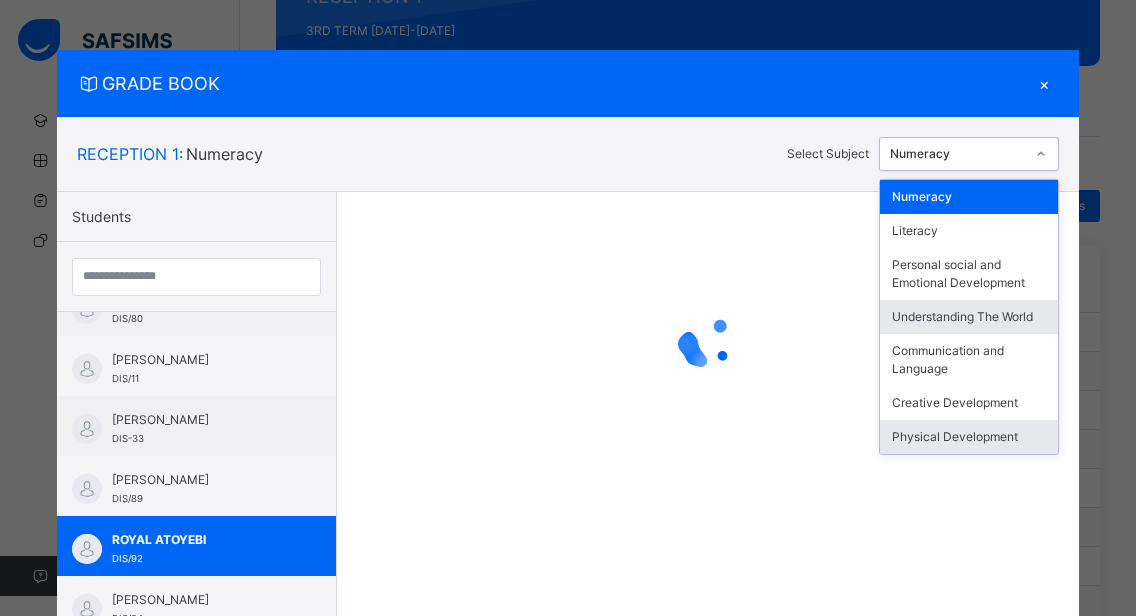 click on "Physical Development" at bounding box center (969, 437) 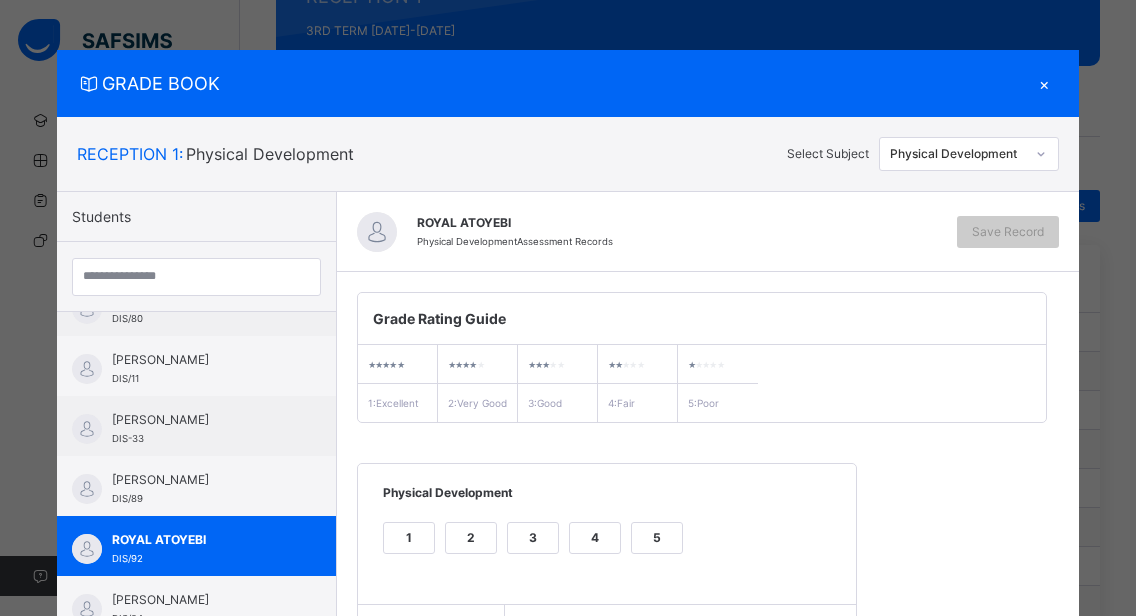 click on "2" at bounding box center [471, 538] 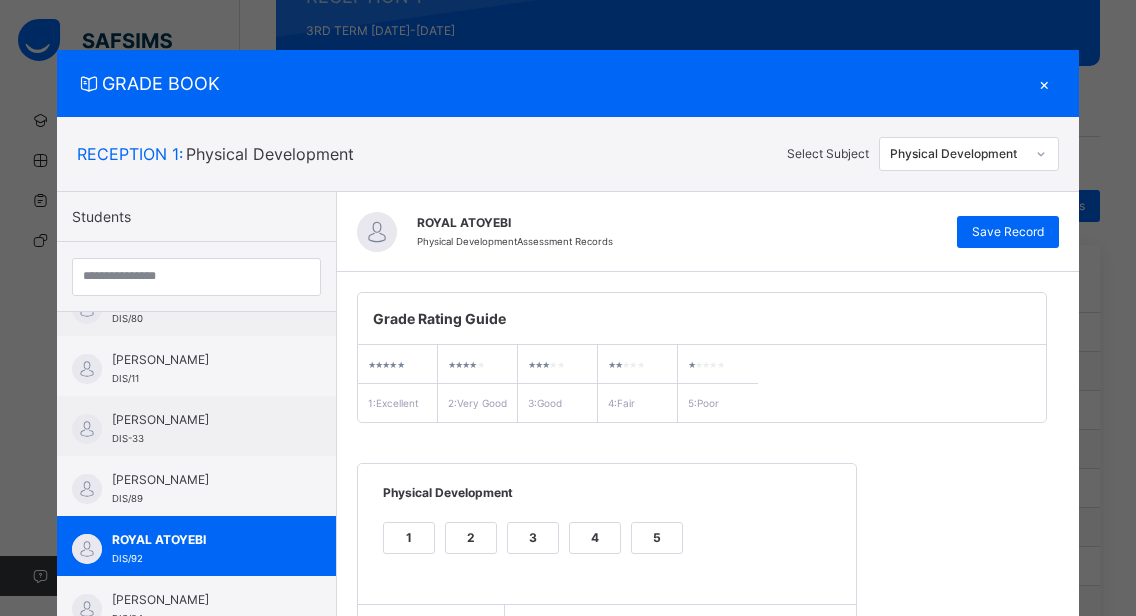 scroll, scrollTop: 259, scrollLeft: 0, axis: vertical 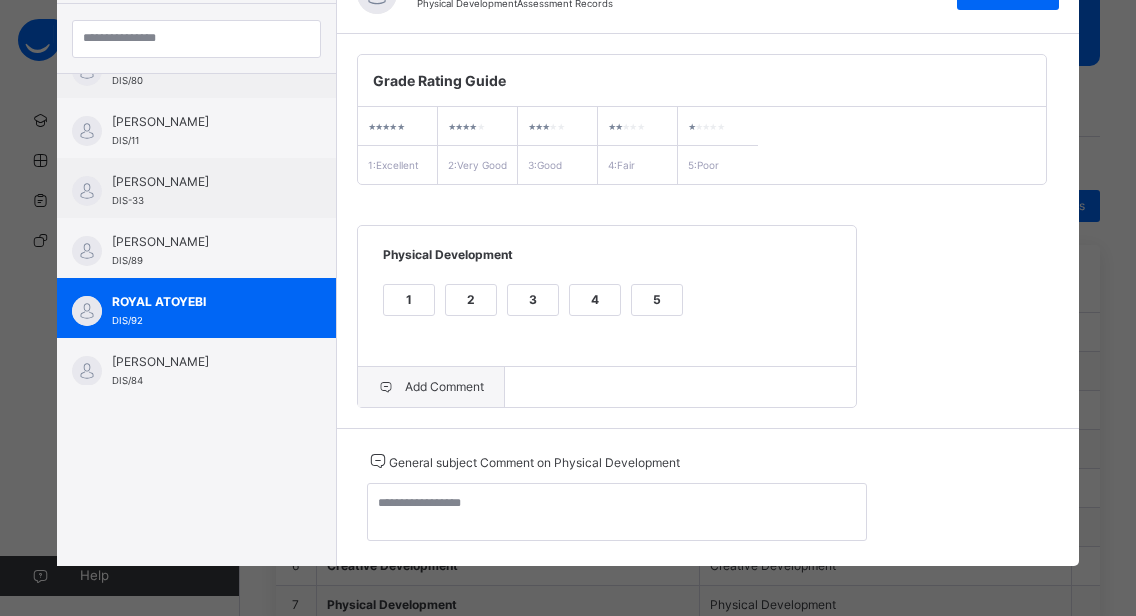 click on "Add Comment" at bounding box center [431, 387] 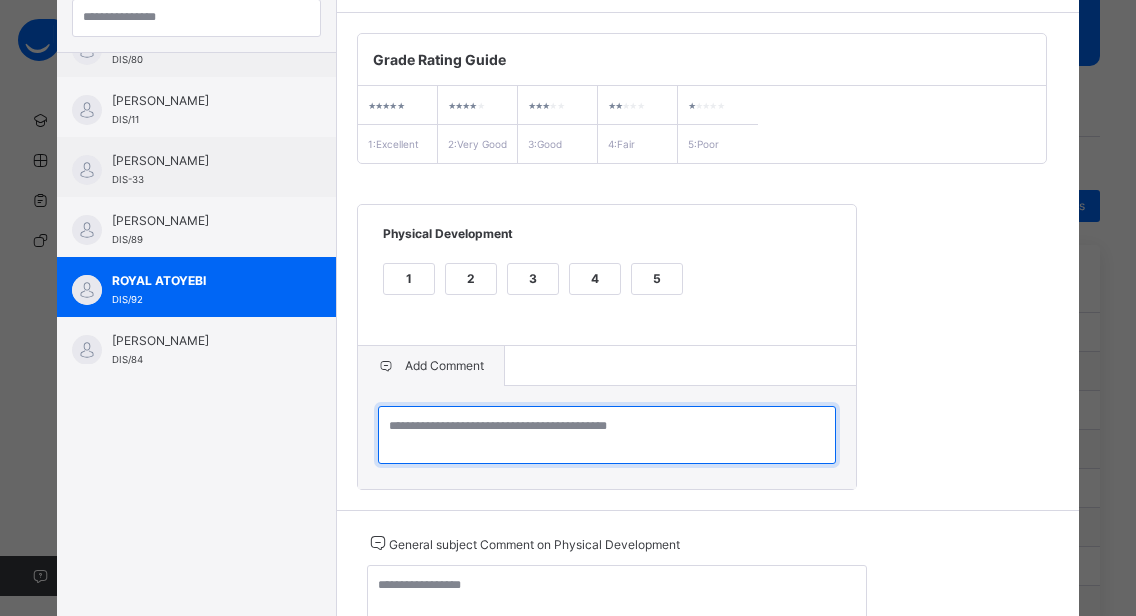 click at bounding box center (607, 435) 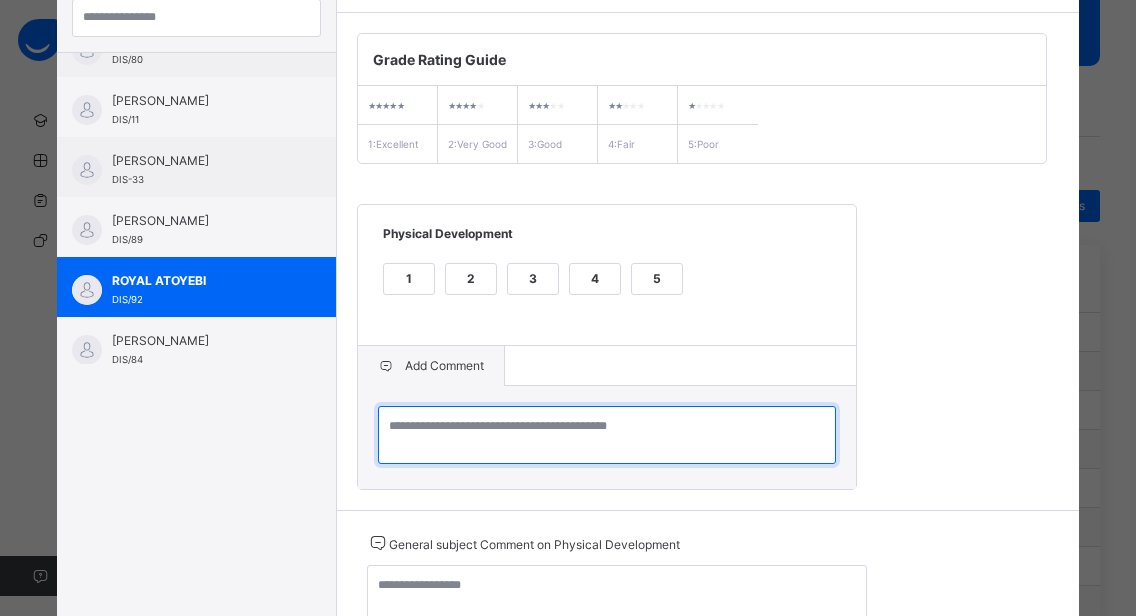 paste on "**********" 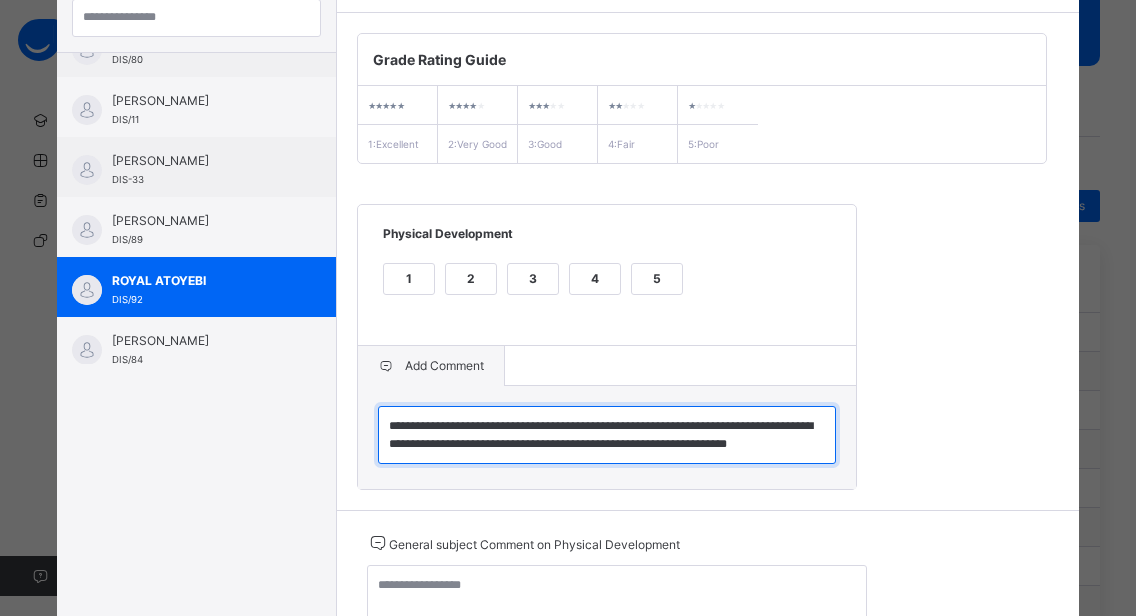 type on "**********" 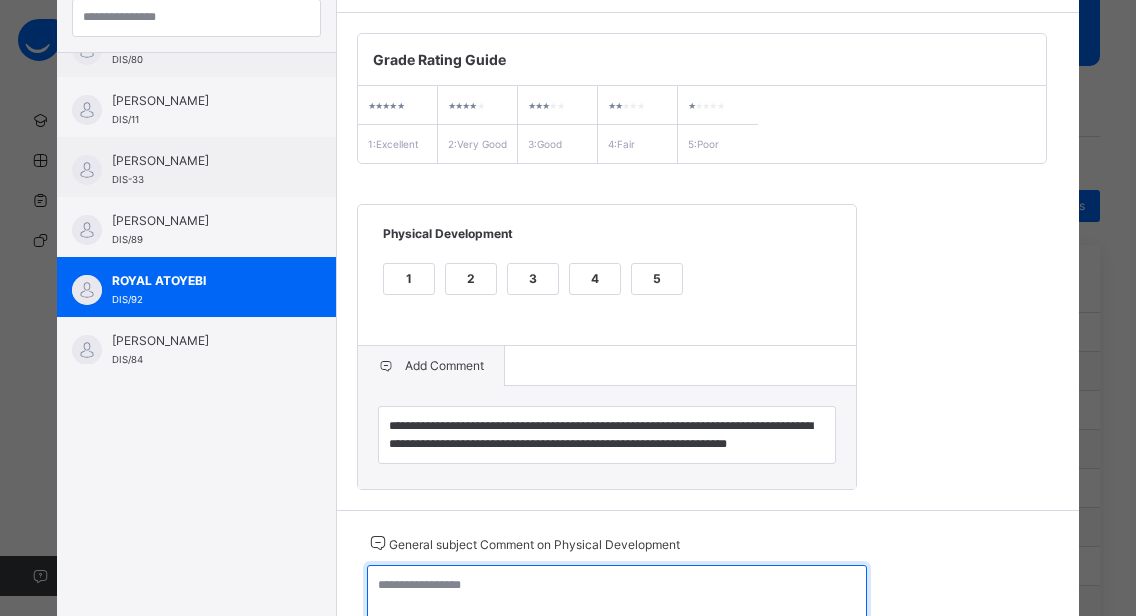 click at bounding box center (617, 594) 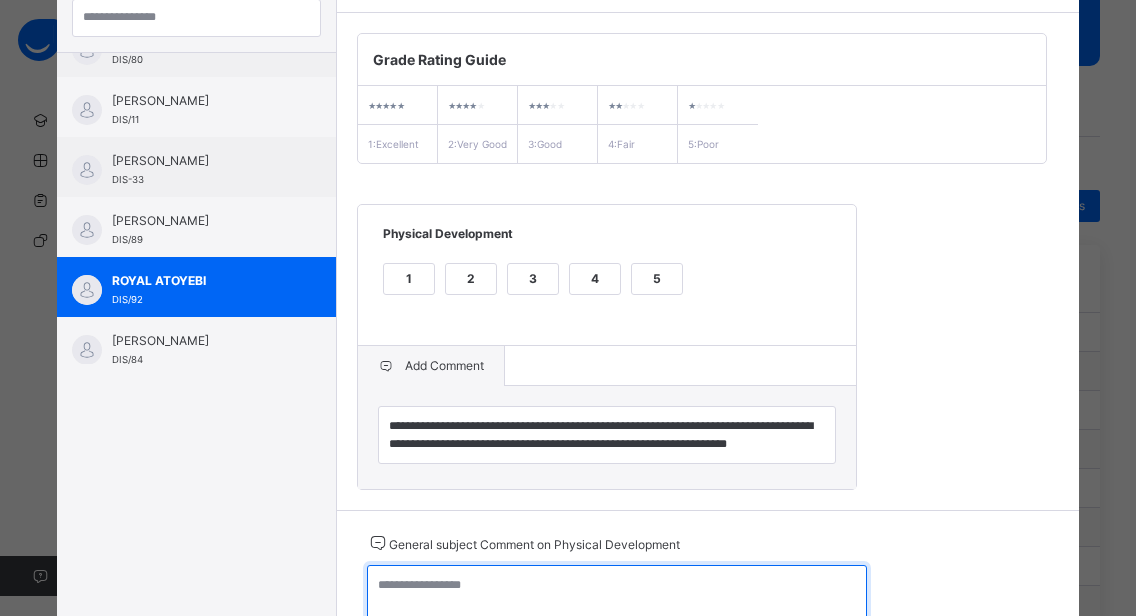 paste on "**********" 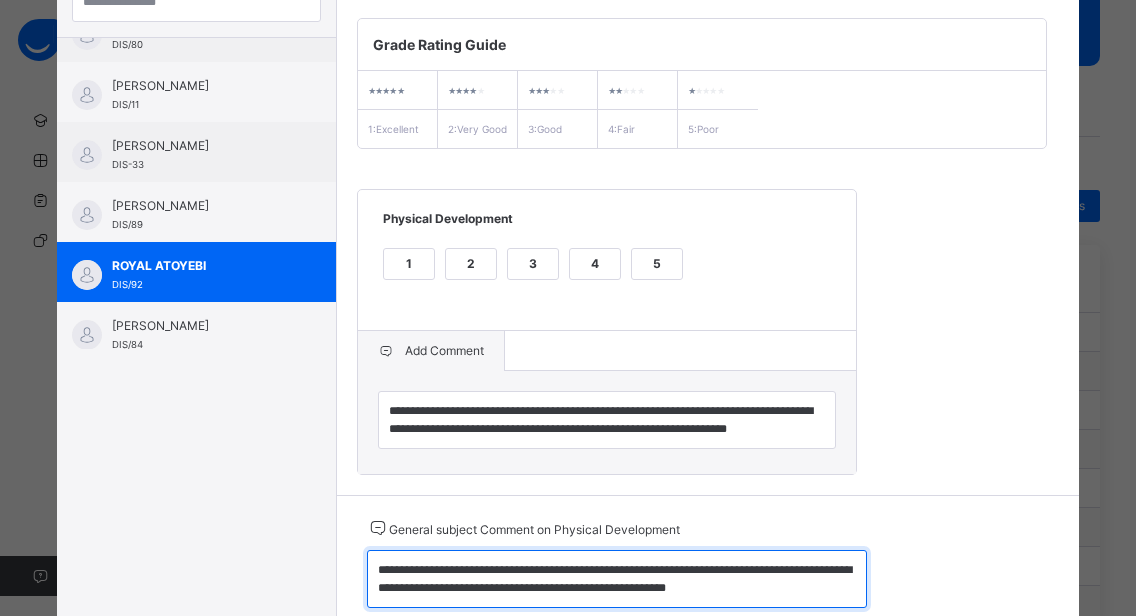 scroll, scrollTop: 0, scrollLeft: 0, axis: both 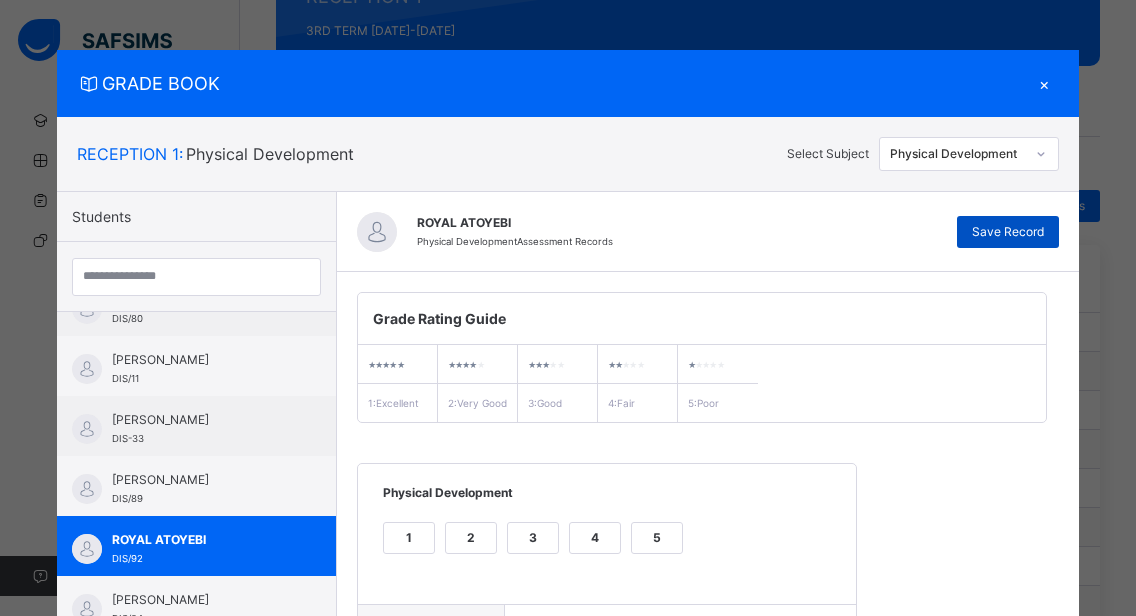 type on "**********" 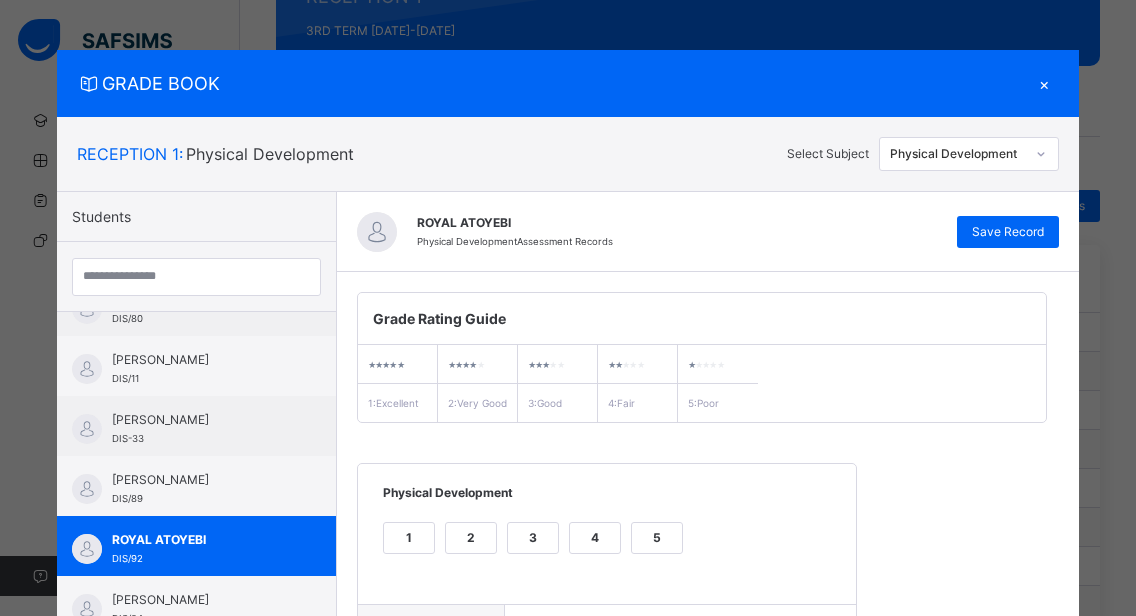click on "×" at bounding box center [1044, 83] 